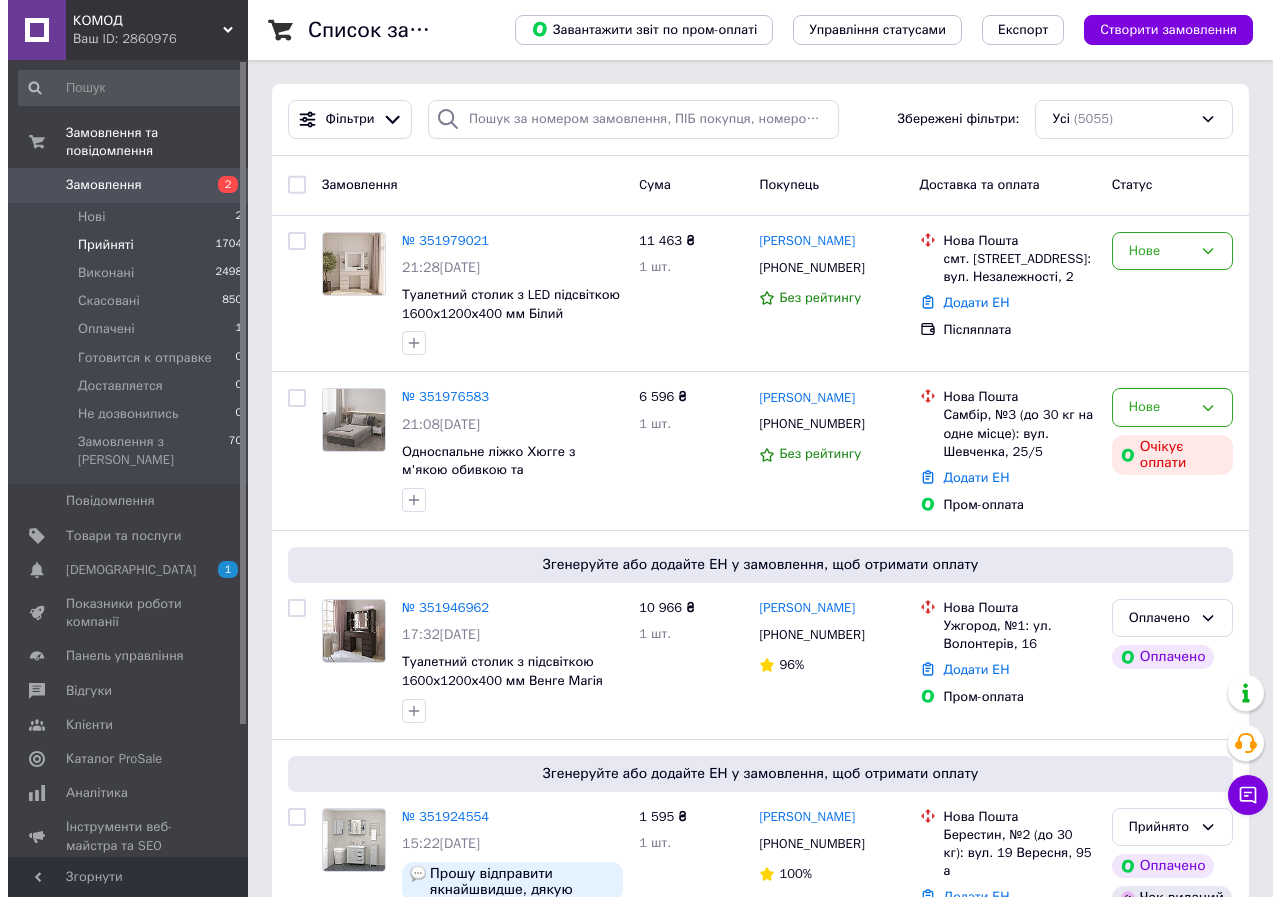scroll, scrollTop: 0, scrollLeft: 0, axis: both 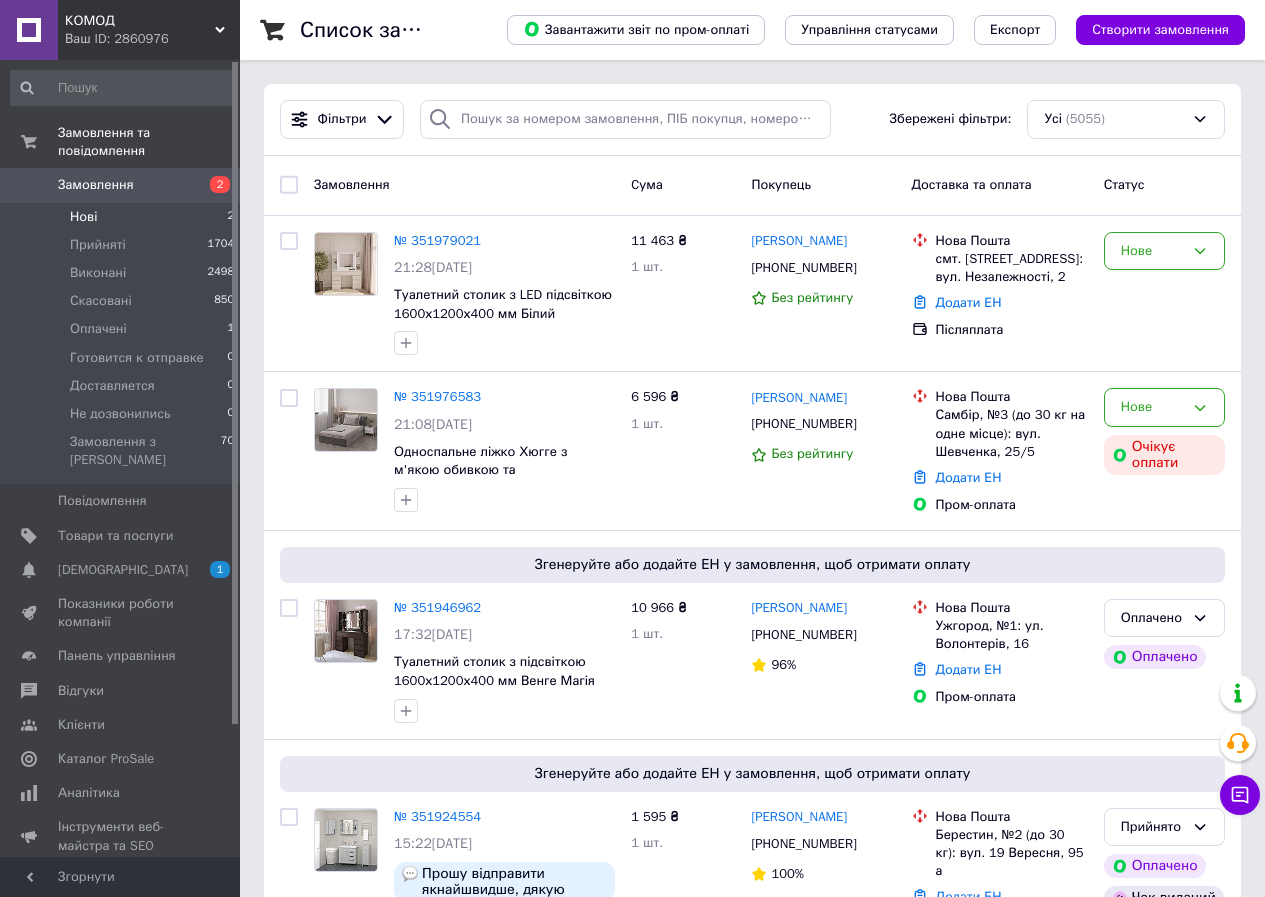 click on "Нові" at bounding box center [83, 217] 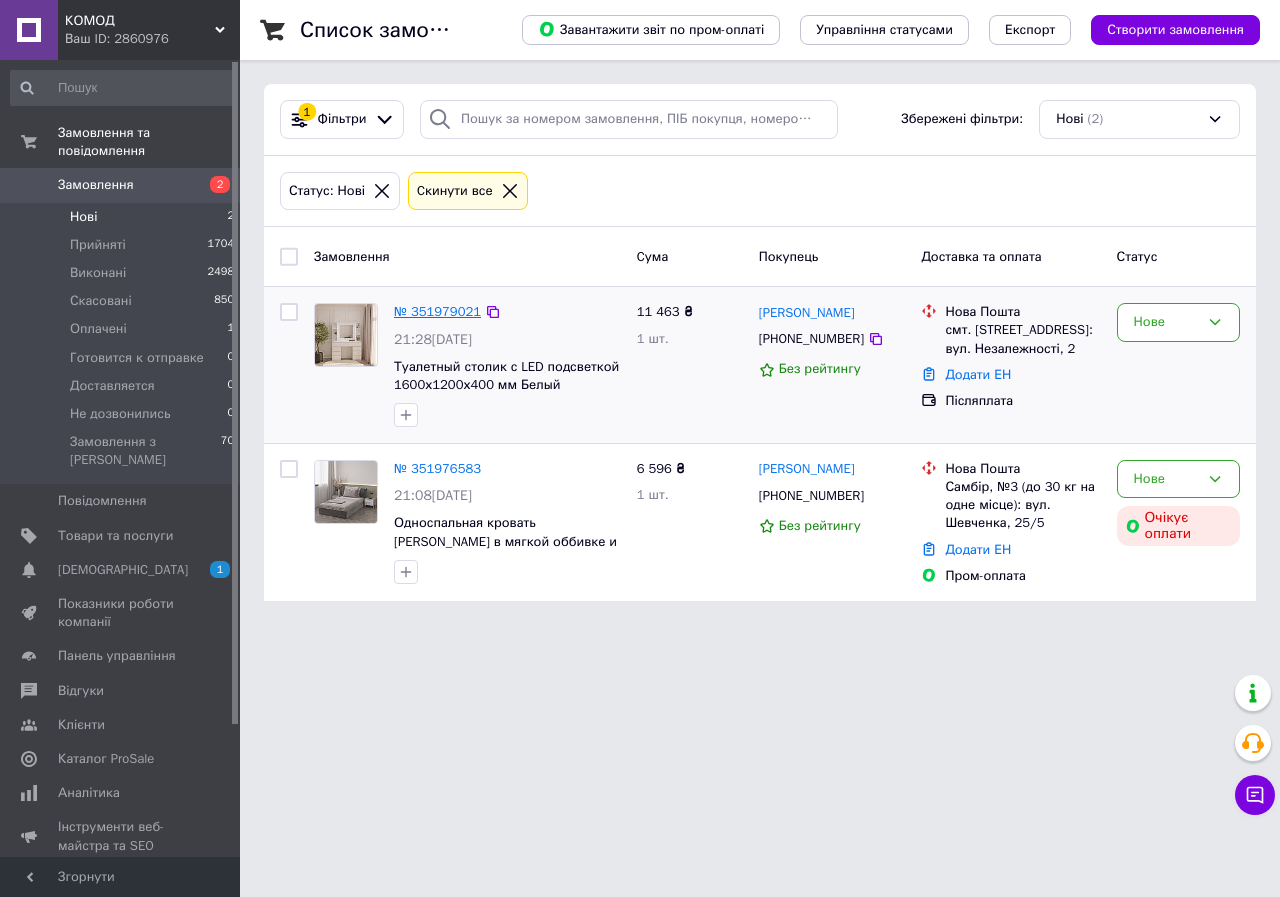 click on "№ 351979021" at bounding box center [437, 311] 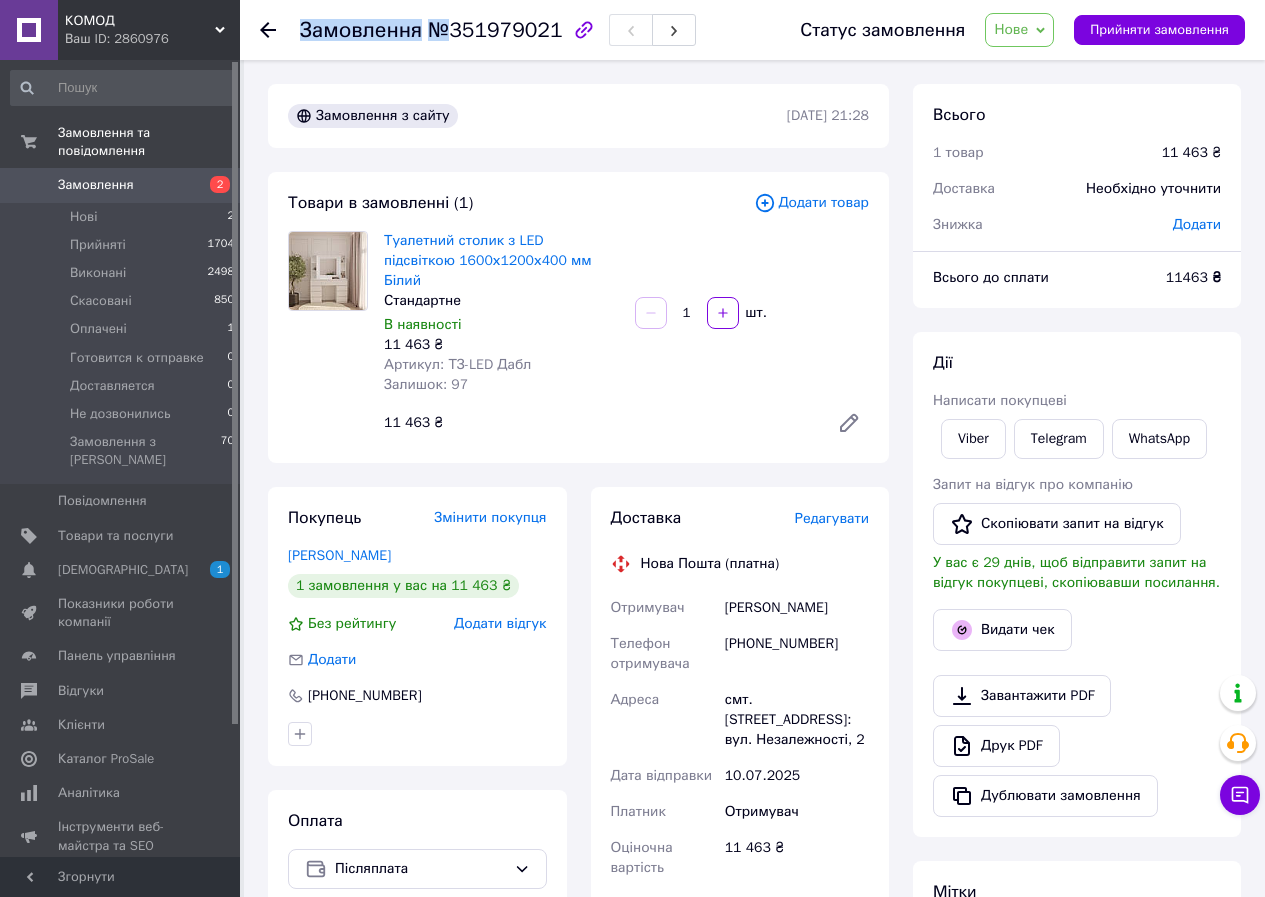 drag, startPoint x: 447, startPoint y: 30, endPoint x: 548, endPoint y: 34, distance: 101.07918 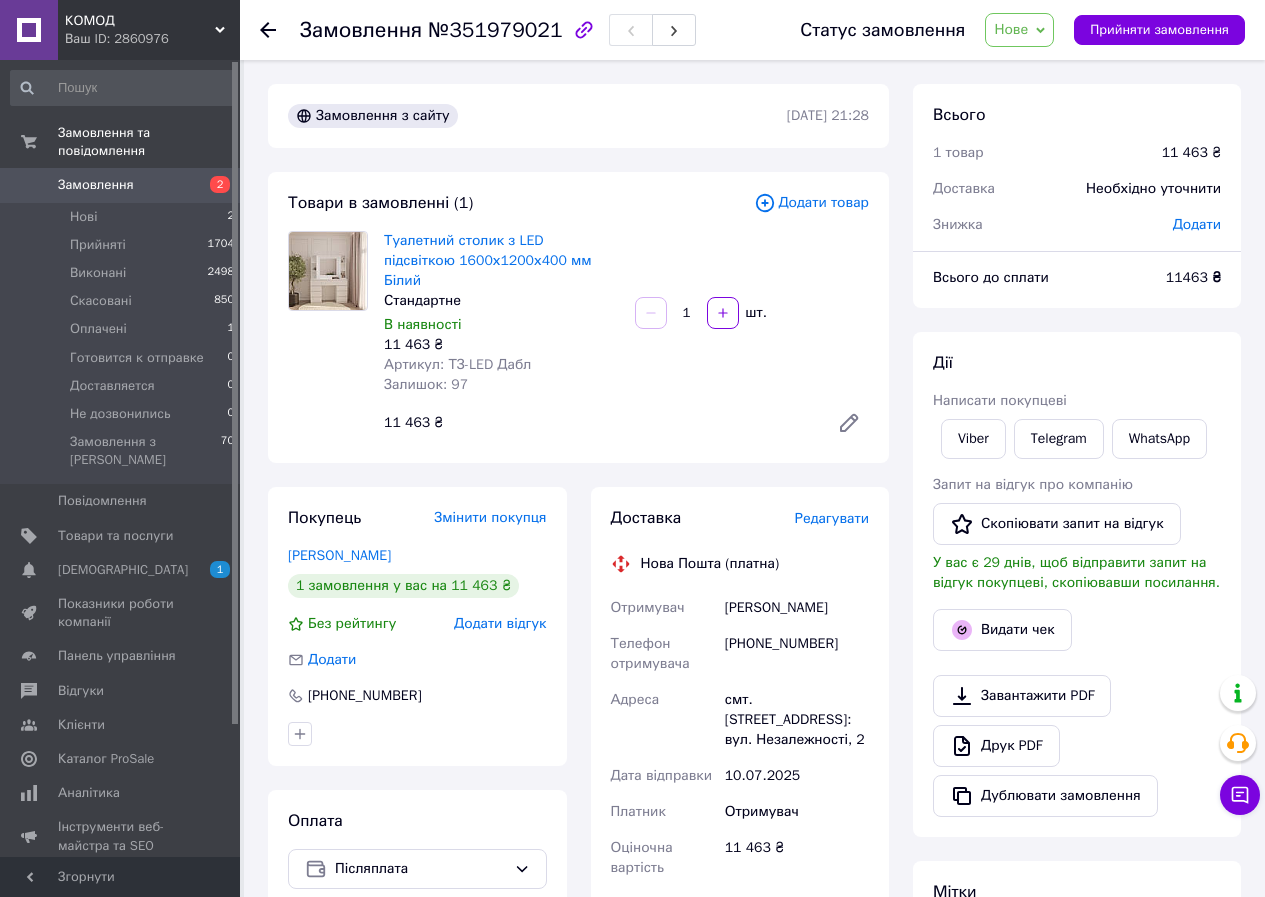 click on "№351979021" at bounding box center (495, 30) 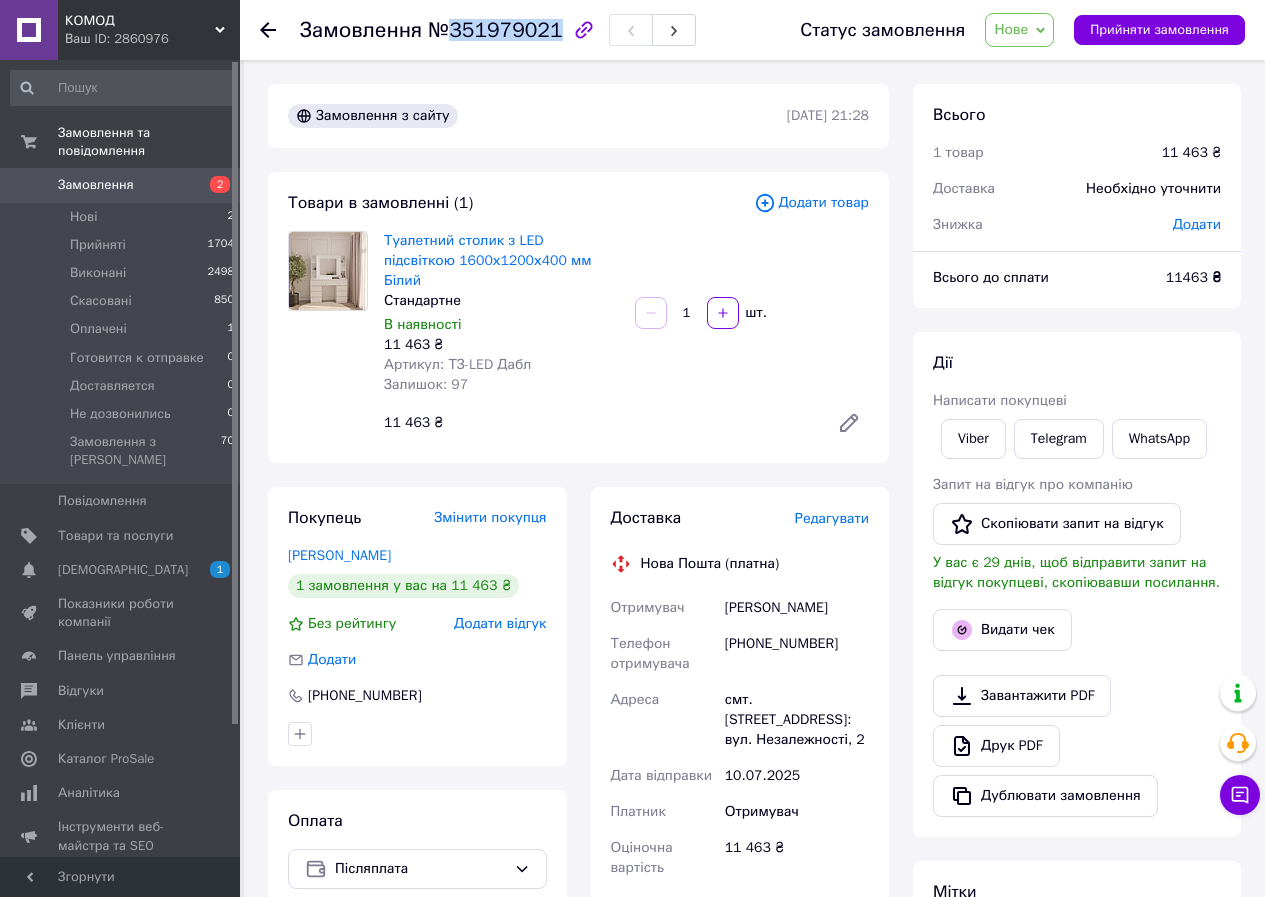 drag, startPoint x: 448, startPoint y: 31, endPoint x: 547, endPoint y: 28, distance: 99.04544 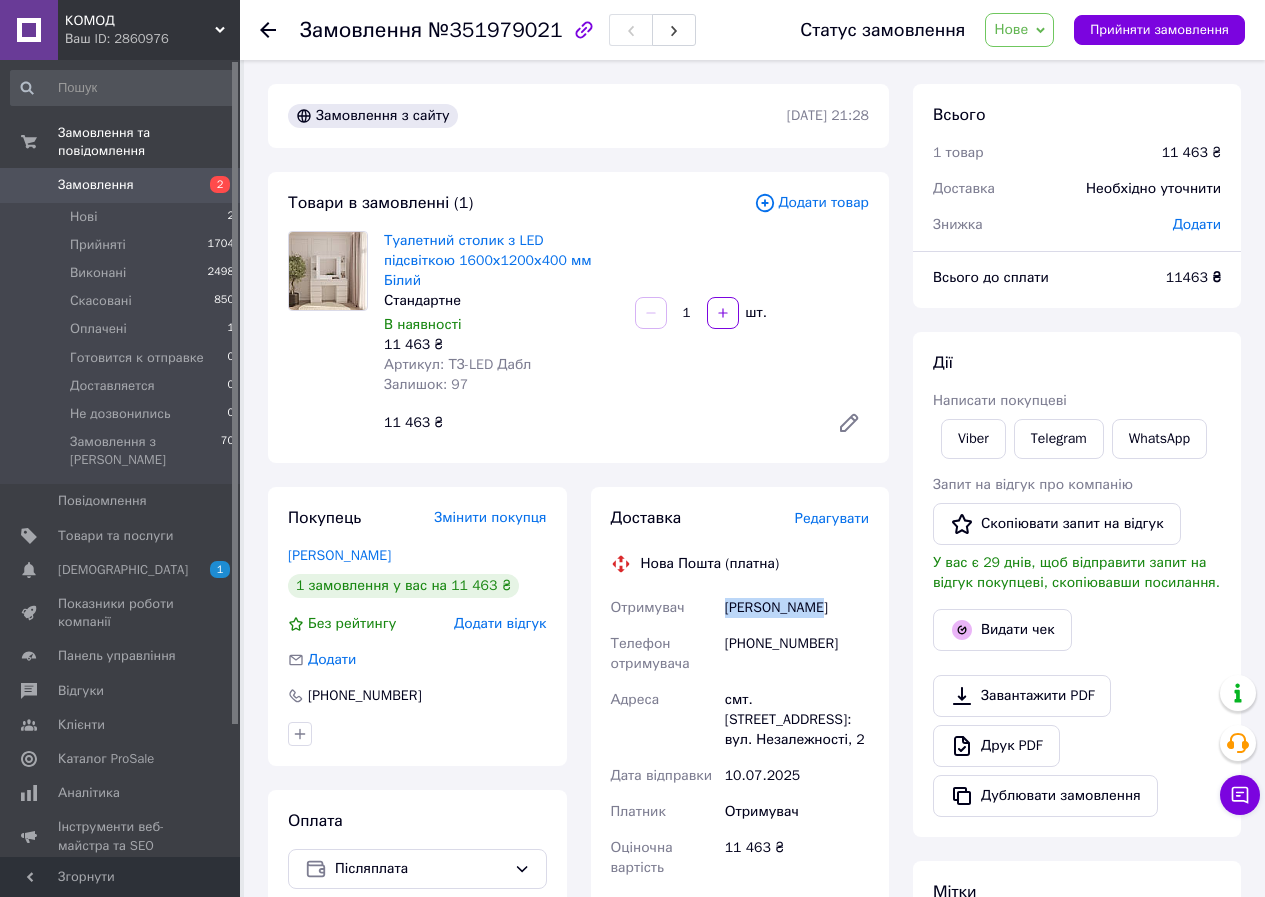 drag, startPoint x: 834, startPoint y: 586, endPoint x: 741, endPoint y: 588, distance: 93.0215 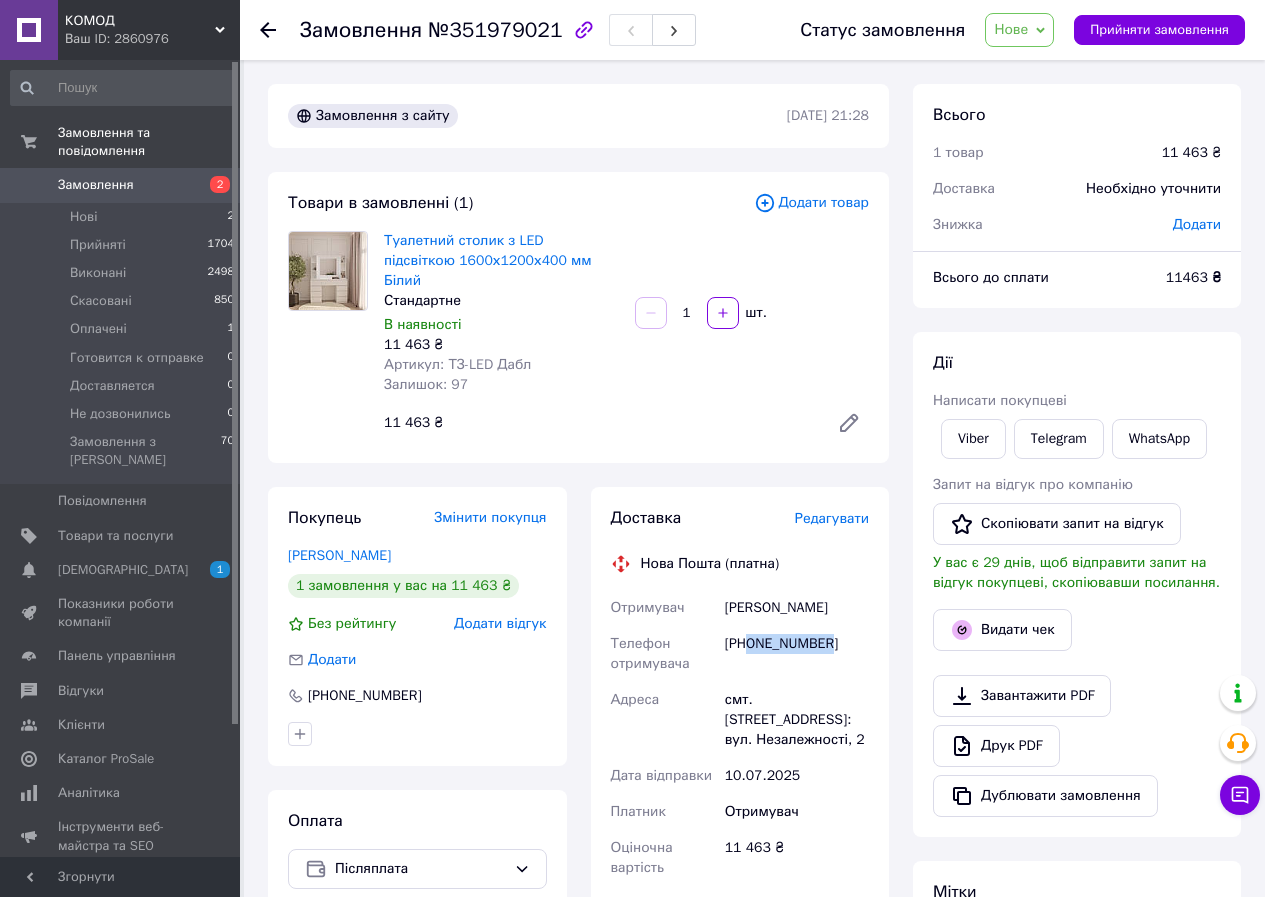 drag, startPoint x: 839, startPoint y: 630, endPoint x: 753, endPoint y: 627, distance: 86.05231 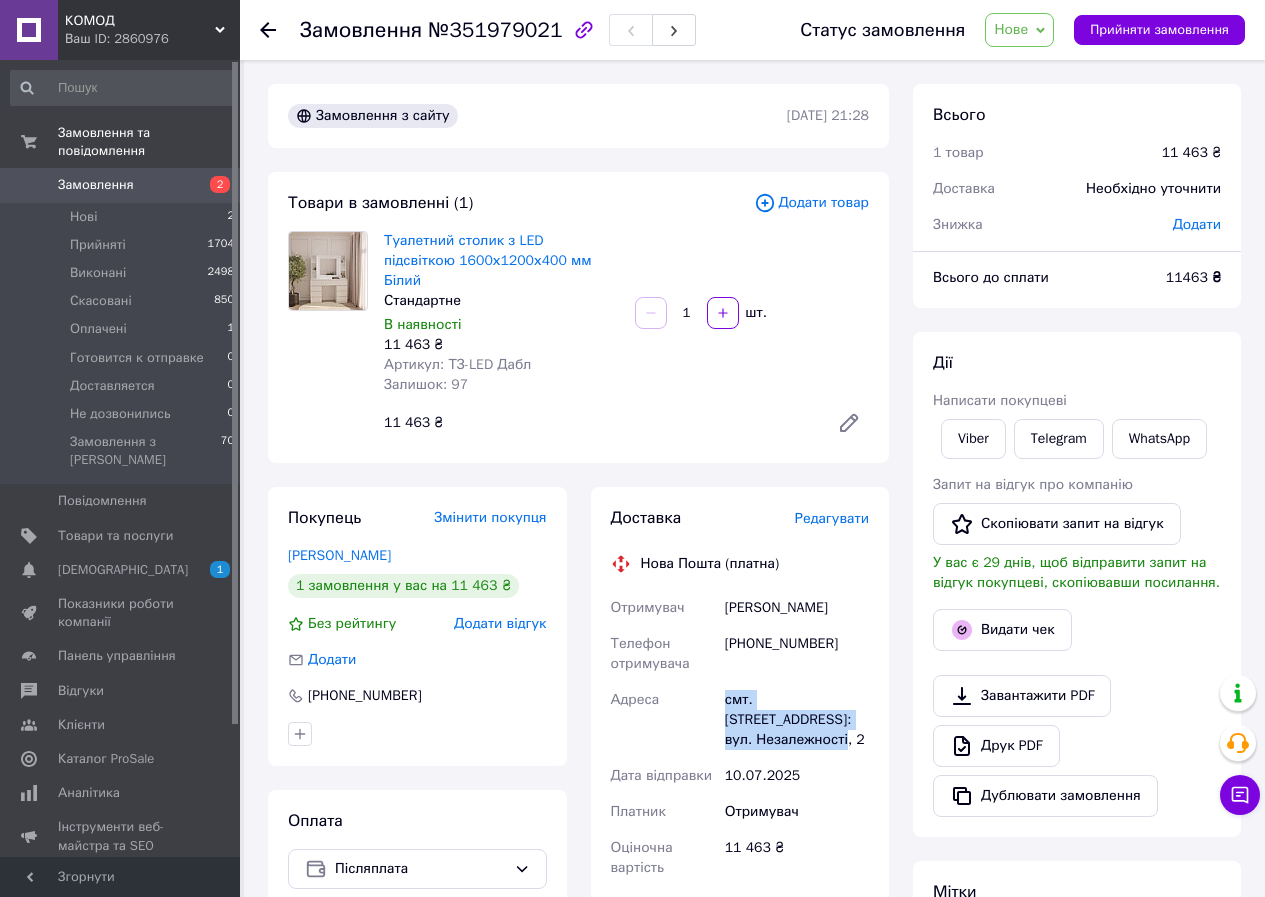 drag, startPoint x: 725, startPoint y: 677, endPoint x: 872, endPoint y: 715, distance: 151.83214 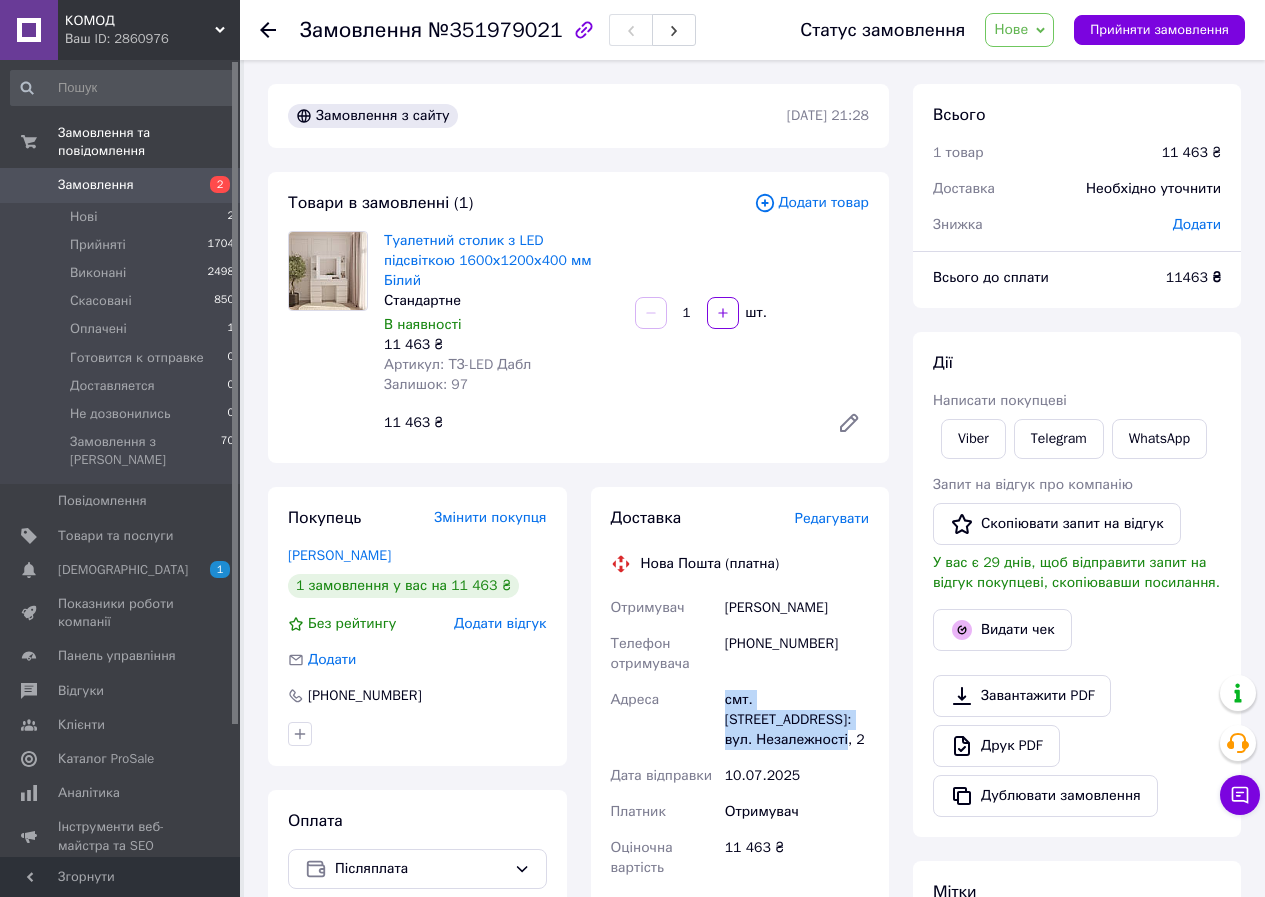 copy on "смт. Люблинець, №1: вул. Незалежності, 2" 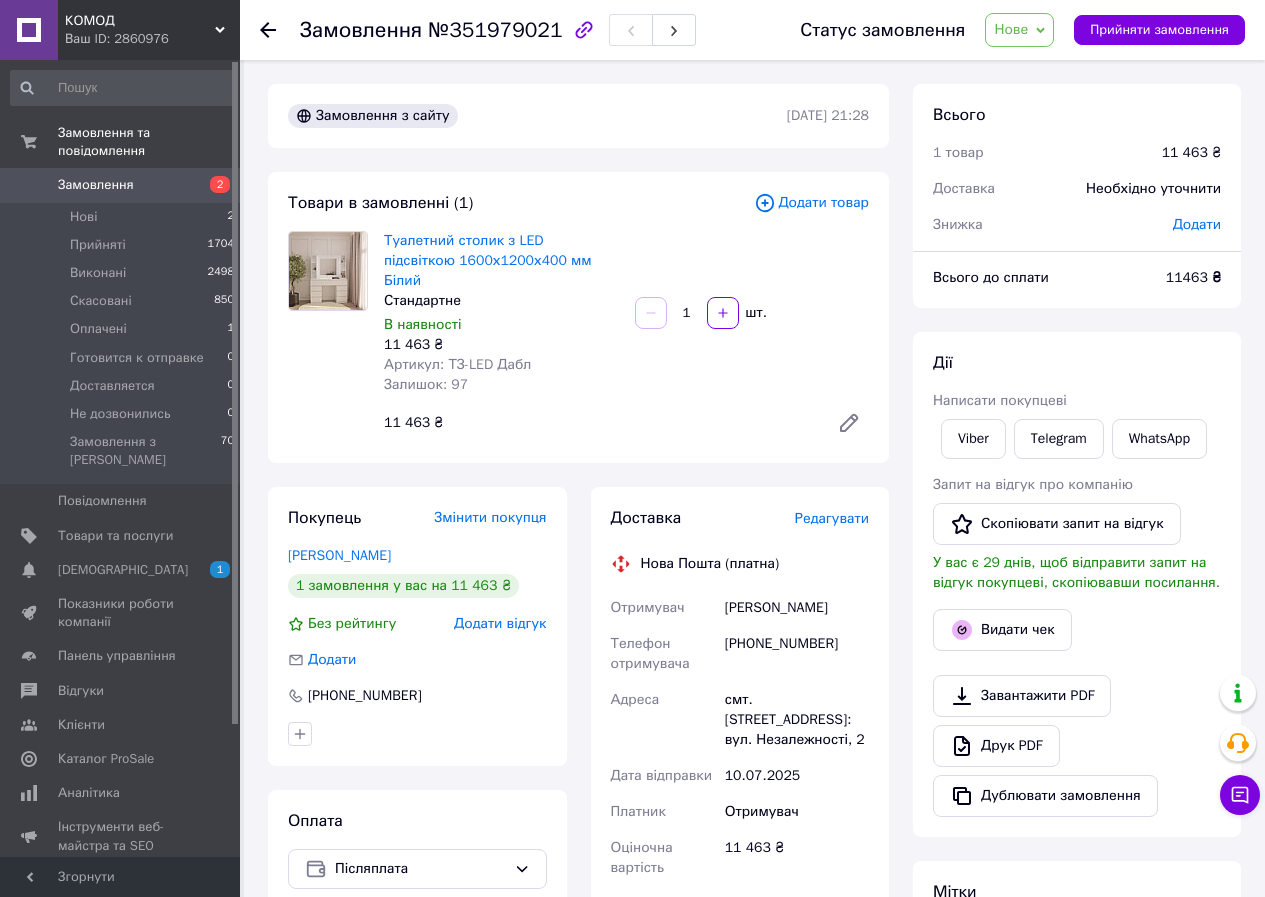 click on "Замовлення №351979021 Статус замовлення Нове Прийнято Виконано Скасовано Оплачено Готовится к отправке Доставляется Не дозвонились Прийняти замовлення" at bounding box center [752, 30] 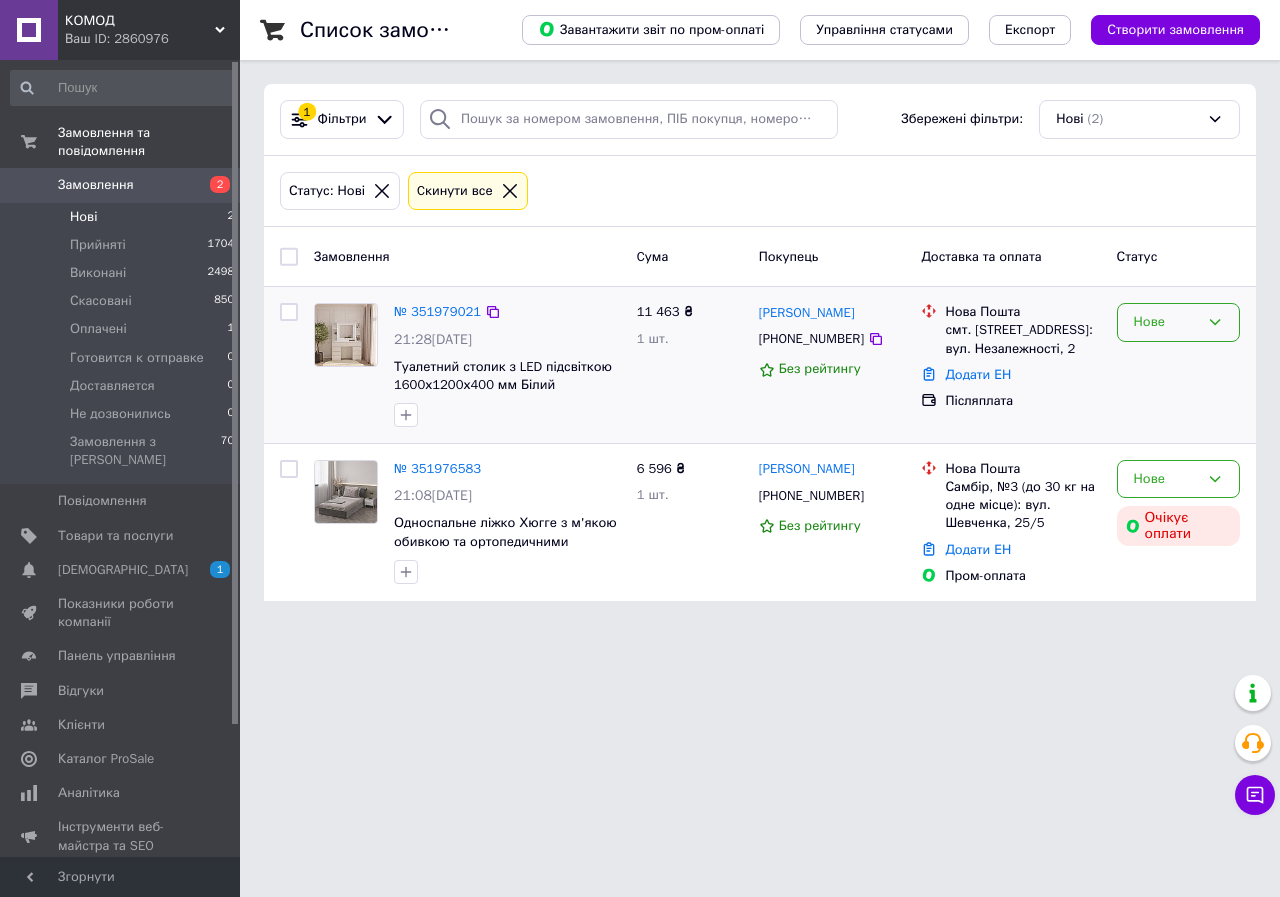 click on "Нове" at bounding box center [1178, 322] 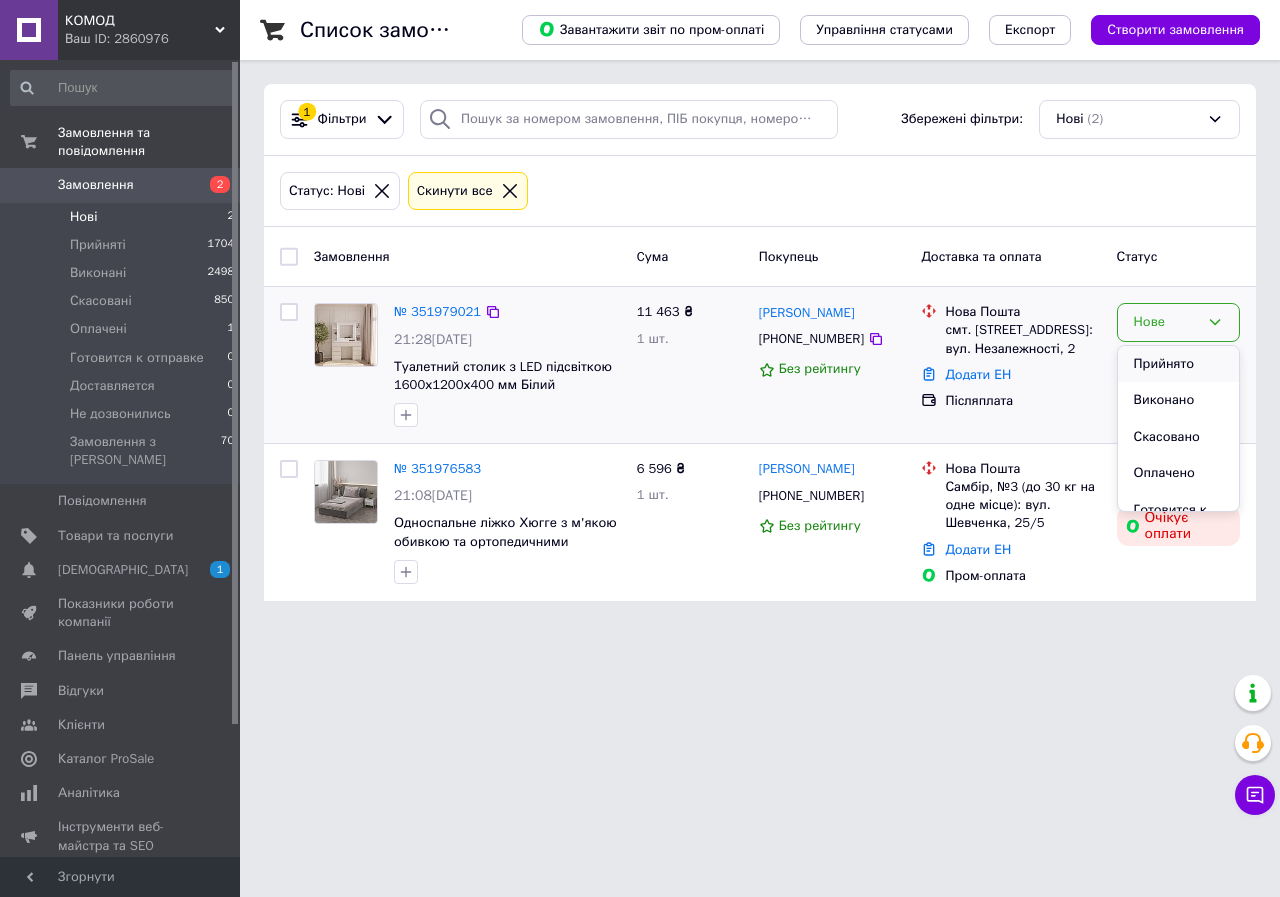 click on "Прийнято" at bounding box center (1178, 364) 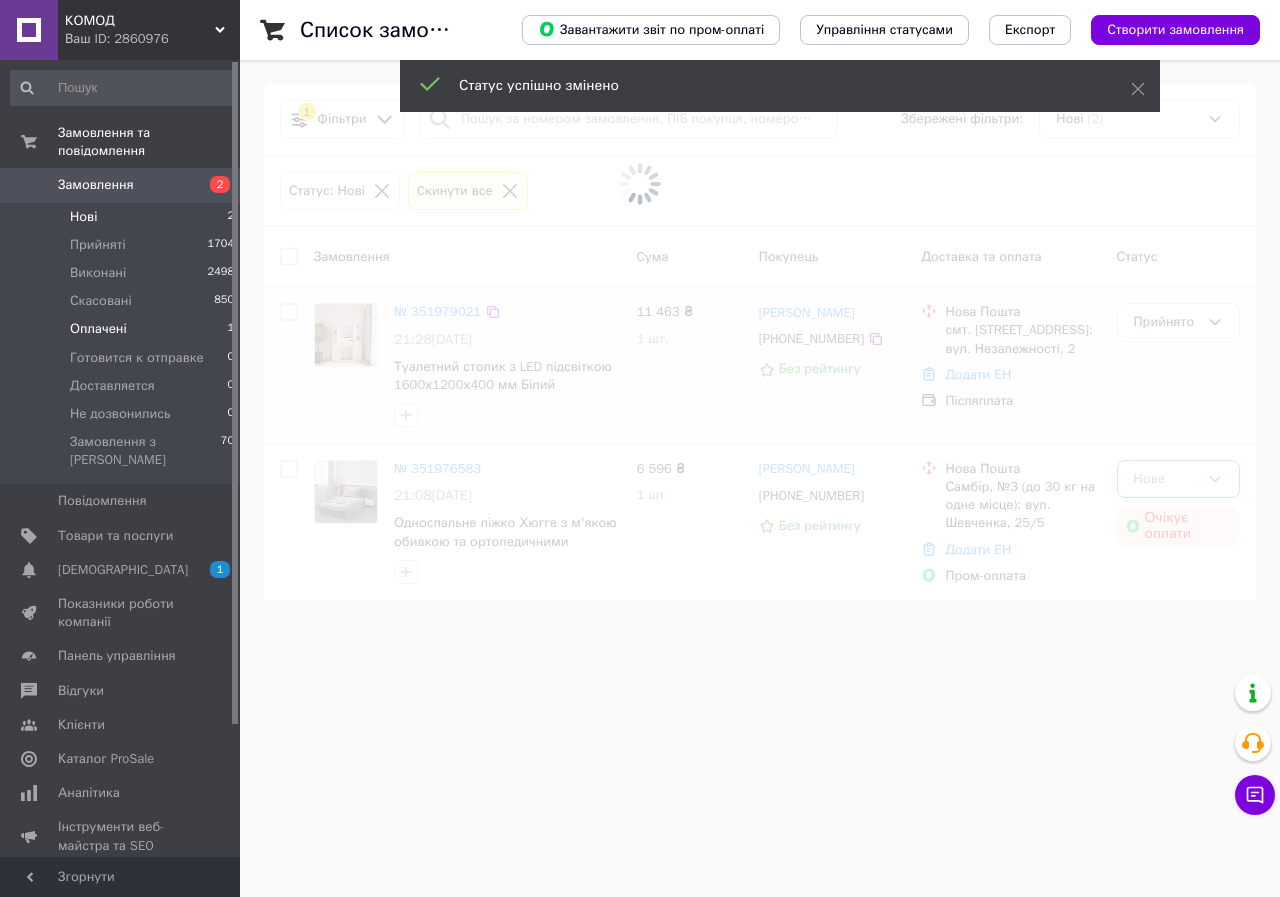 click on "Оплачені" at bounding box center (98, 329) 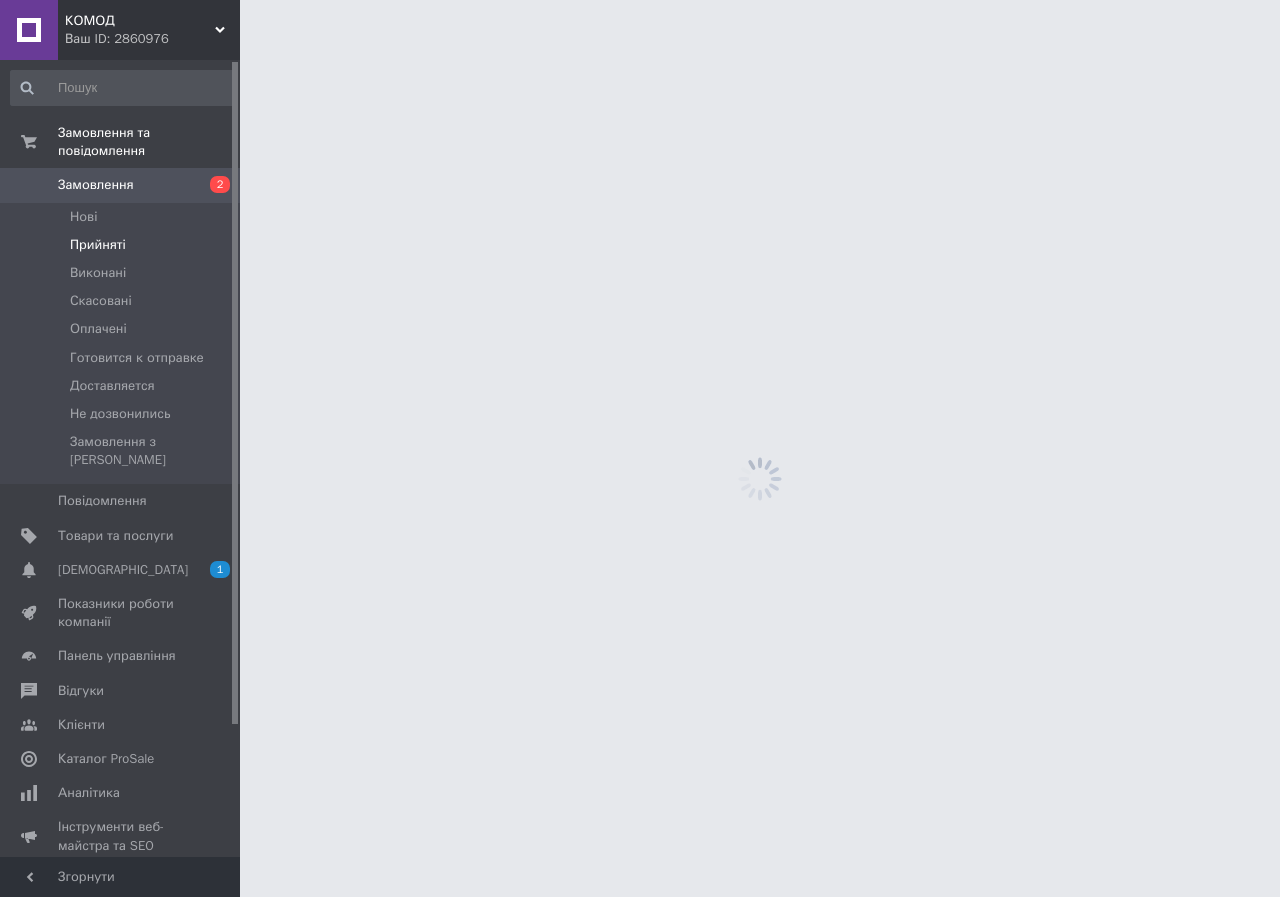scroll, scrollTop: 0, scrollLeft: 0, axis: both 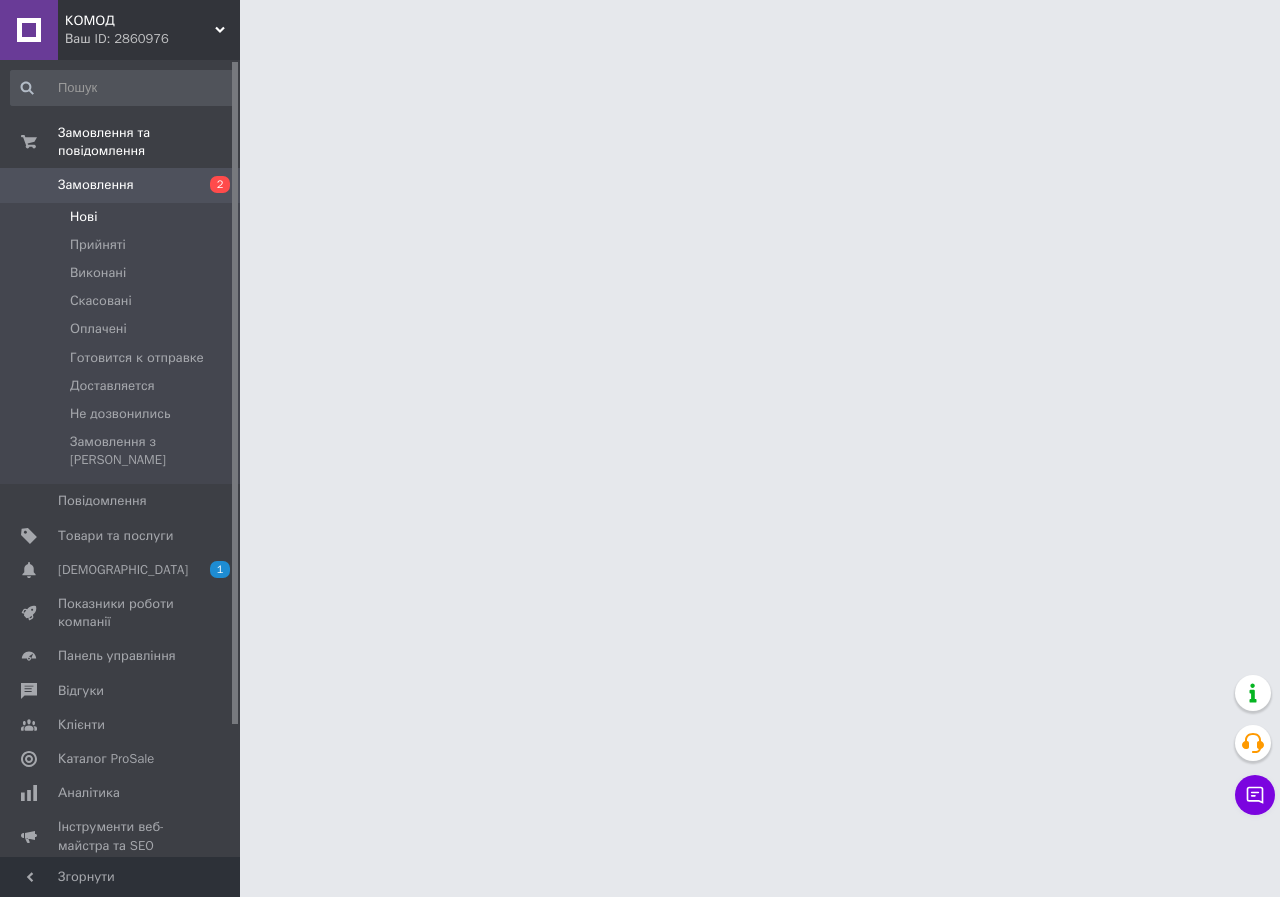 click on "Нові" at bounding box center [83, 217] 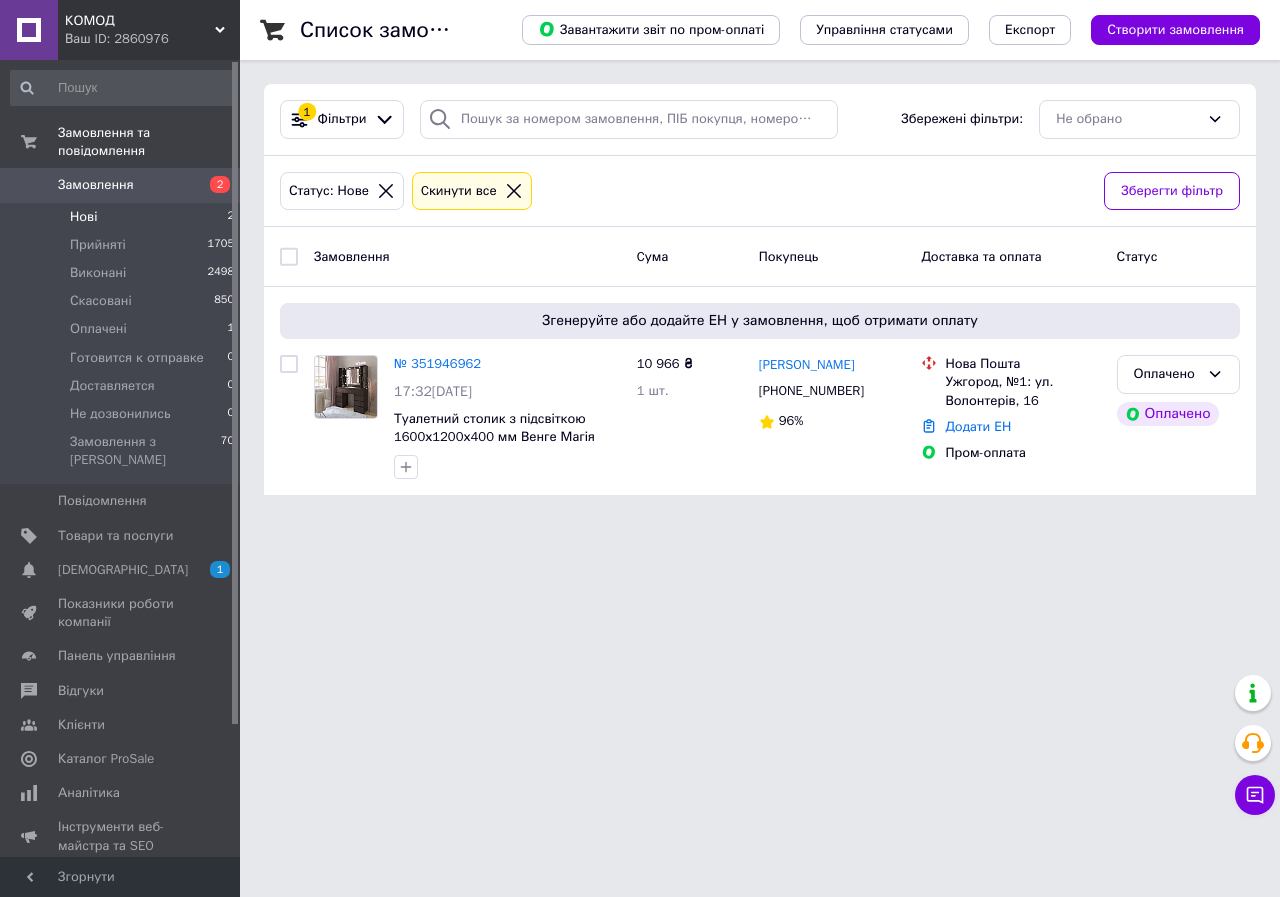 click on "Нові 2" at bounding box center [123, 217] 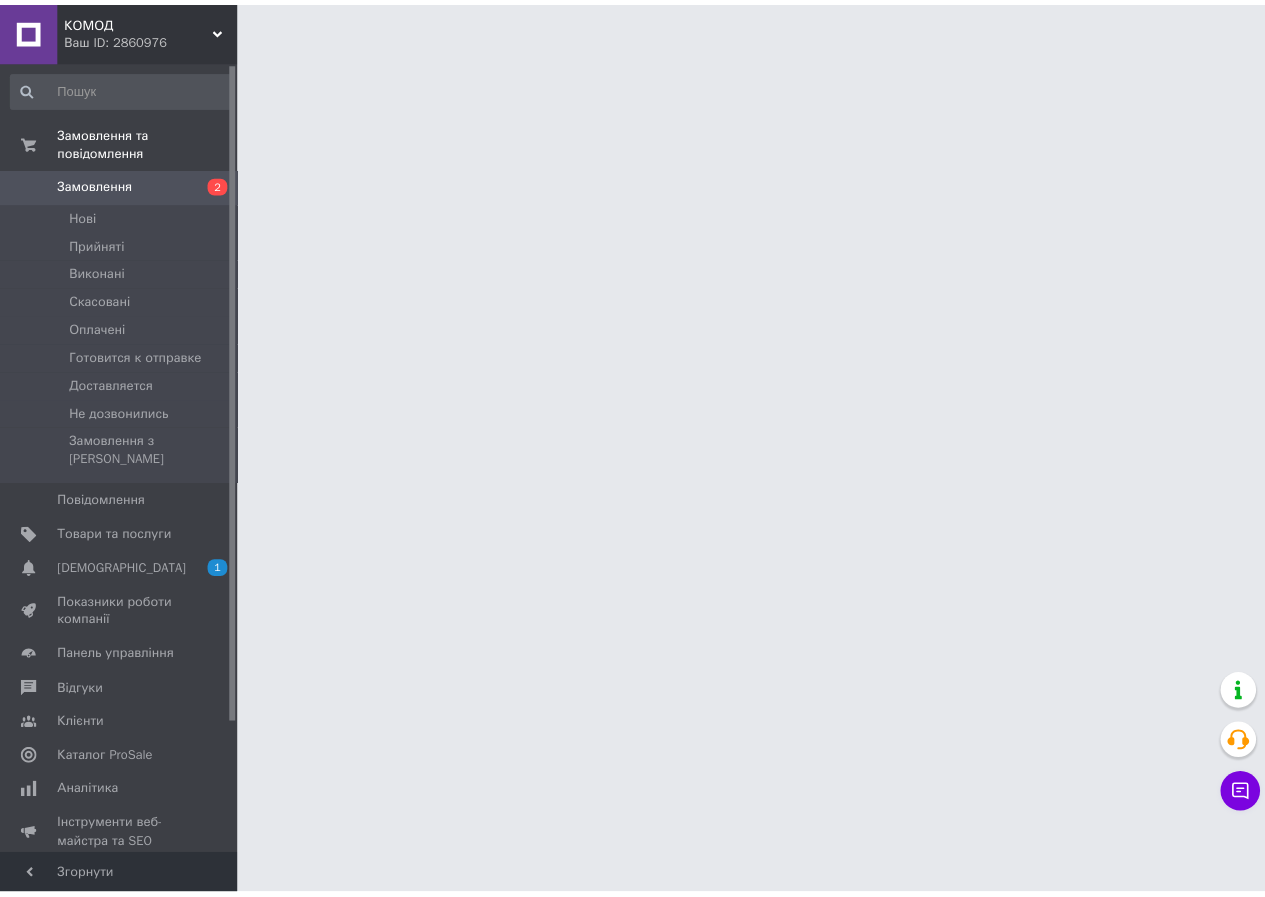 scroll, scrollTop: 0, scrollLeft: 0, axis: both 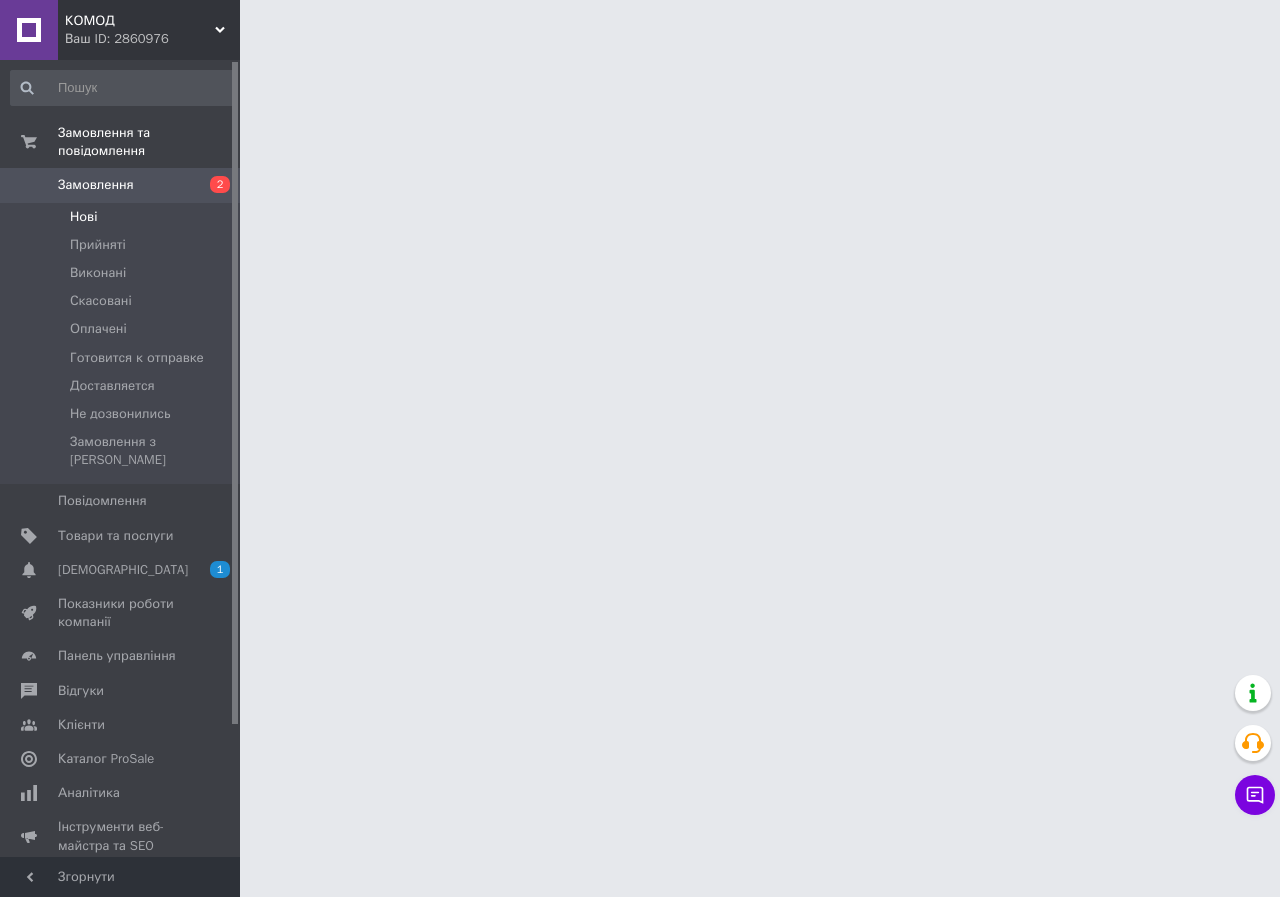 click on "Нові" at bounding box center [123, 217] 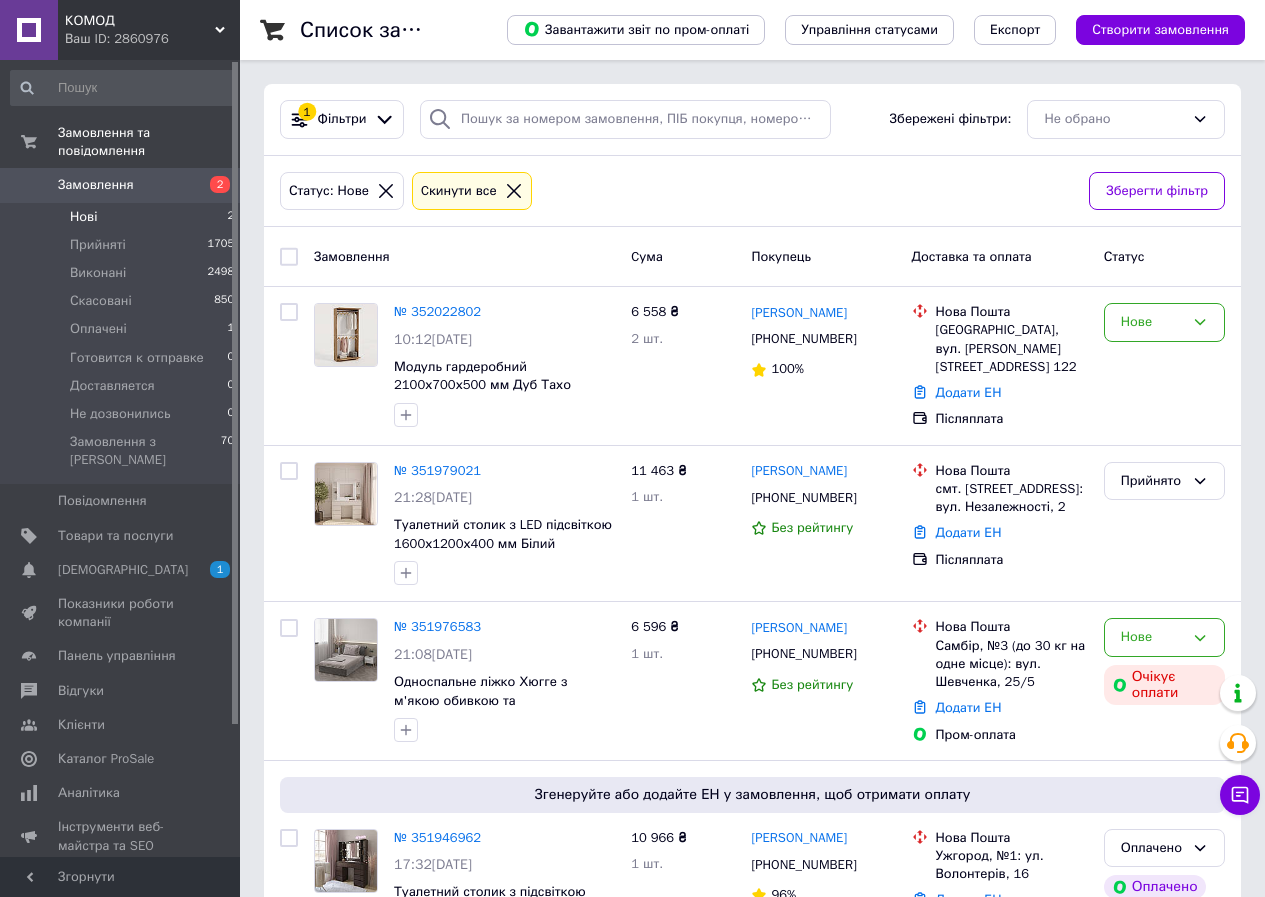 click on "Нові" at bounding box center (83, 217) 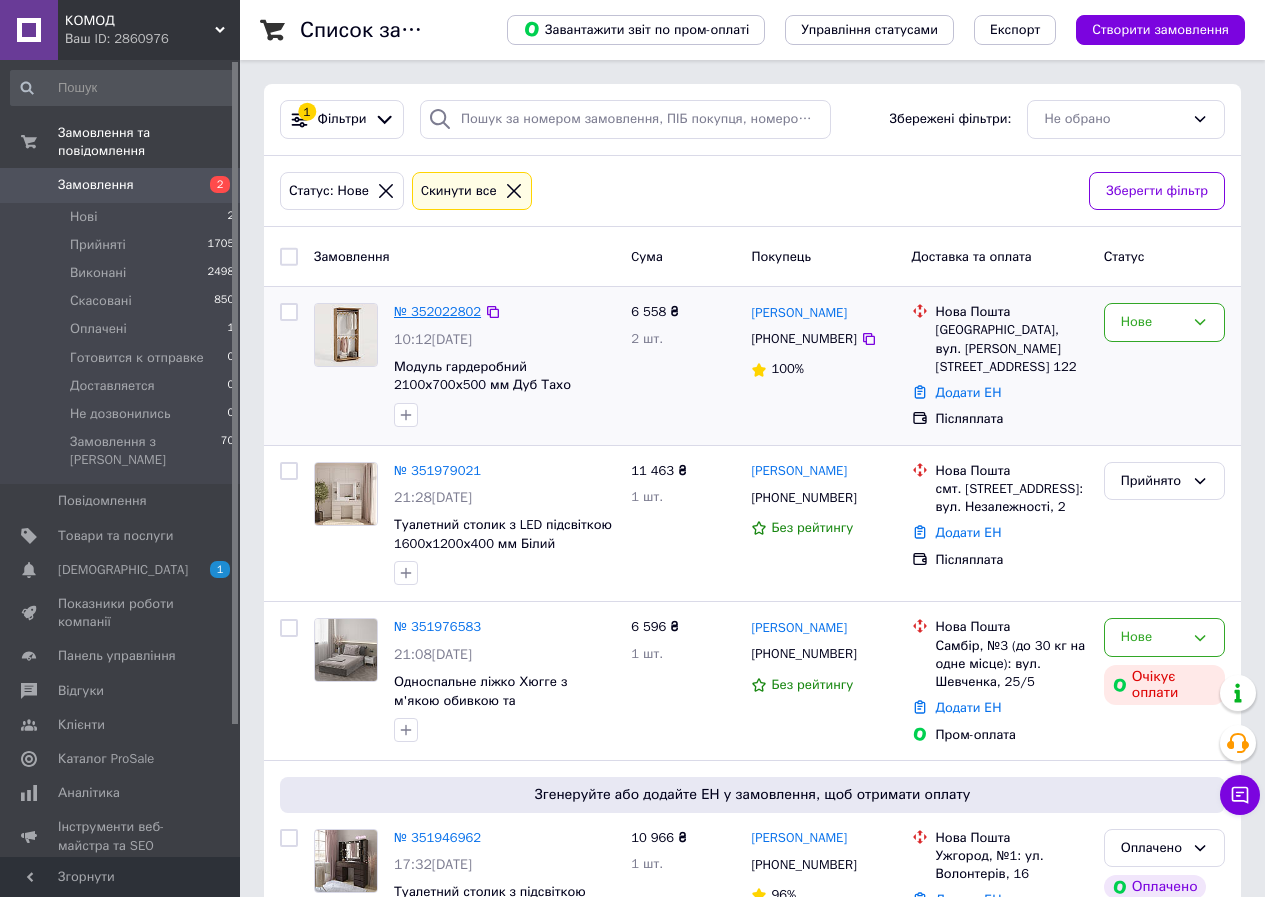 click on "№ 352022802" at bounding box center (437, 311) 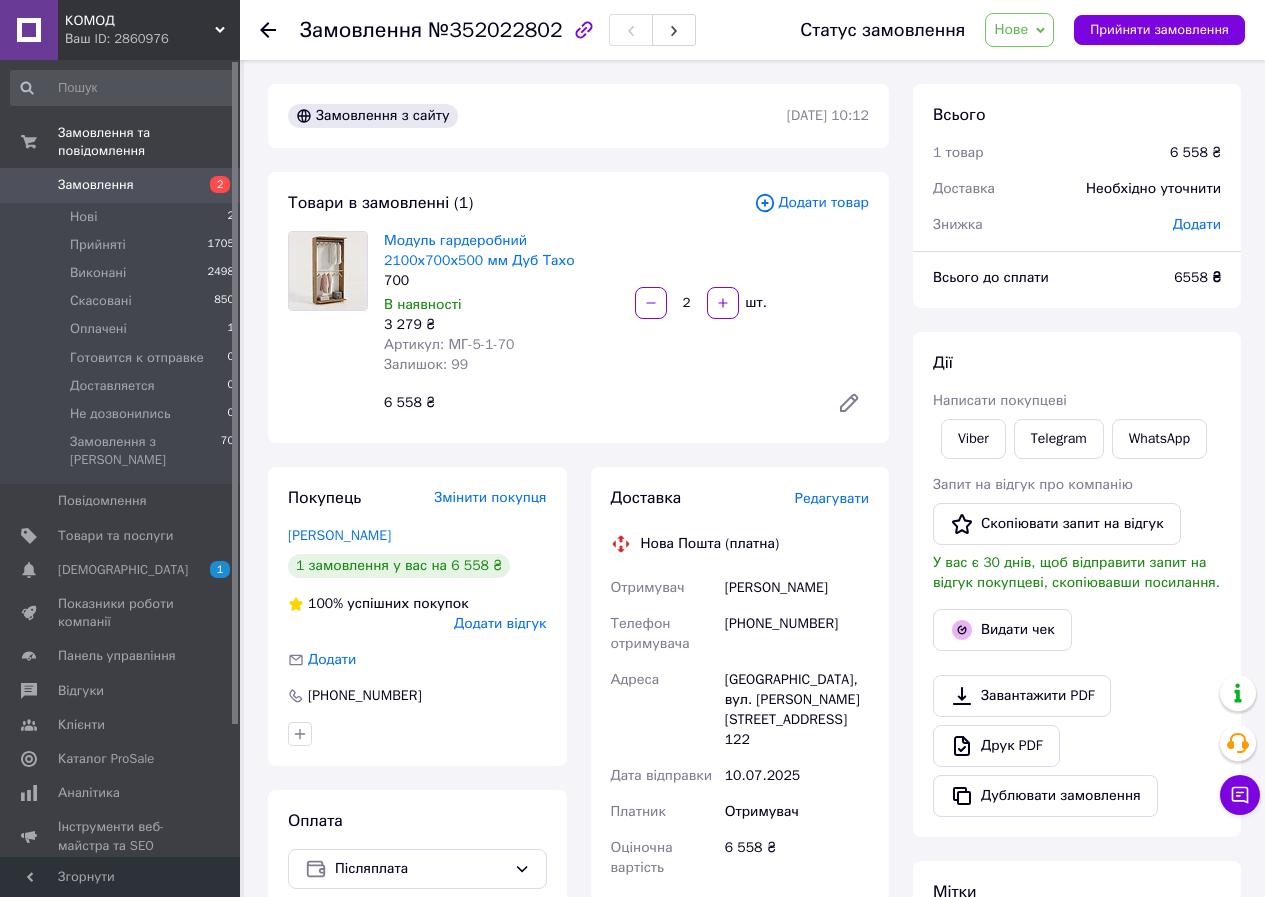 scroll, scrollTop: 100, scrollLeft: 0, axis: vertical 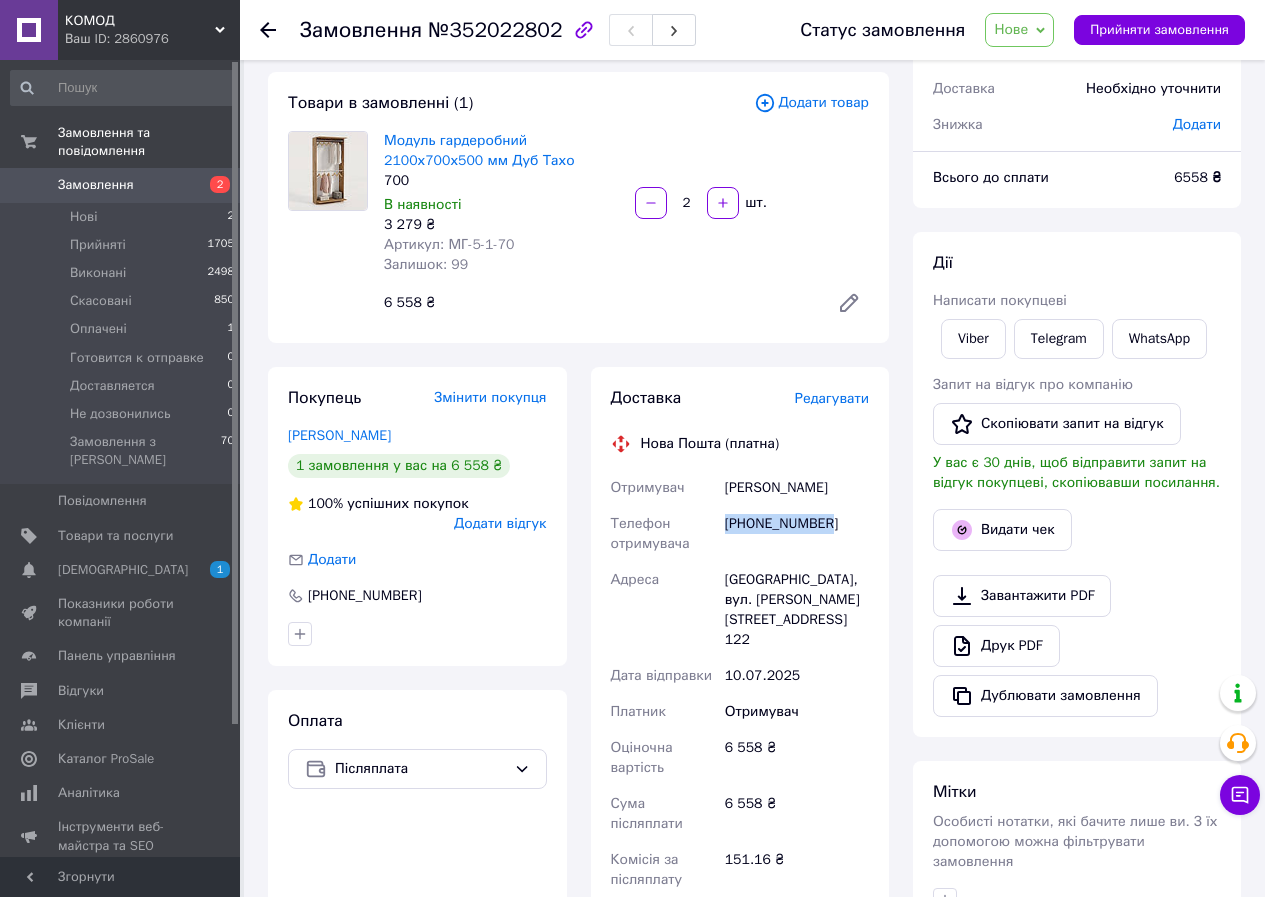 drag, startPoint x: 843, startPoint y: 528, endPoint x: 728, endPoint y: 523, distance: 115.10864 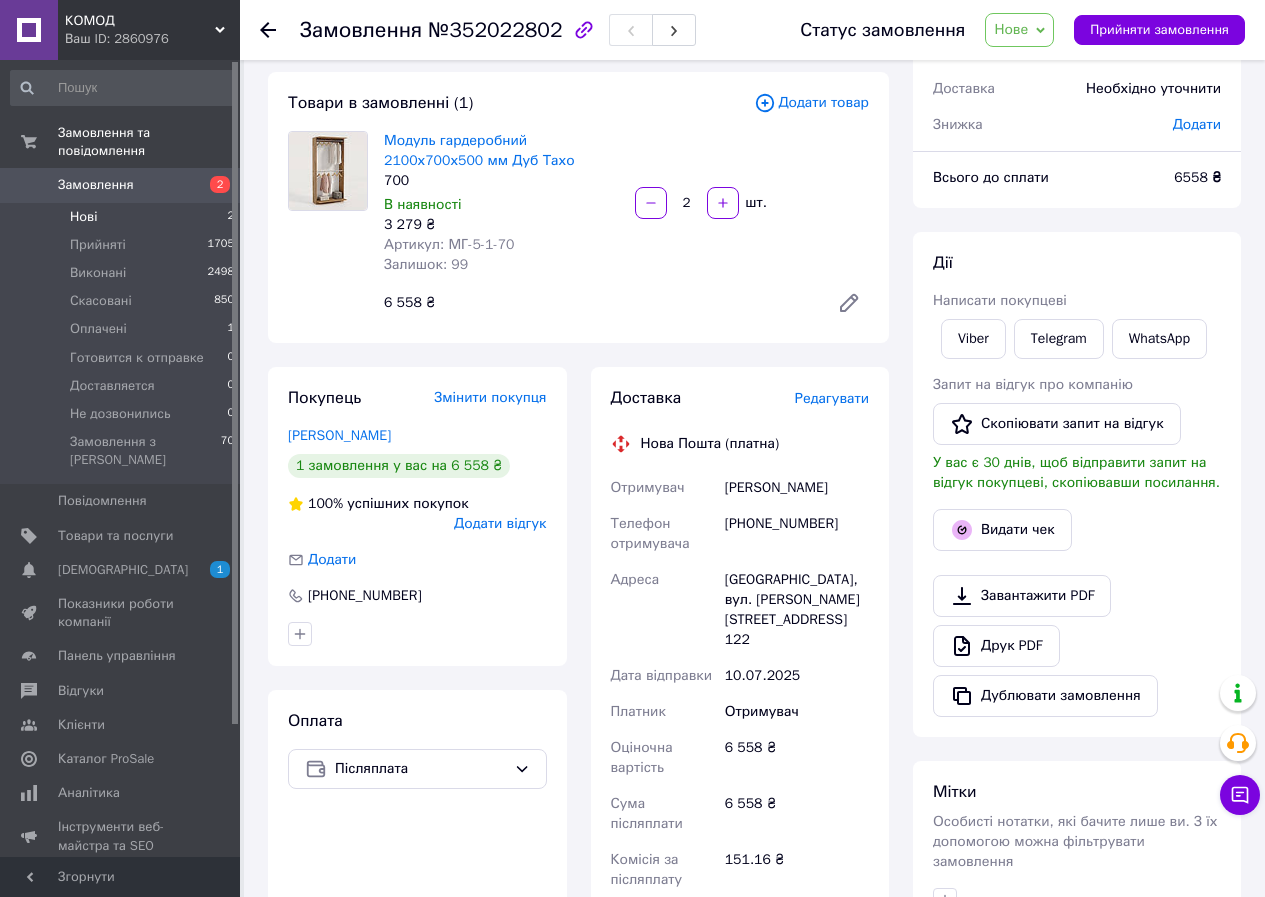 click on "Нові" at bounding box center [83, 217] 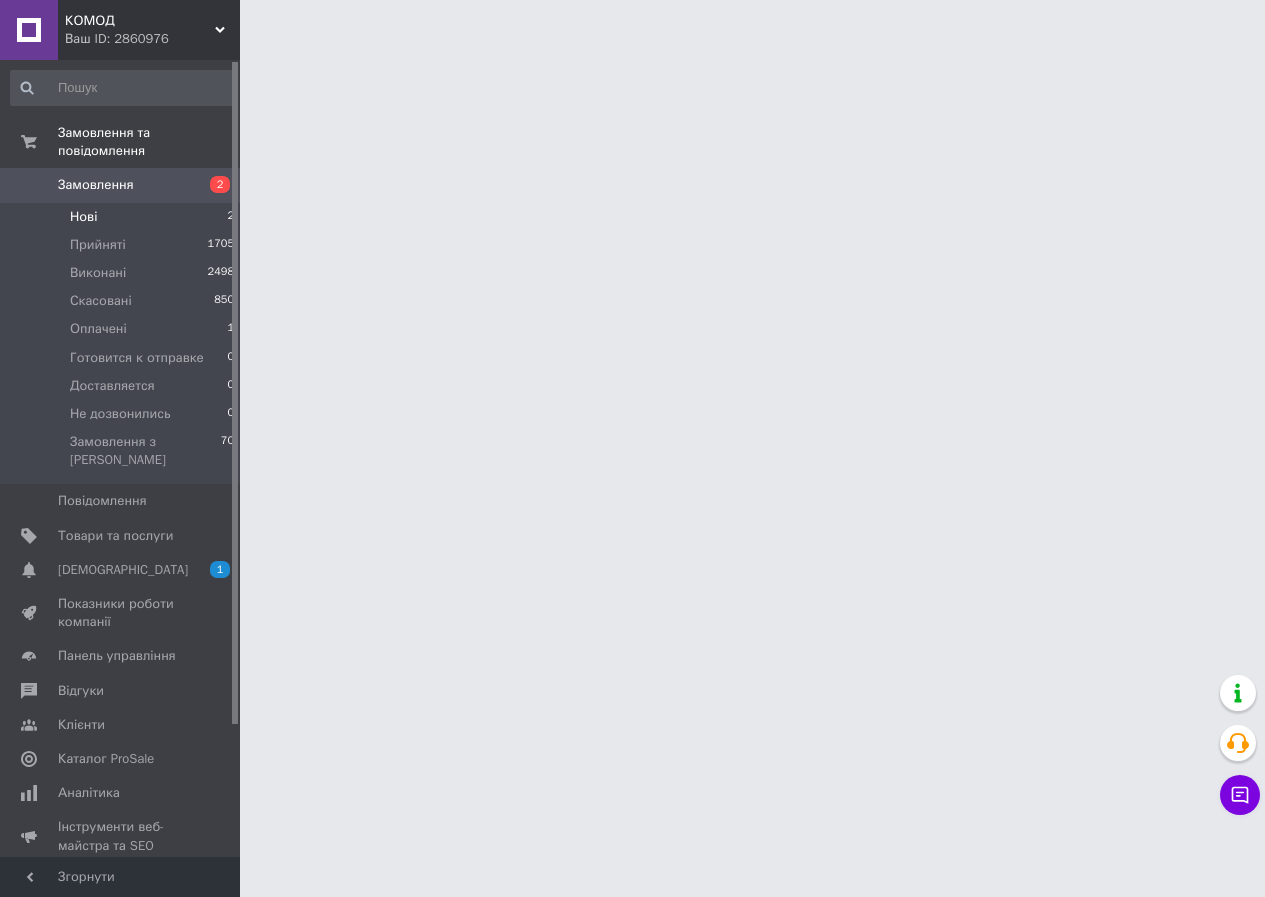 scroll, scrollTop: 0, scrollLeft: 0, axis: both 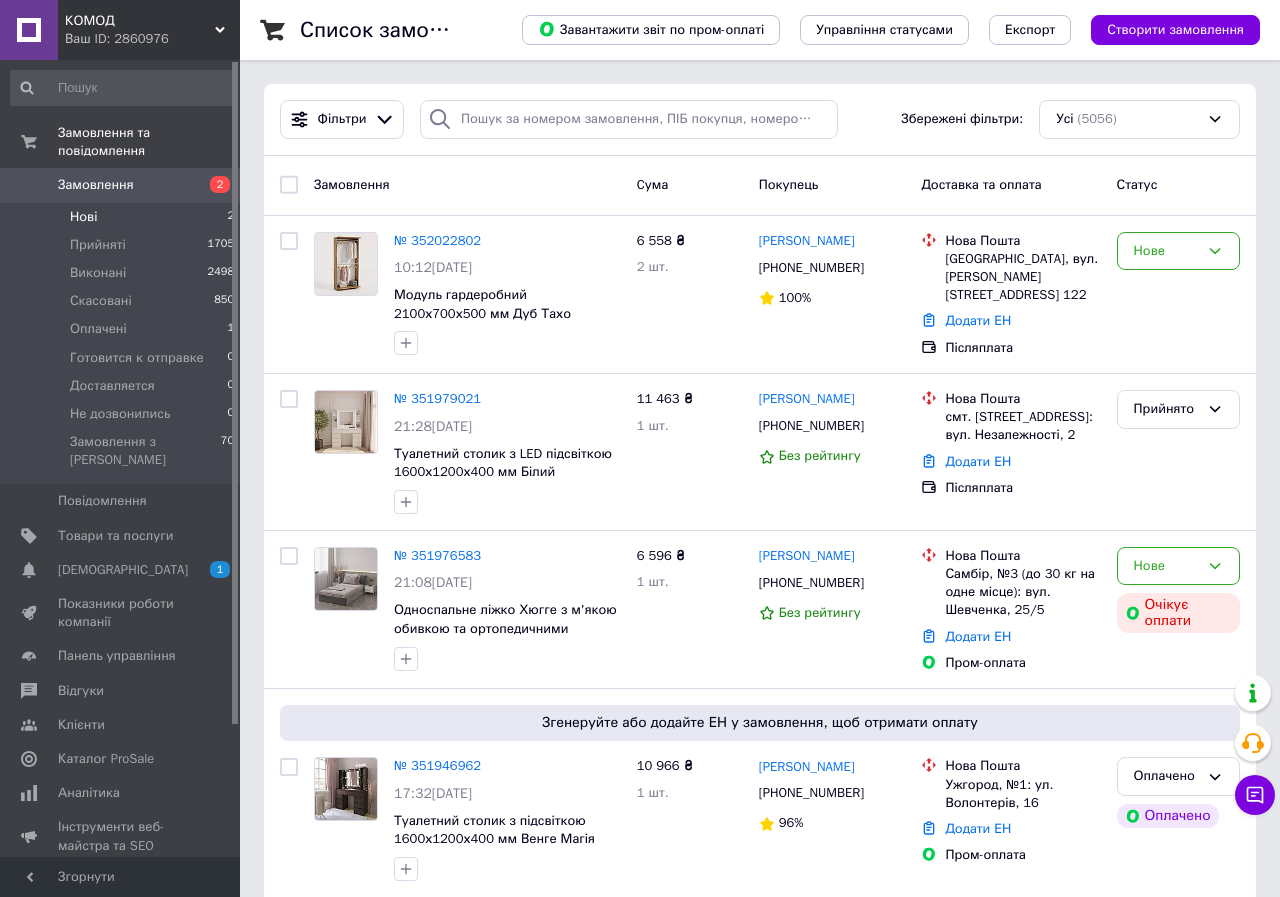click on "Нові 2" at bounding box center [123, 217] 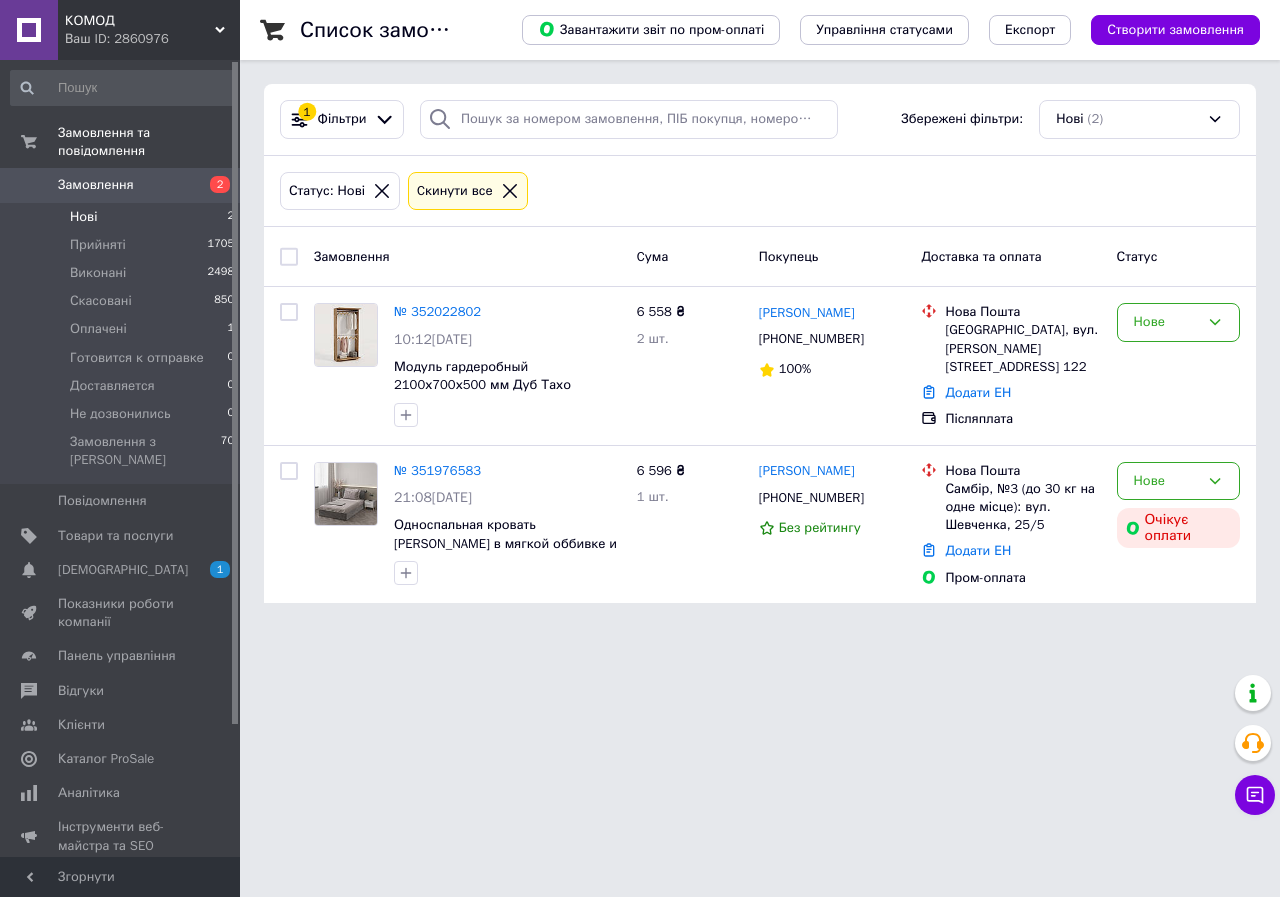 click on "№ 352022802" at bounding box center [437, 311] 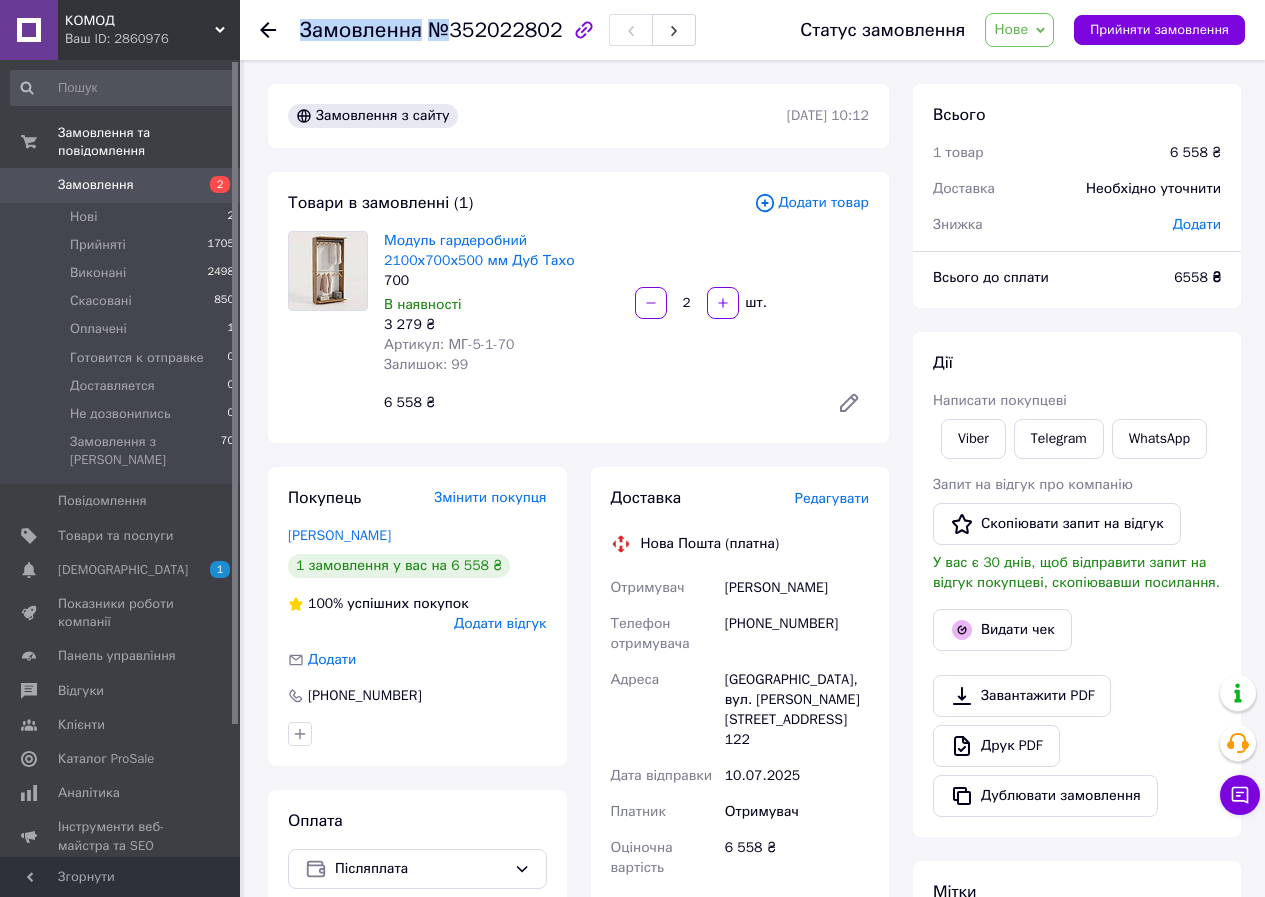 drag, startPoint x: 446, startPoint y: 28, endPoint x: 550, endPoint y: 25, distance: 104.04326 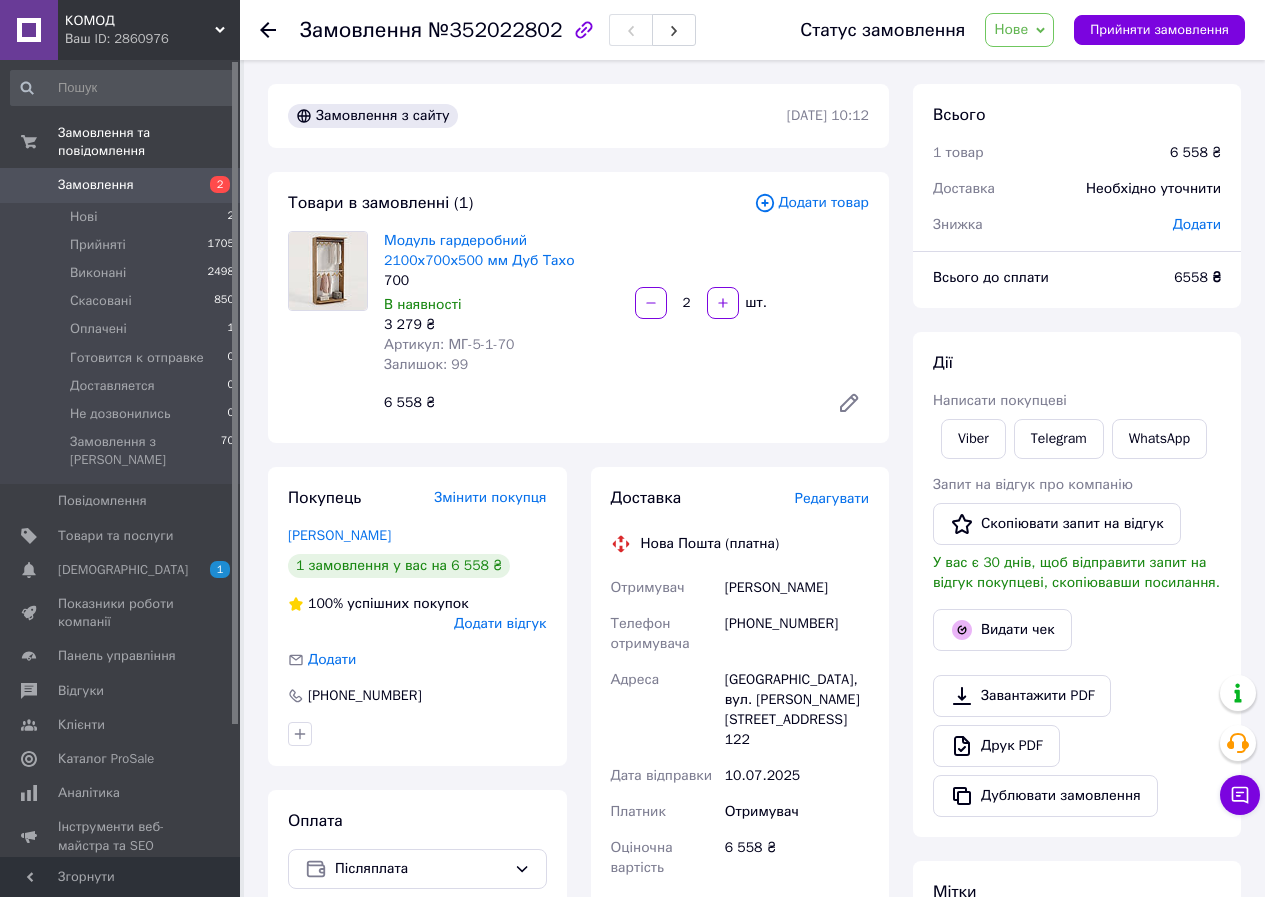 click on "№352022802" at bounding box center (495, 30) 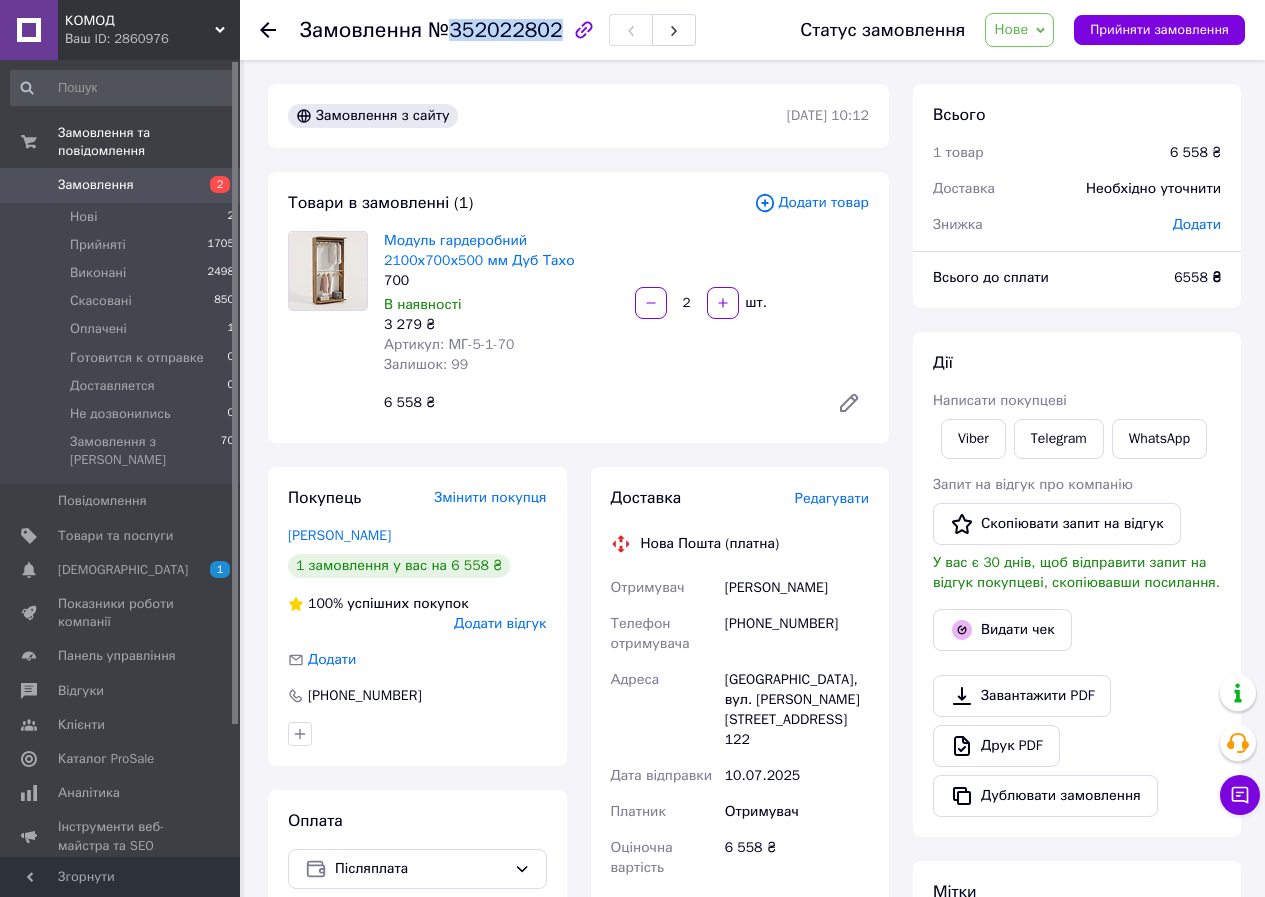 drag, startPoint x: 448, startPoint y: 31, endPoint x: 545, endPoint y: 31, distance: 97 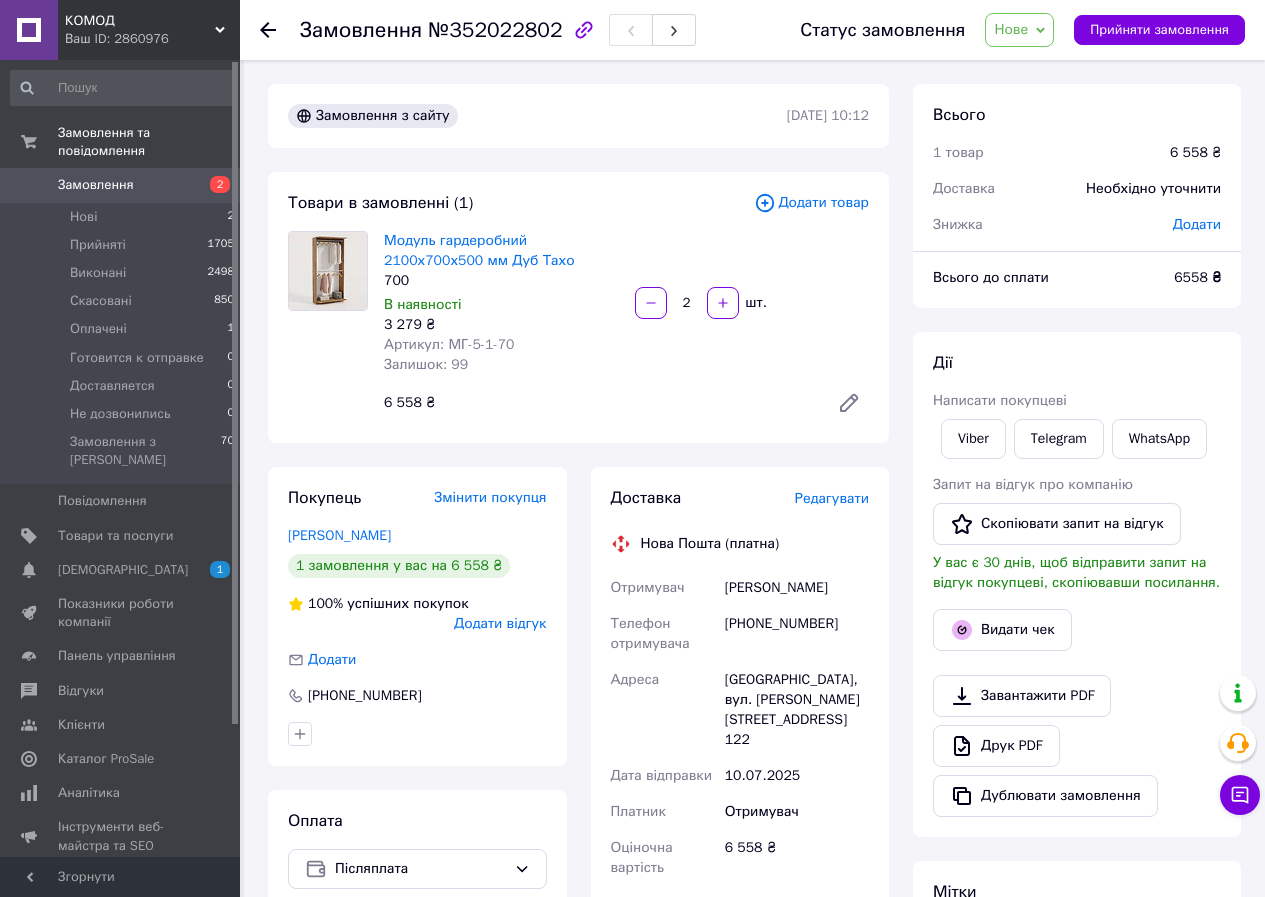 click on "+380950295902" at bounding box center [797, 634] 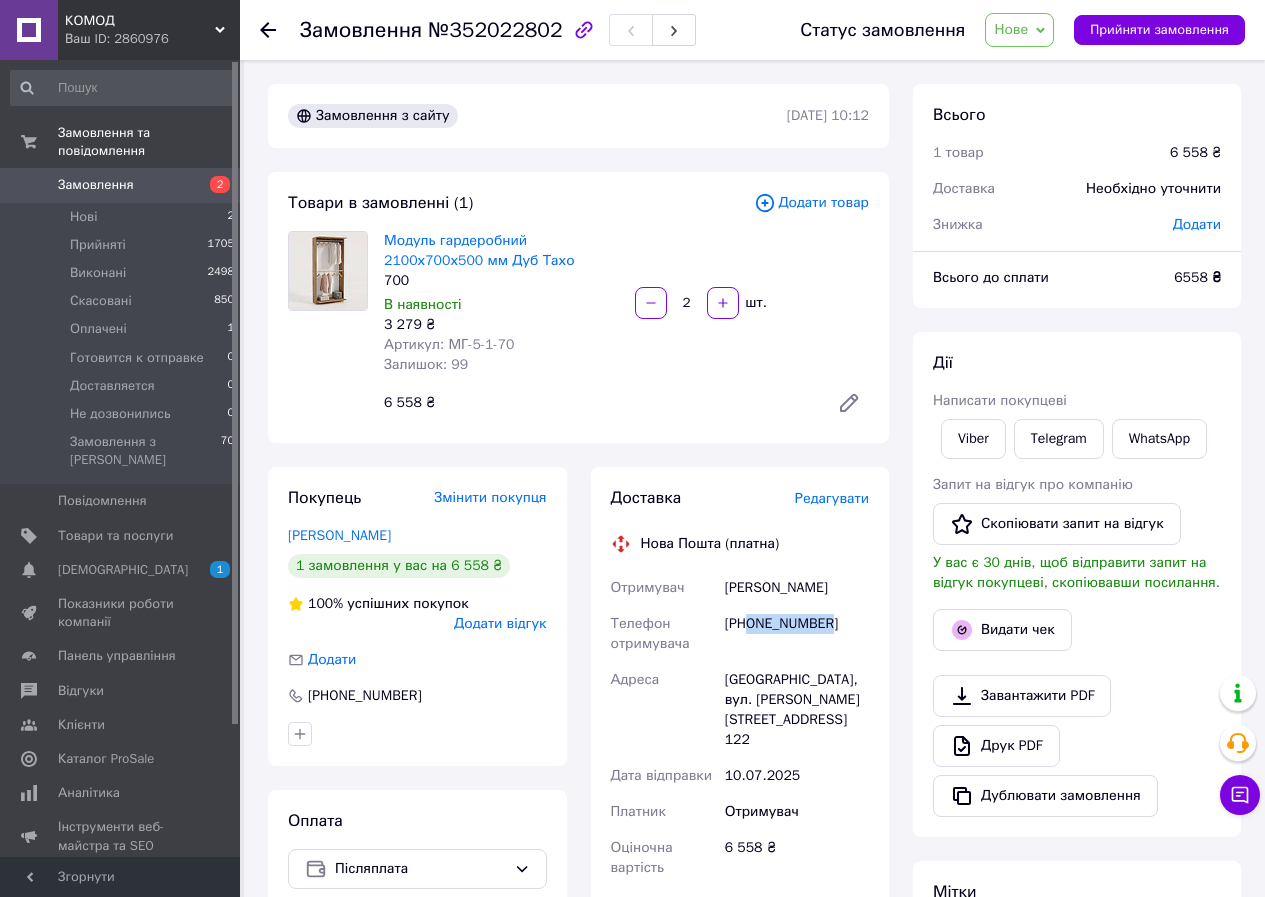 drag, startPoint x: 842, startPoint y: 615, endPoint x: 751, endPoint y: 617, distance: 91.02197 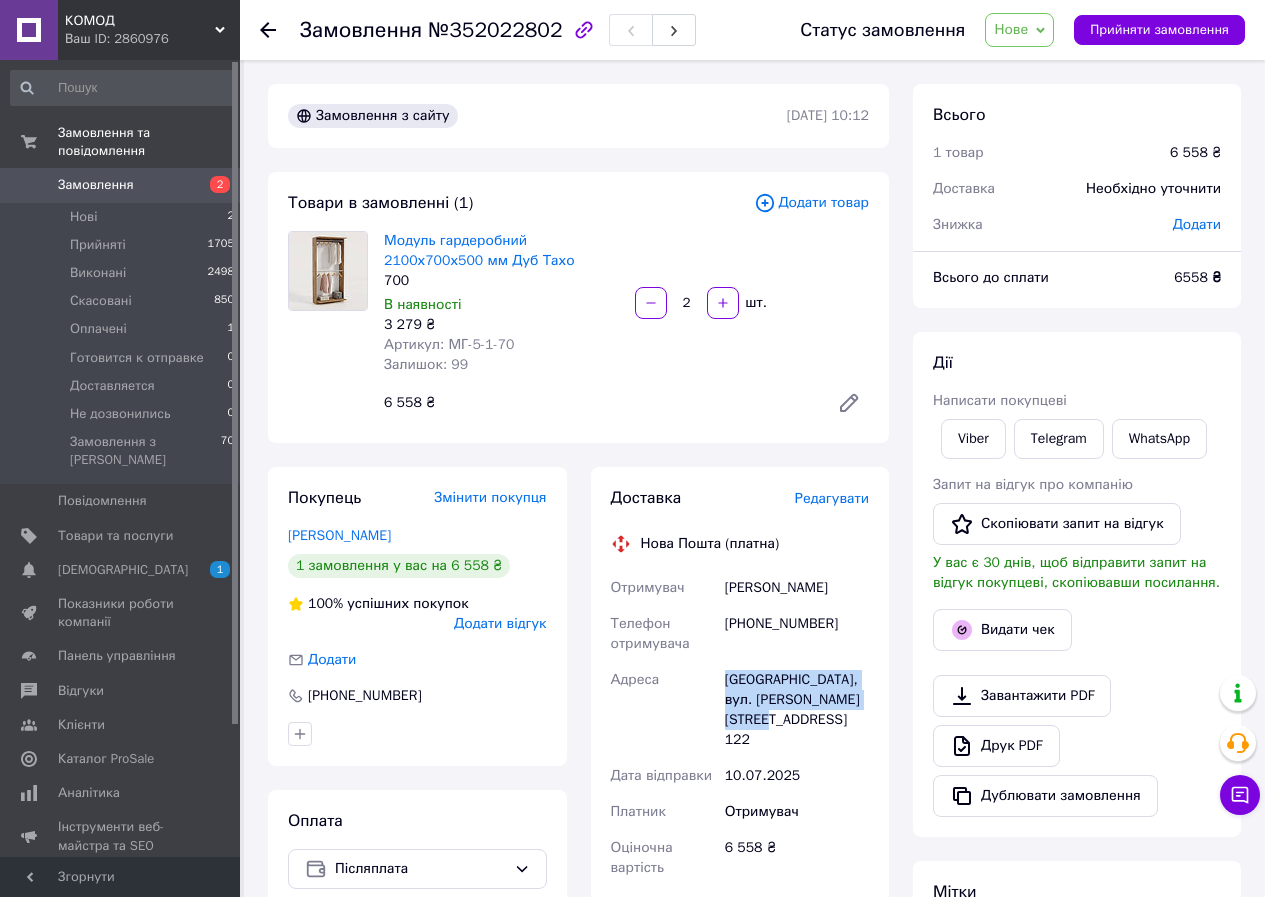 drag, startPoint x: 726, startPoint y: 679, endPoint x: 781, endPoint y: 695, distance: 57.280014 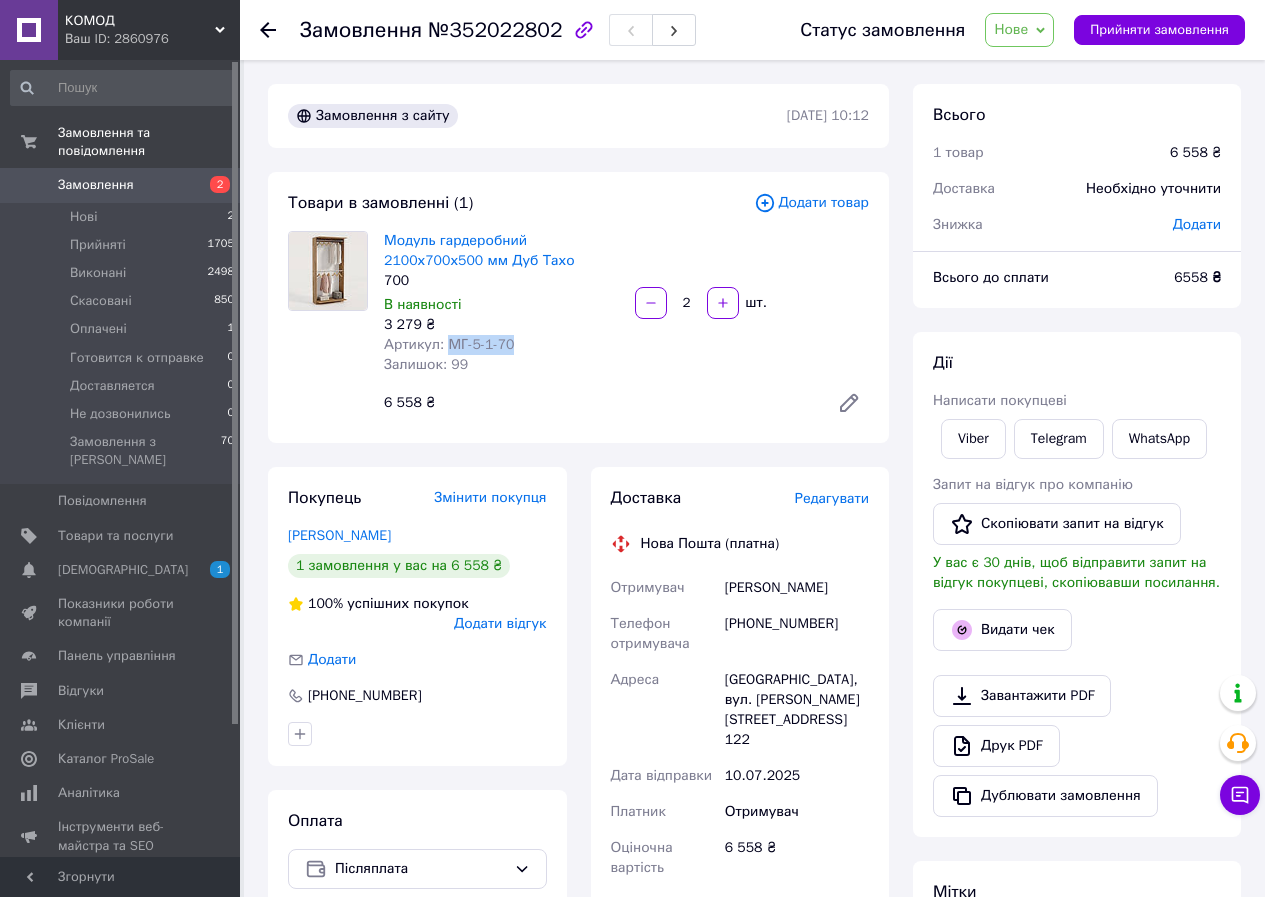 drag, startPoint x: 533, startPoint y: 350, endPoint x: 457, endPoint y: 349, distance: 76.00658 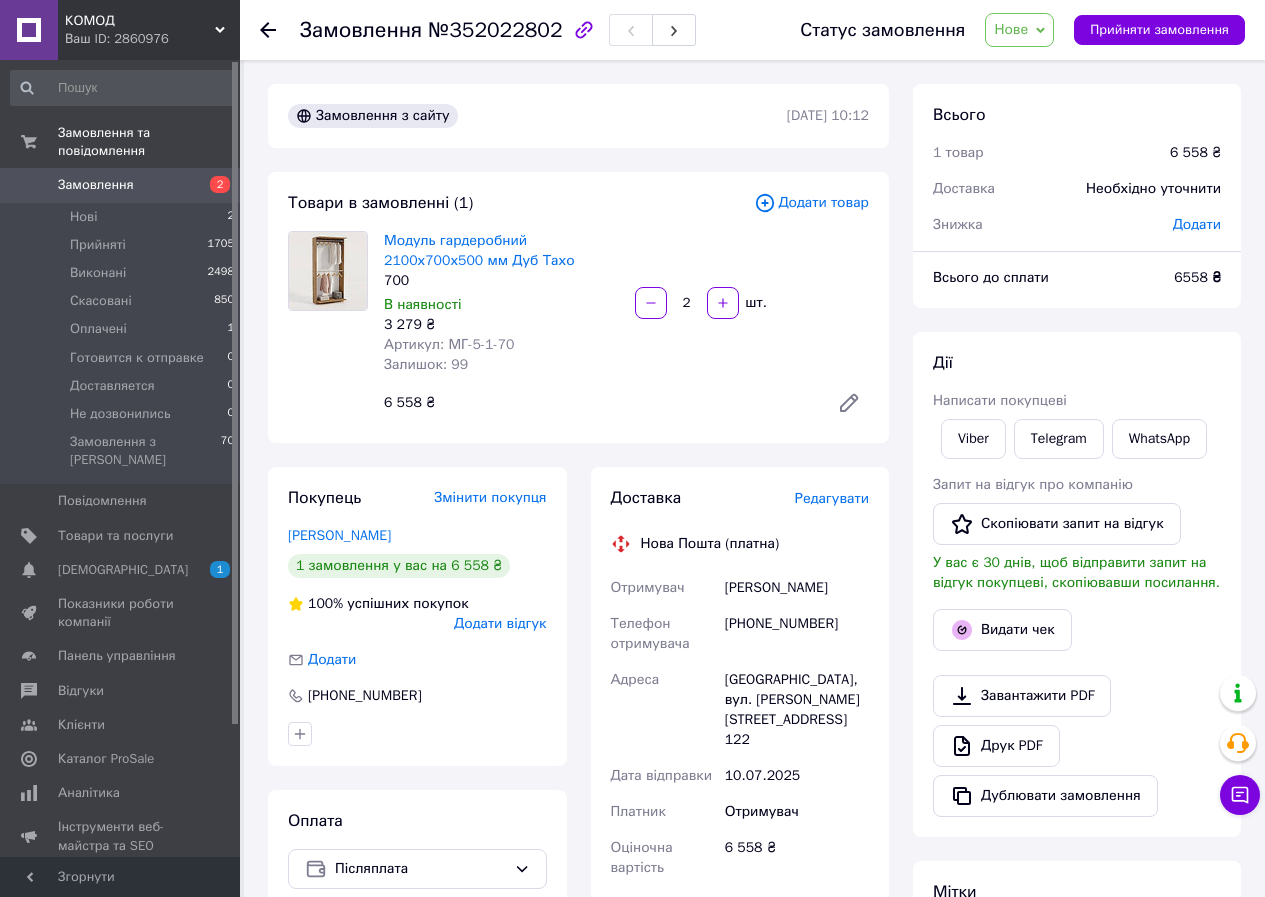 drag, startPoint x: 458, startPoint y: 348, endPoint x: 573, endPoint y: 313, distance: 120.20815 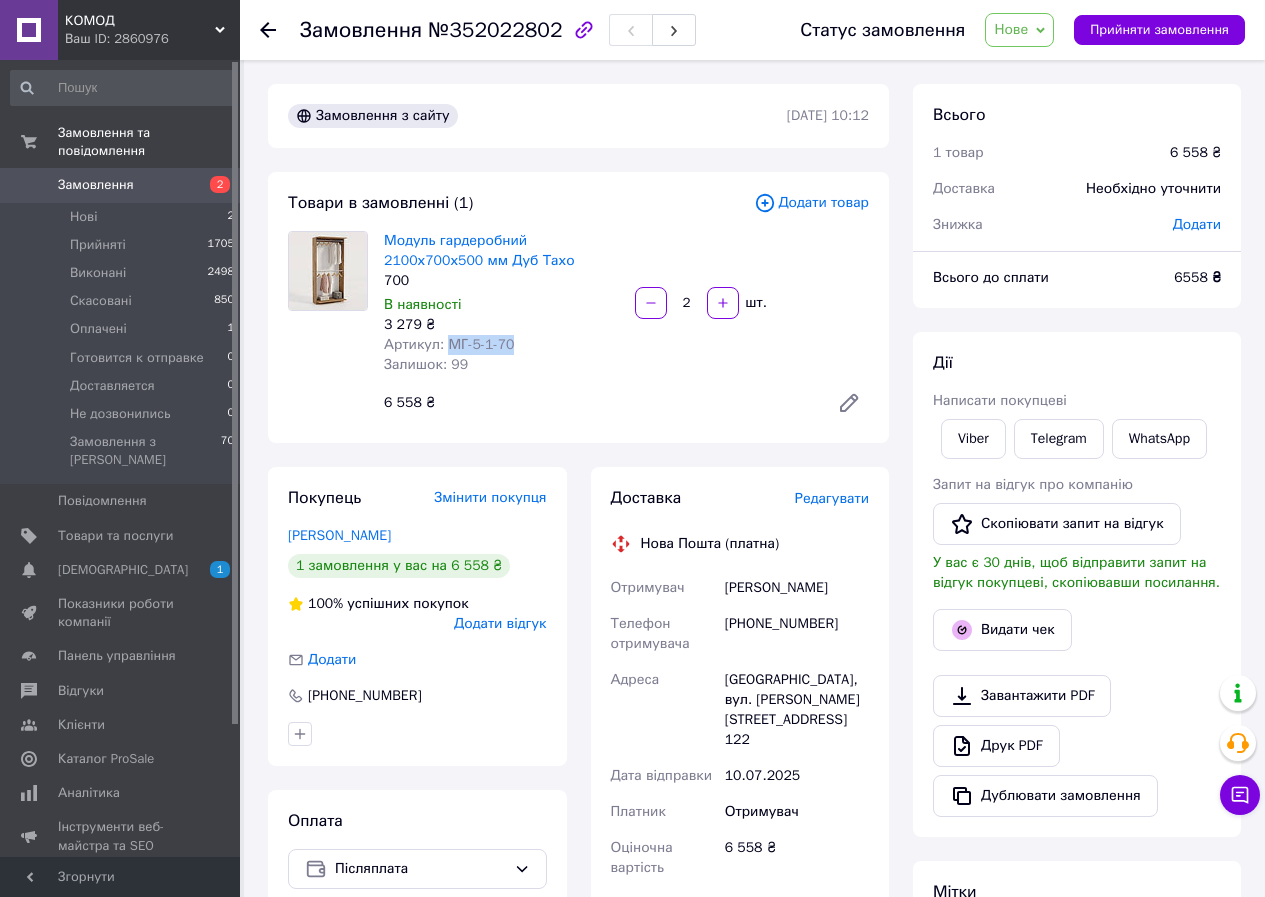 drag, startPoint x: 485, startPoint y: 343, endPoint x: 445, endPoint y: 340, distance: 40.112343 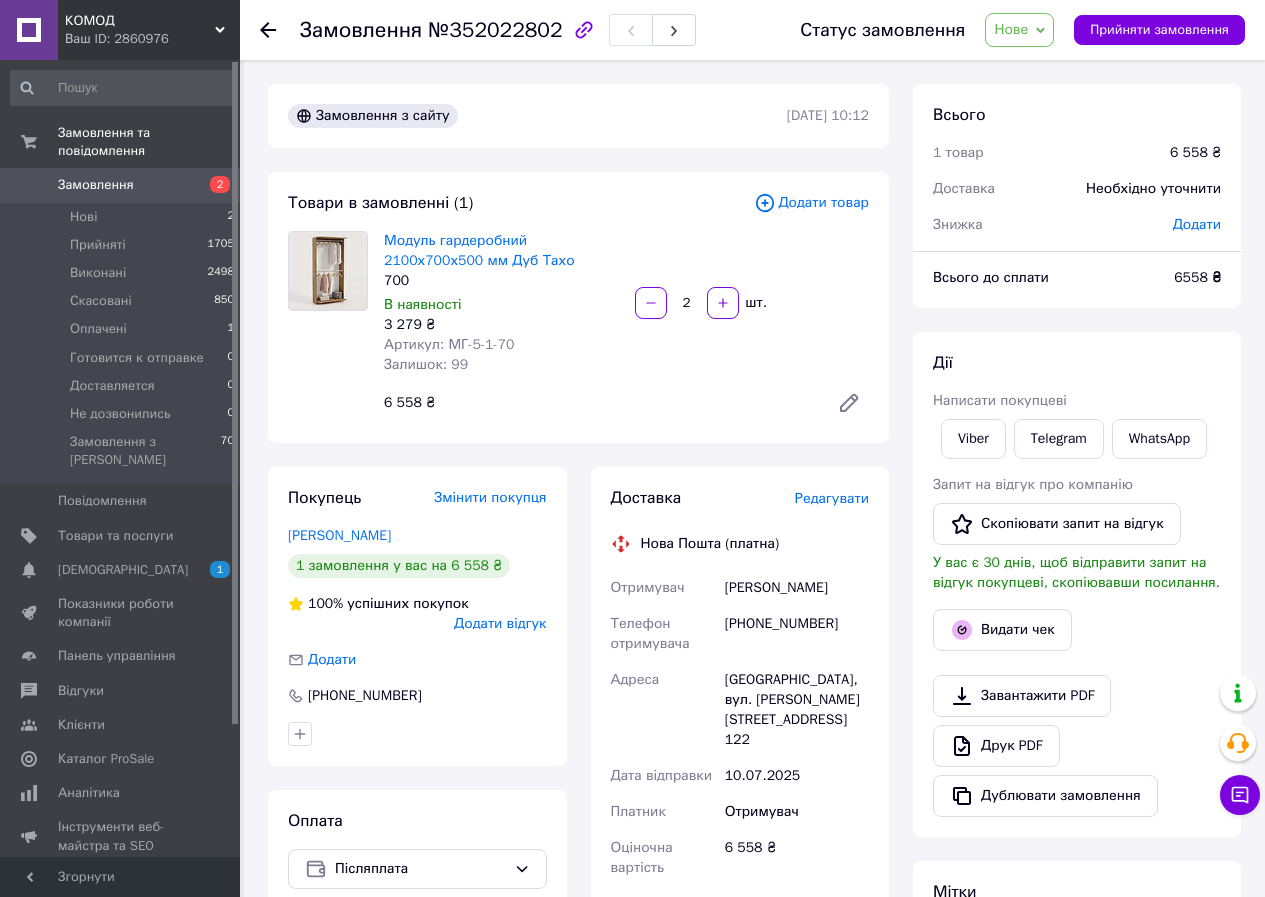 click at bounding box center [280, 30] 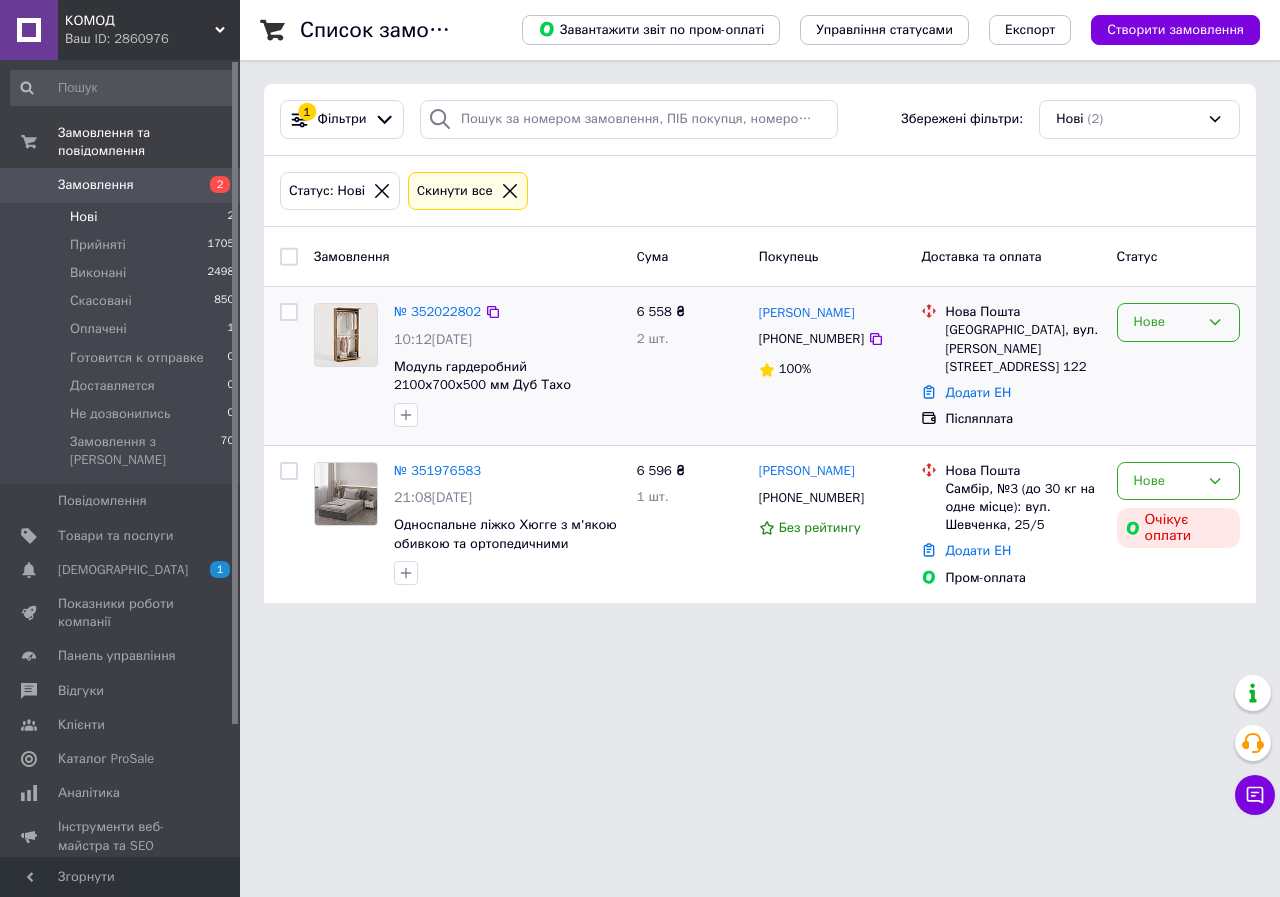 click on "Нове" at bounding box center (1166, 322) 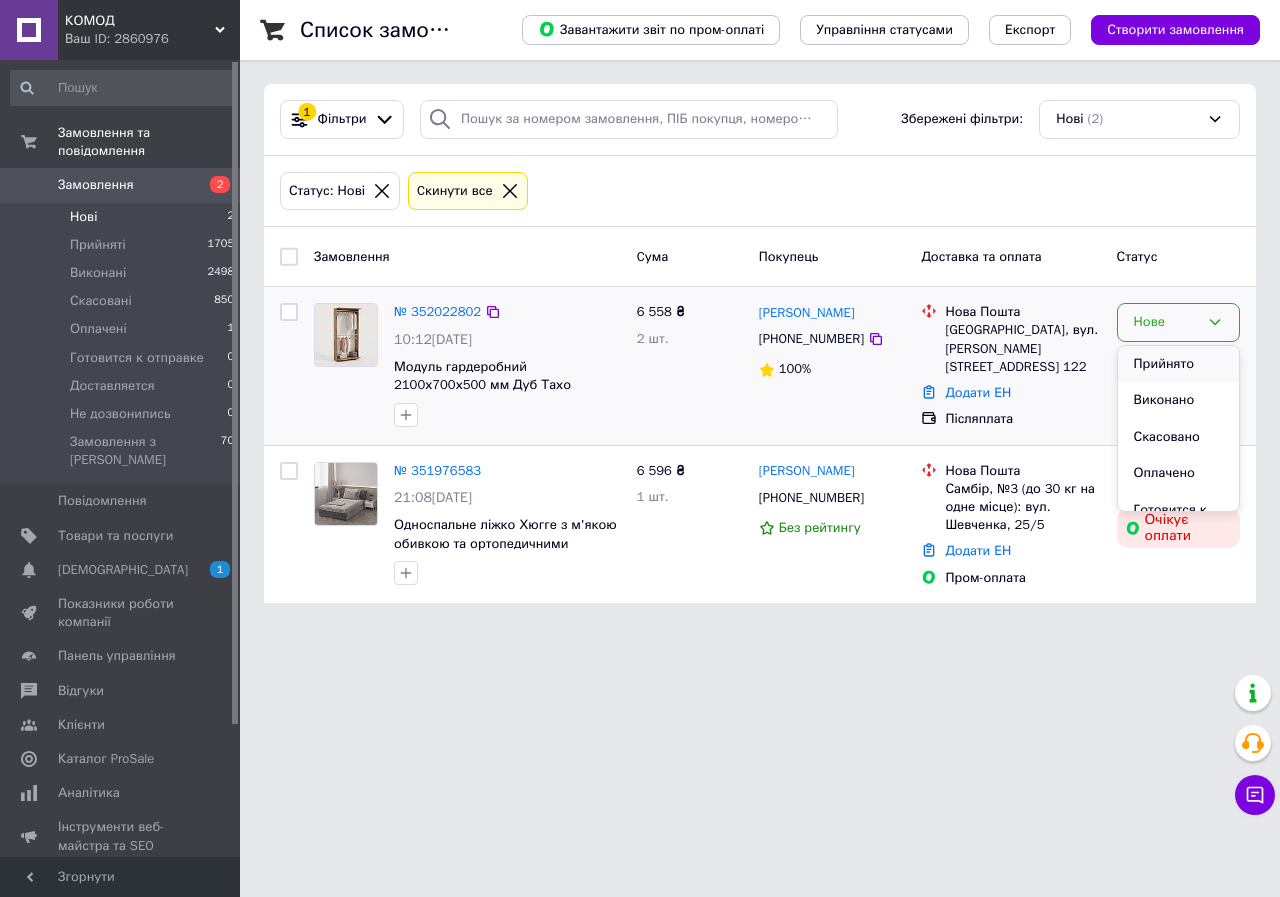 click on "Прийнято" at bounding box center (1178, 364) 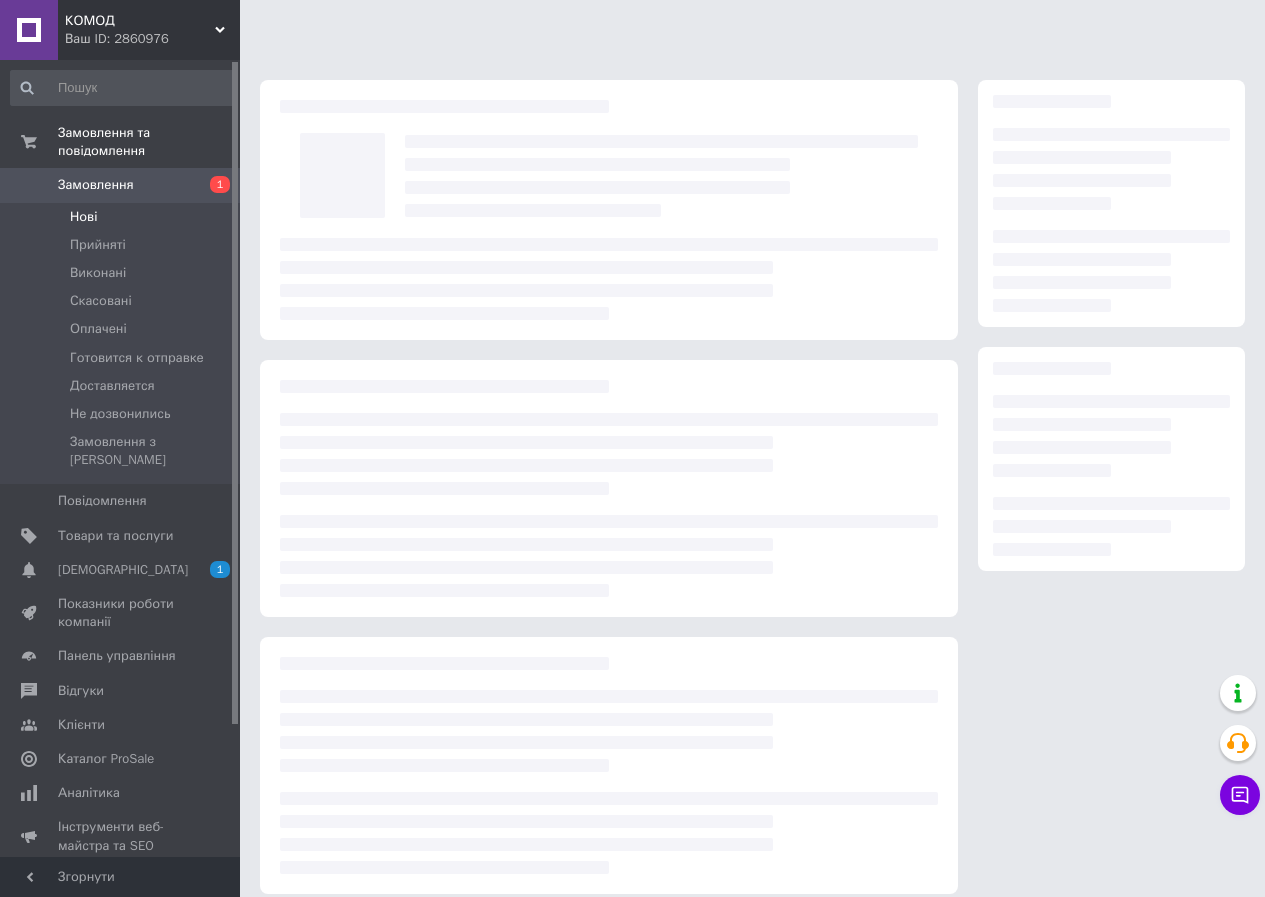 scroll, scrollTop: 0, scrollLeft: 0, axis: both 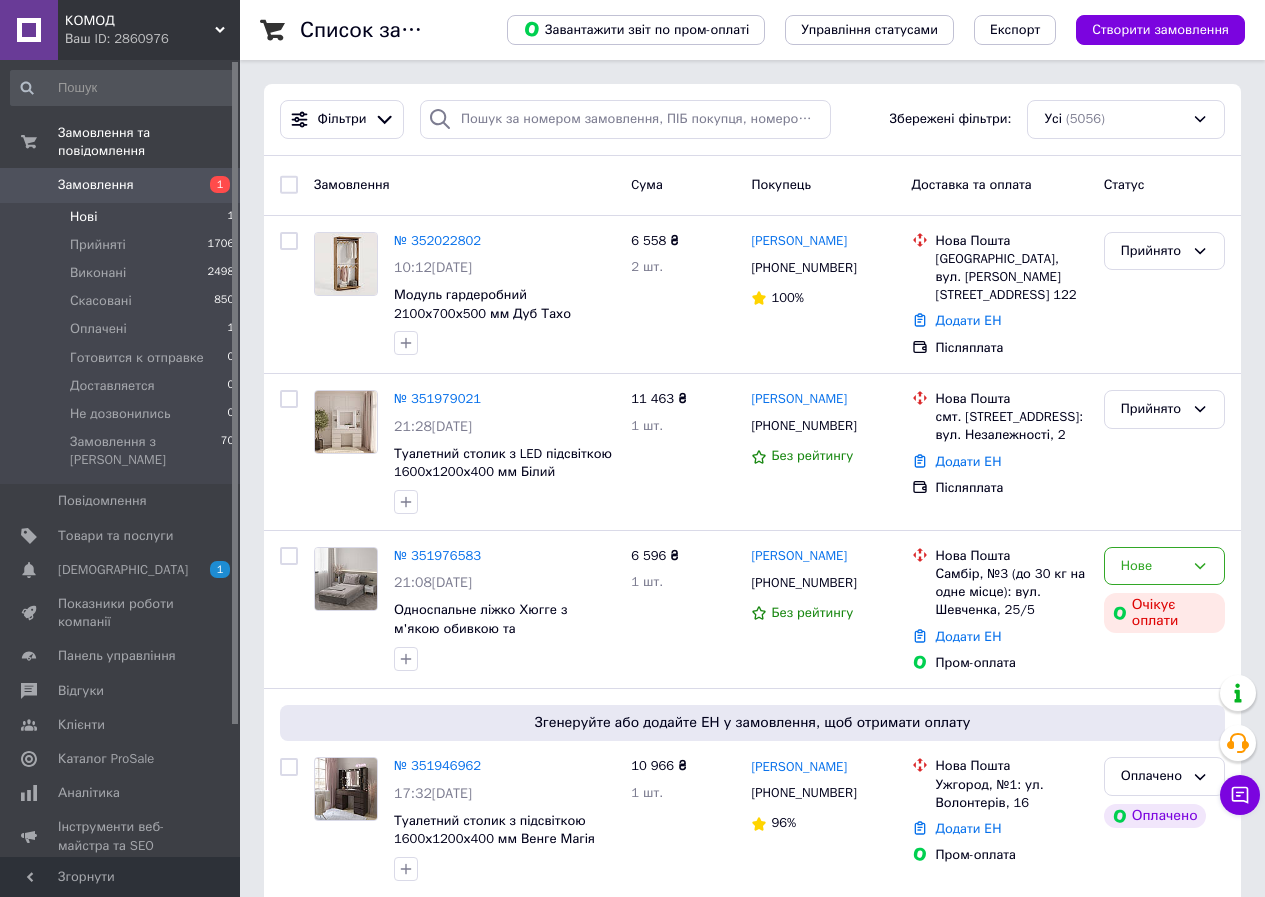 click on "Нові" at bounding box center (83, 217) 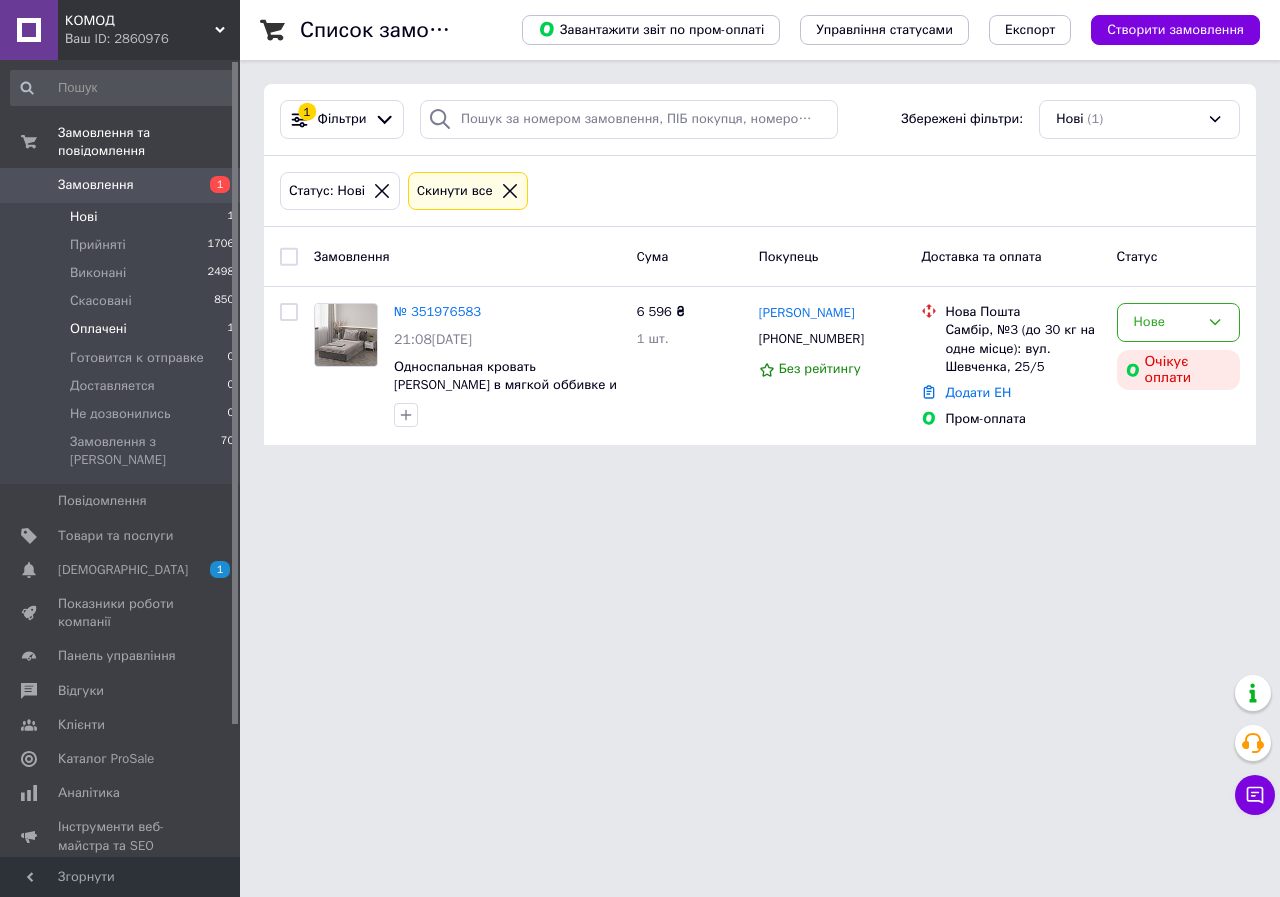 click on "Оплачені" at bounding box center [98, 329] 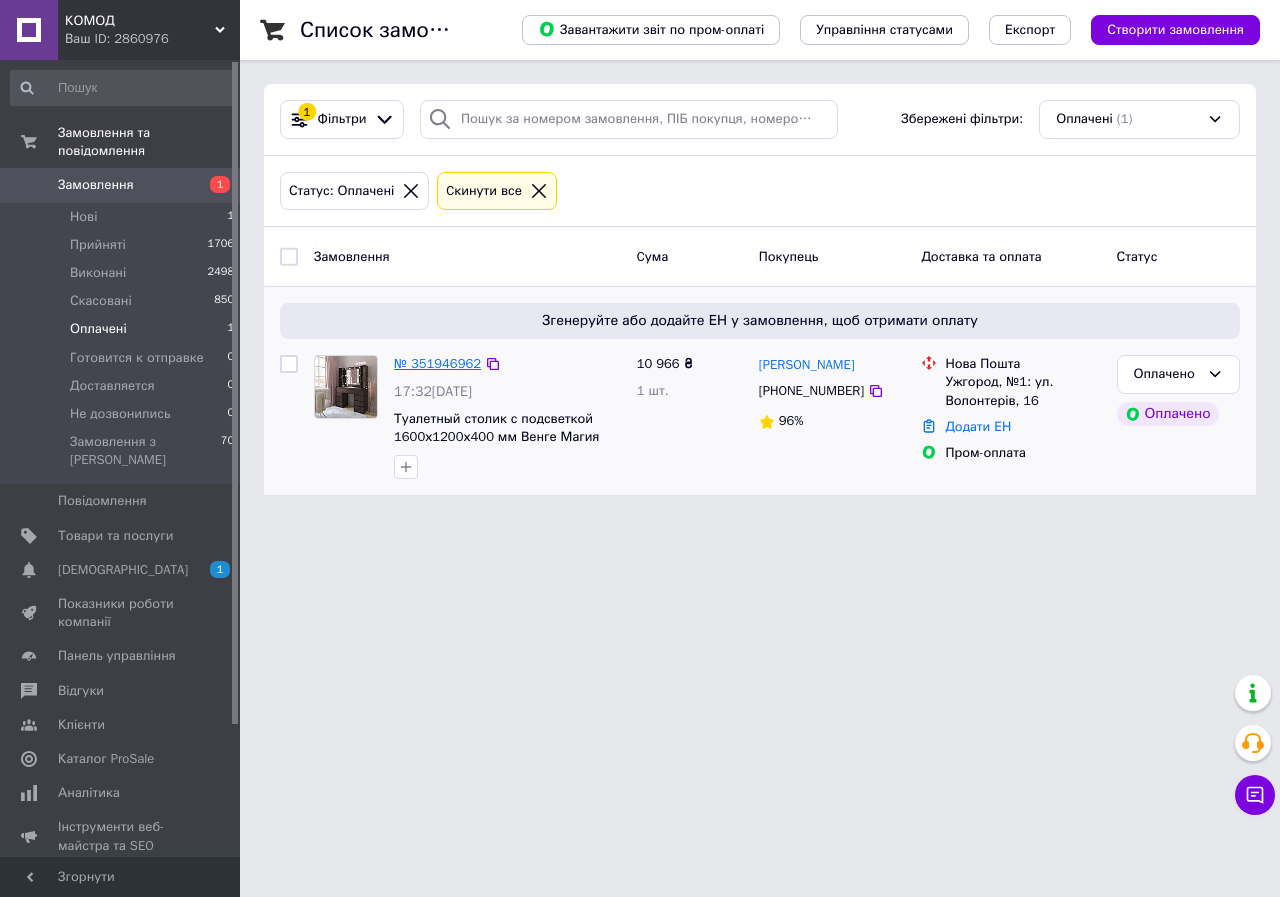 click on "№ 351946962" at bounding box center (437, 363) 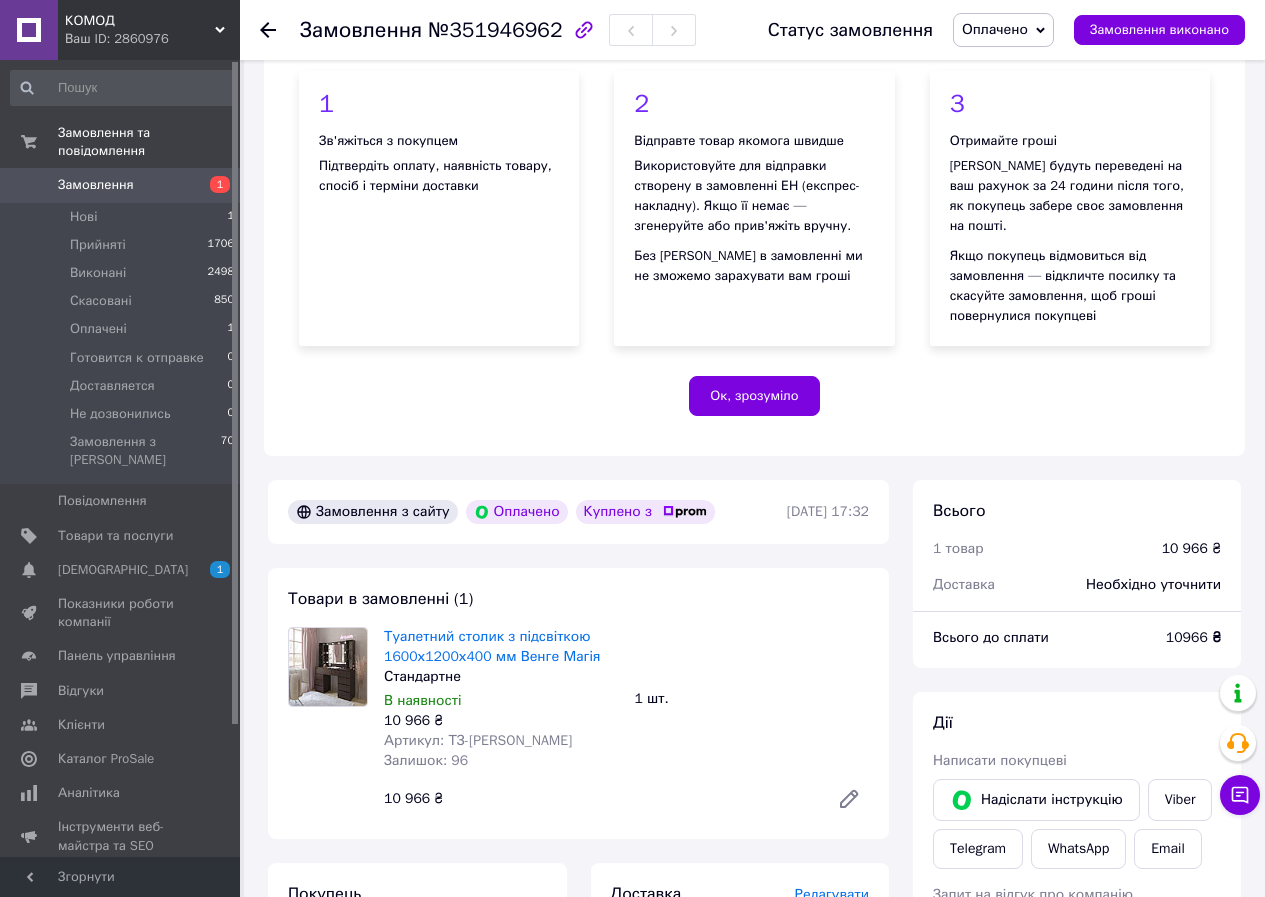 scroll, scrollTop: 600, scrollLeft: 0, axis: vertical 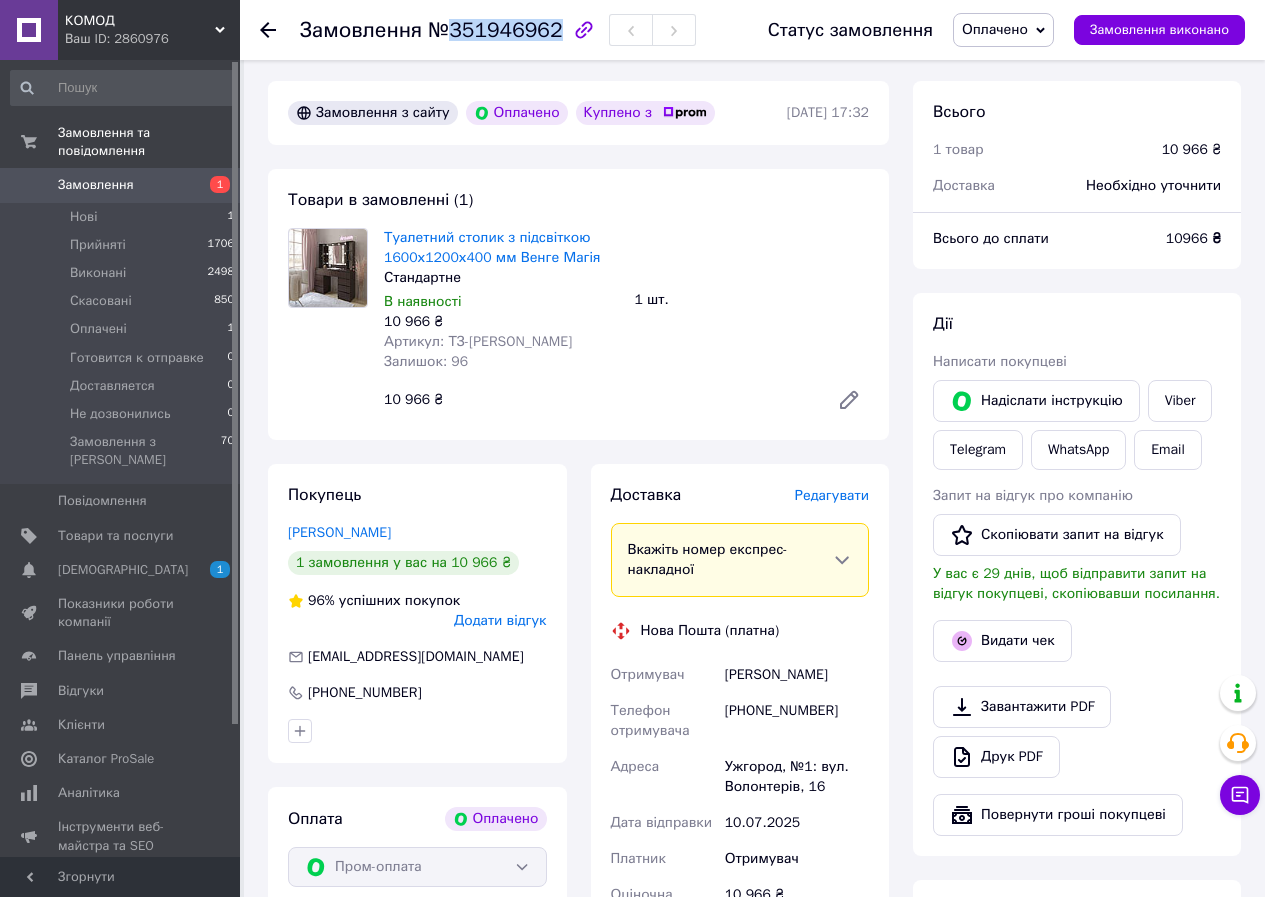 drag, startPoint x: 452, startPoint y: 34, endPoint x: 530, endPoint y: 31, distance: 78.05767 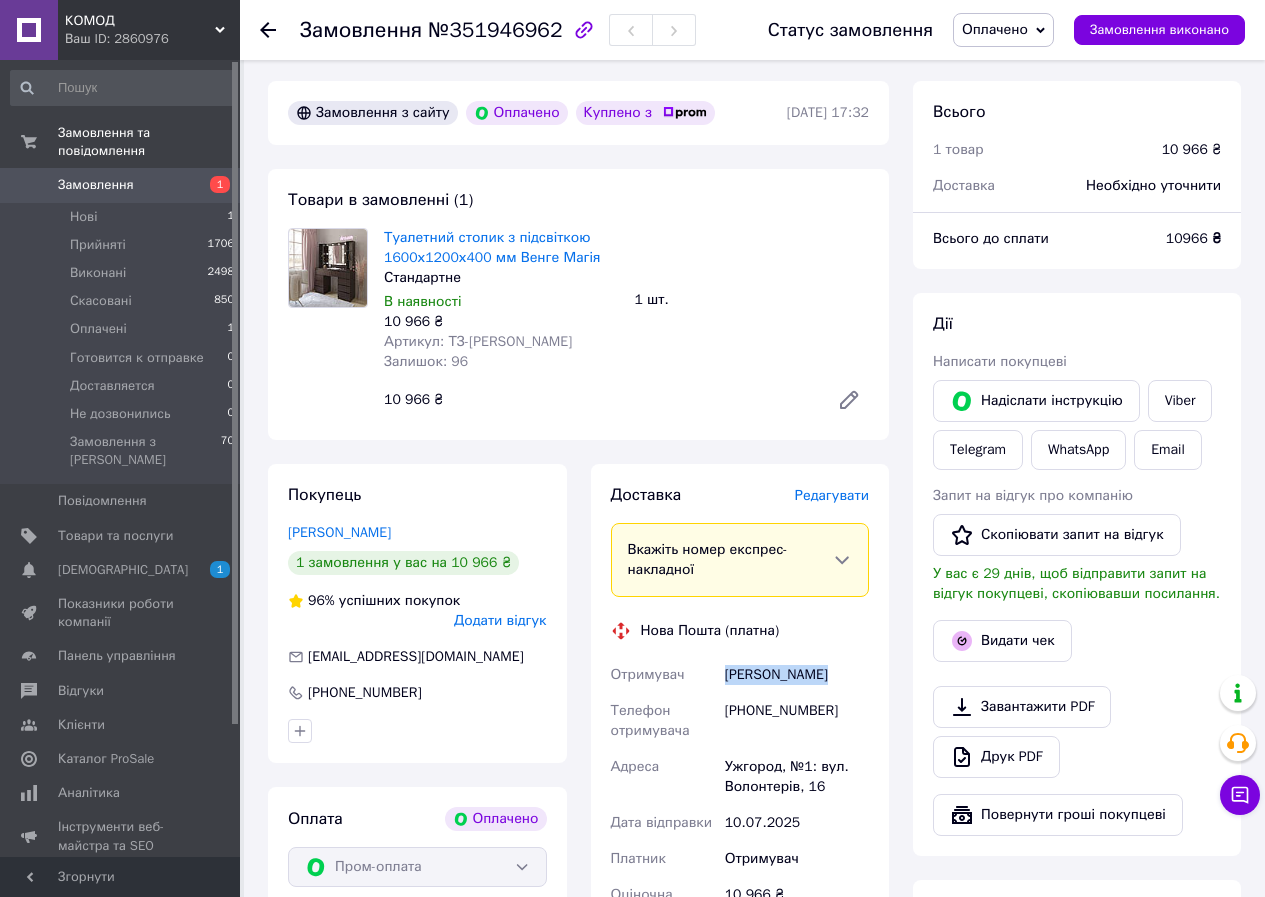 drag, startPoint x: 844, startPoint y: 678, endPoint x: 723, endPoint y: 684, distance: 121.14867 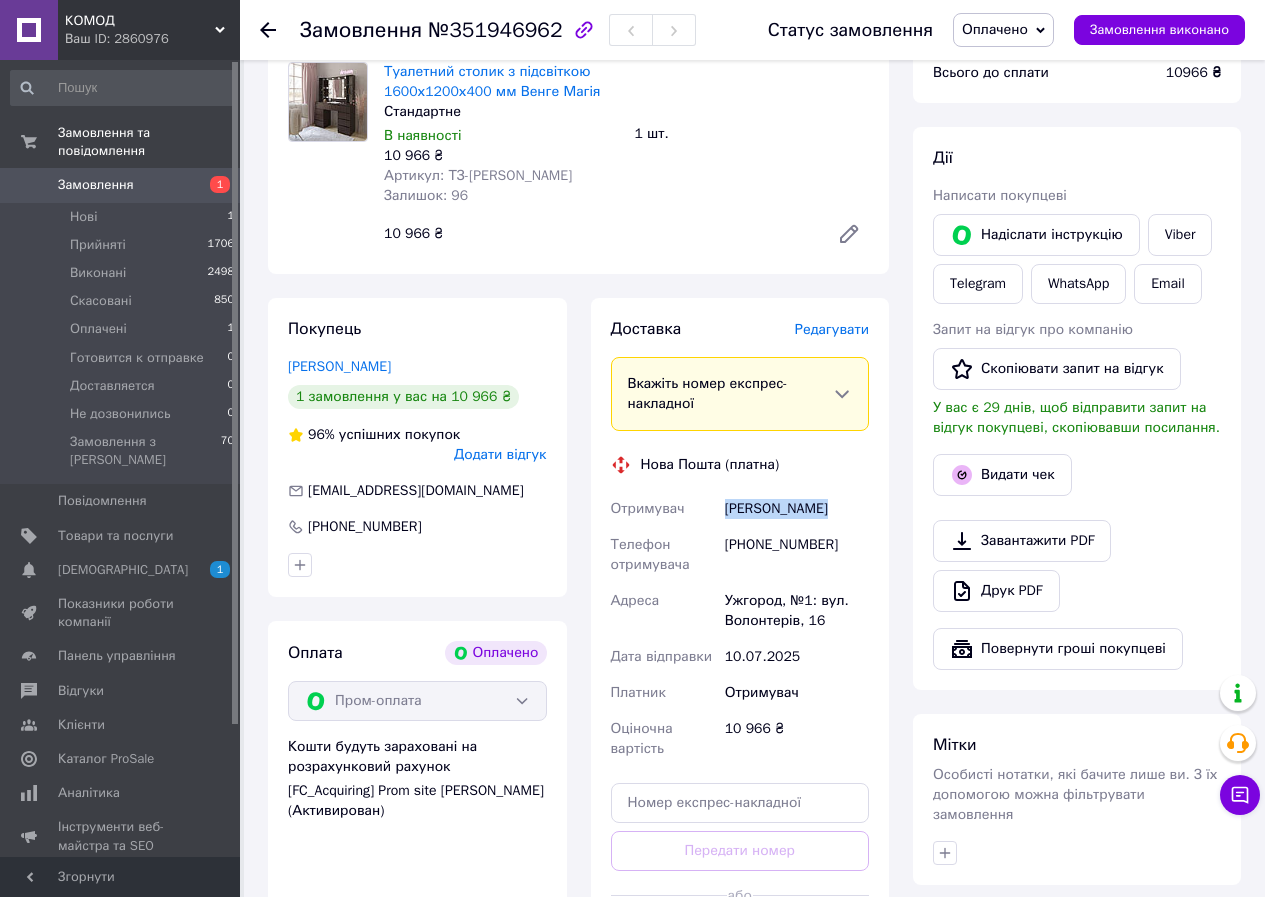 scroll, scrollTop: 800, scrollLeft: 0, axis: vertical 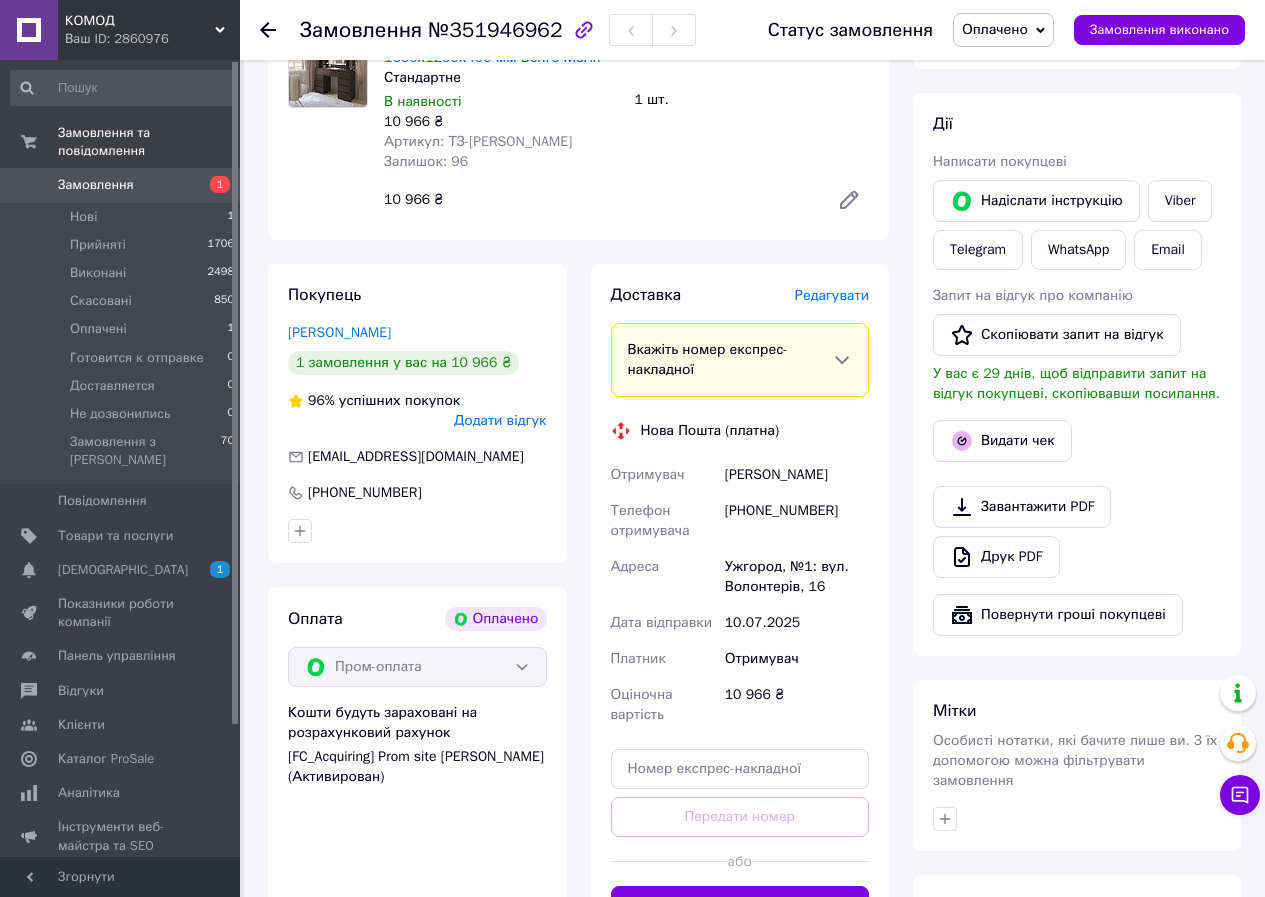 click on "Ужгород, №1: вул. Волонтерів, 16" at bounding box center (797, 577) 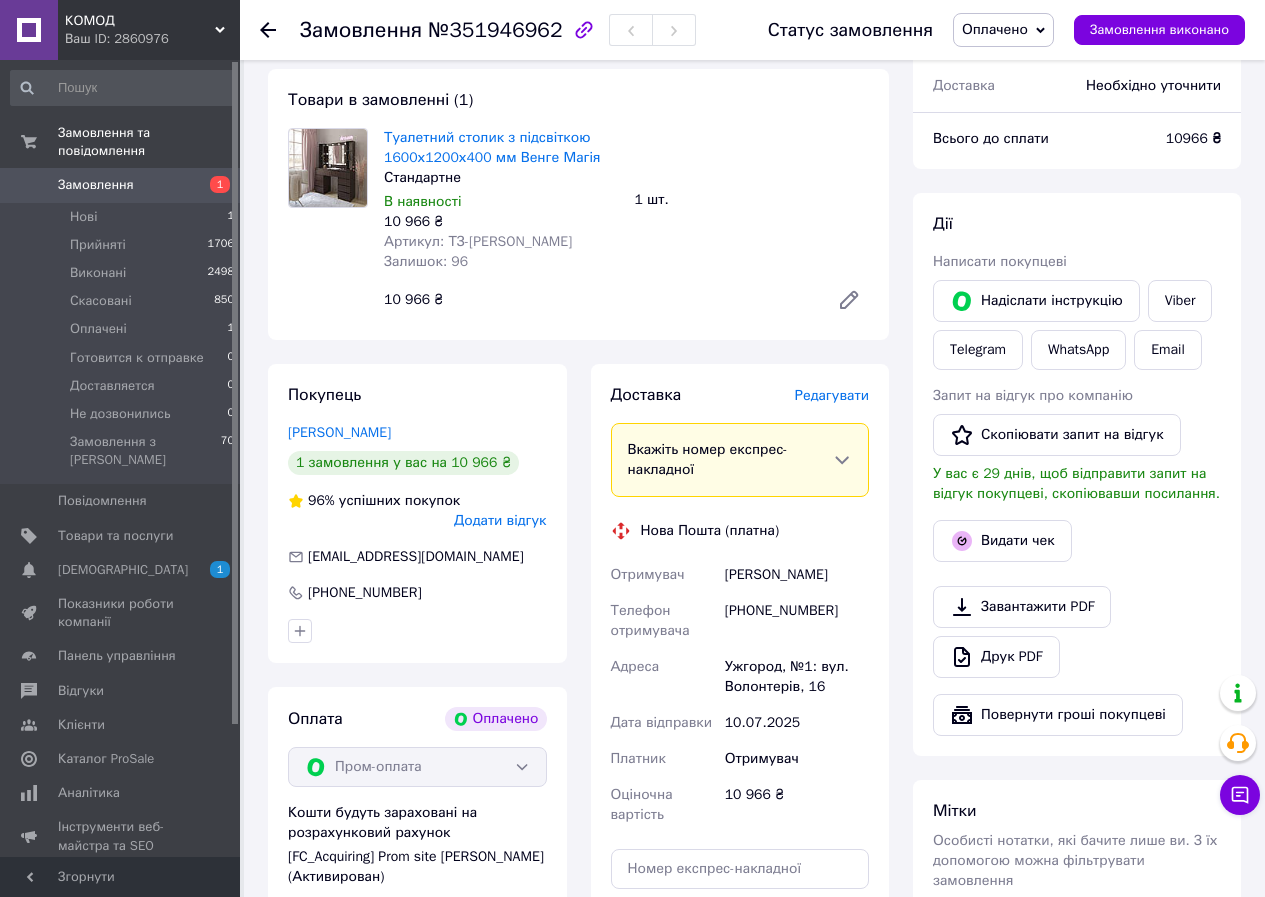 scroll, scrollTop: 600, scrollLeft: 0, axis: vertical 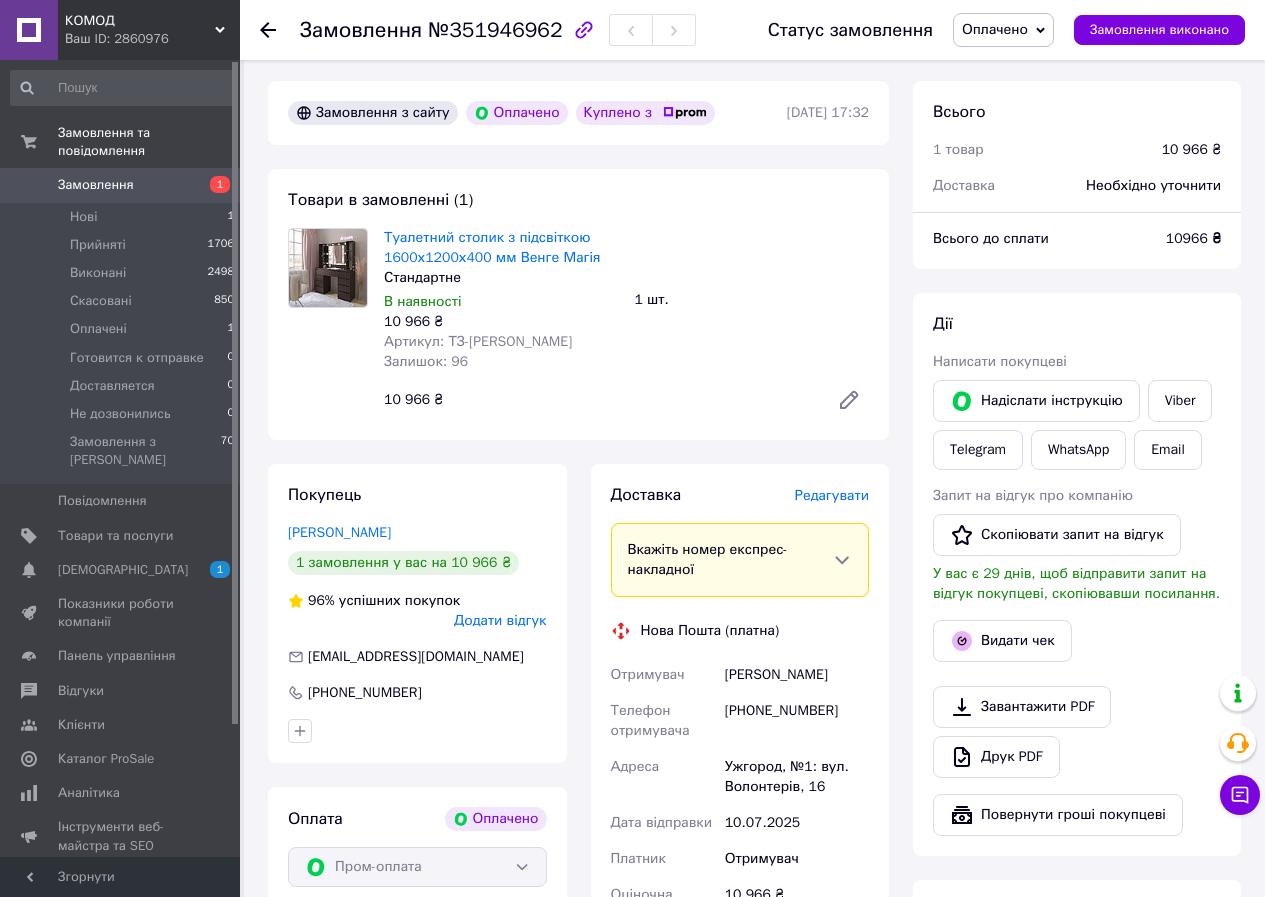 click on "Всього 1 товар 10 966 ₴ Доставка Необхідно уточнити Всього до сплати 10966 ₴ Дії Написати покупцеві   Надіслати інструкцію Viber Telegram WhatsApp Email Запит на відгук про компанію   Скопіювати запит на відгук У вас є 29 днів, щоб відправити запит на відгук покупцеві, скопіювавши посилання.   Видати чек   Завантажити PDF   Друк PDF   Повернути гроші покупцеві Мітки Особисті нотатки, які бачите лише ви. З їх допомогою можна фільтрувати замовлення Примітки Залишилося 300 символів Очистити Зберегти" at bounding box center (1077, 733) 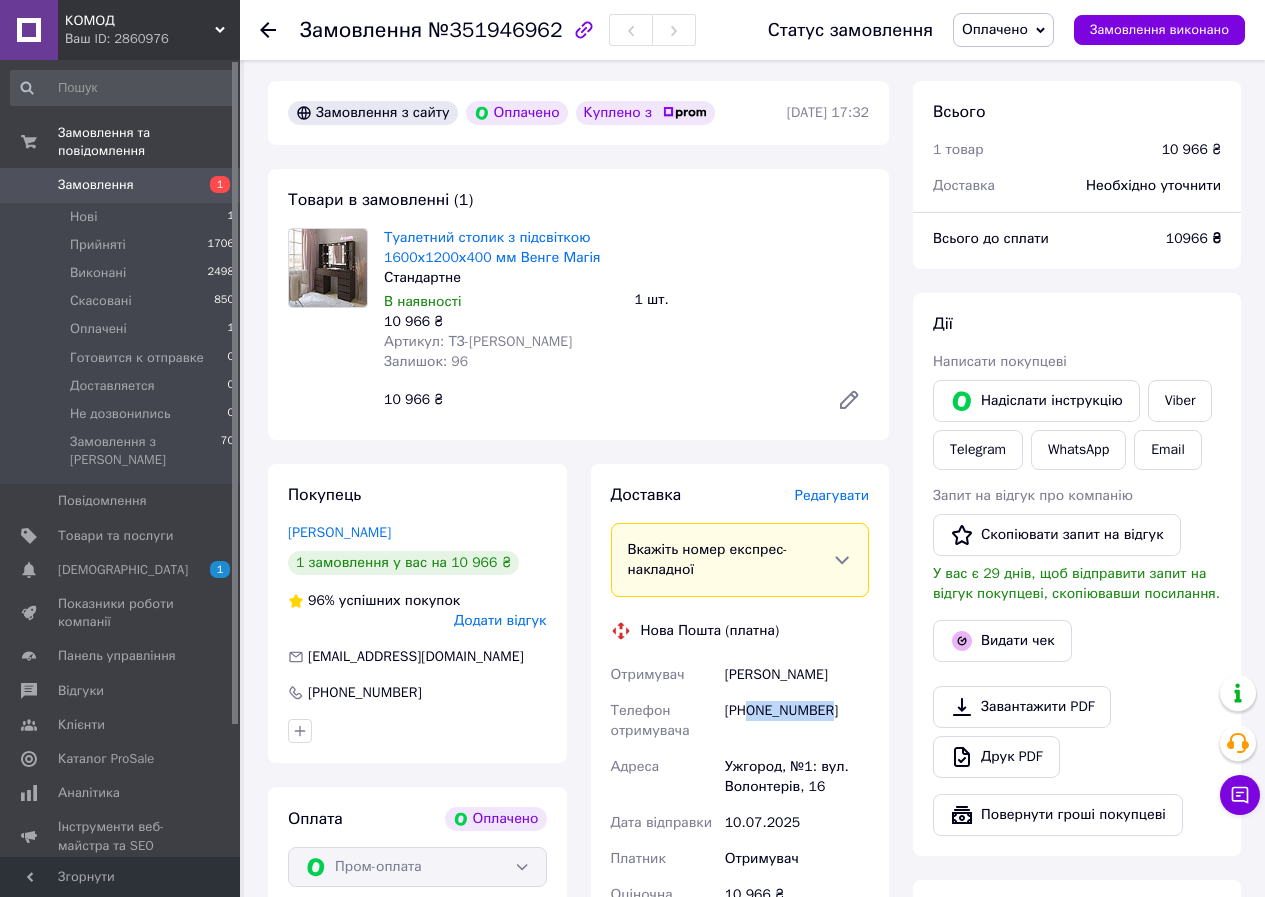 drag, startPoint x: 832, startPoint y: 711, endPoint x: 761, endPoint y: 713, distance: 71.02816 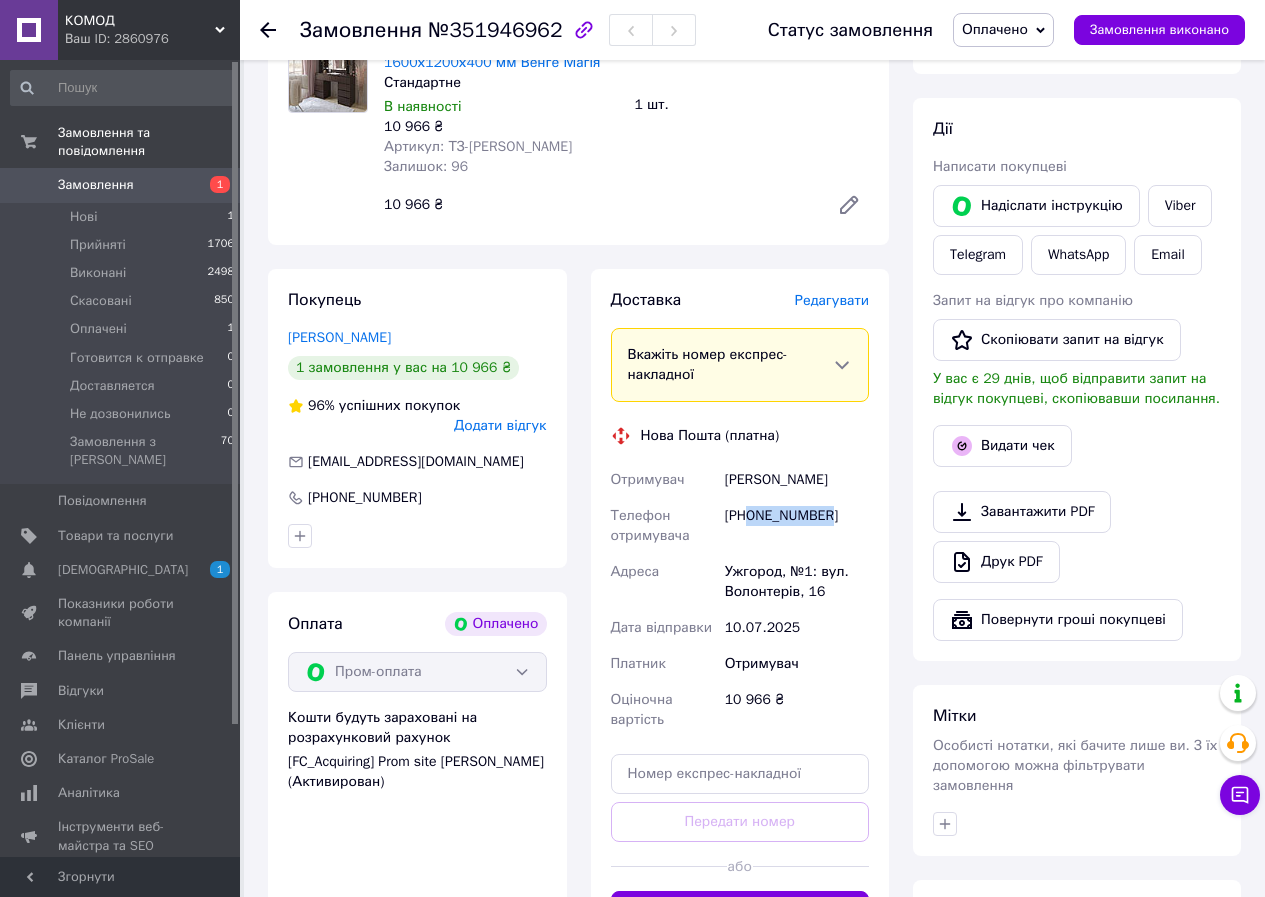 scroll, scrollTop: 800, scrollLeft: 0, axis: vertical 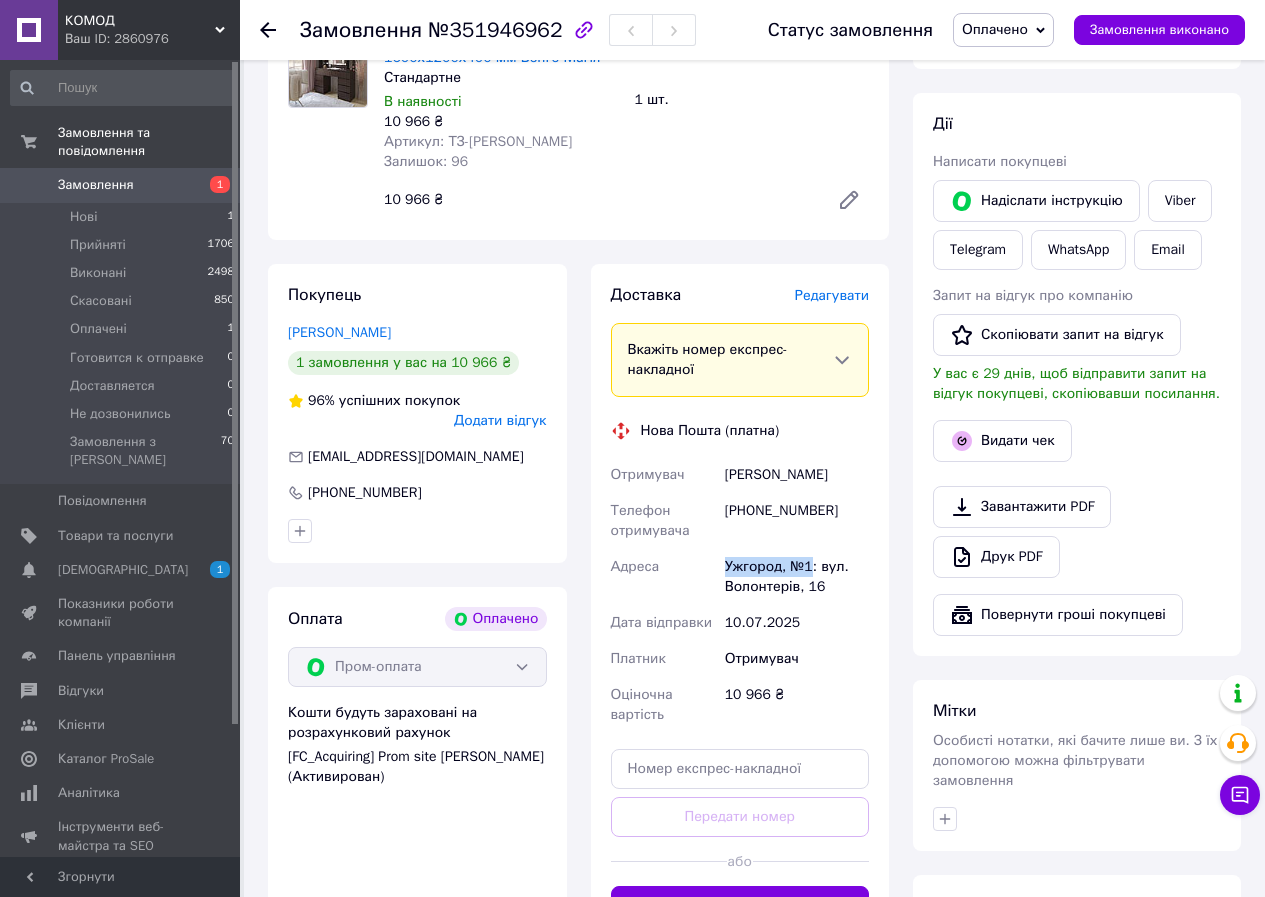 drag, startPoint x: 724, startPoint y: 565, endPoint x: 787, endPoint y: 562, distance: 63.07139 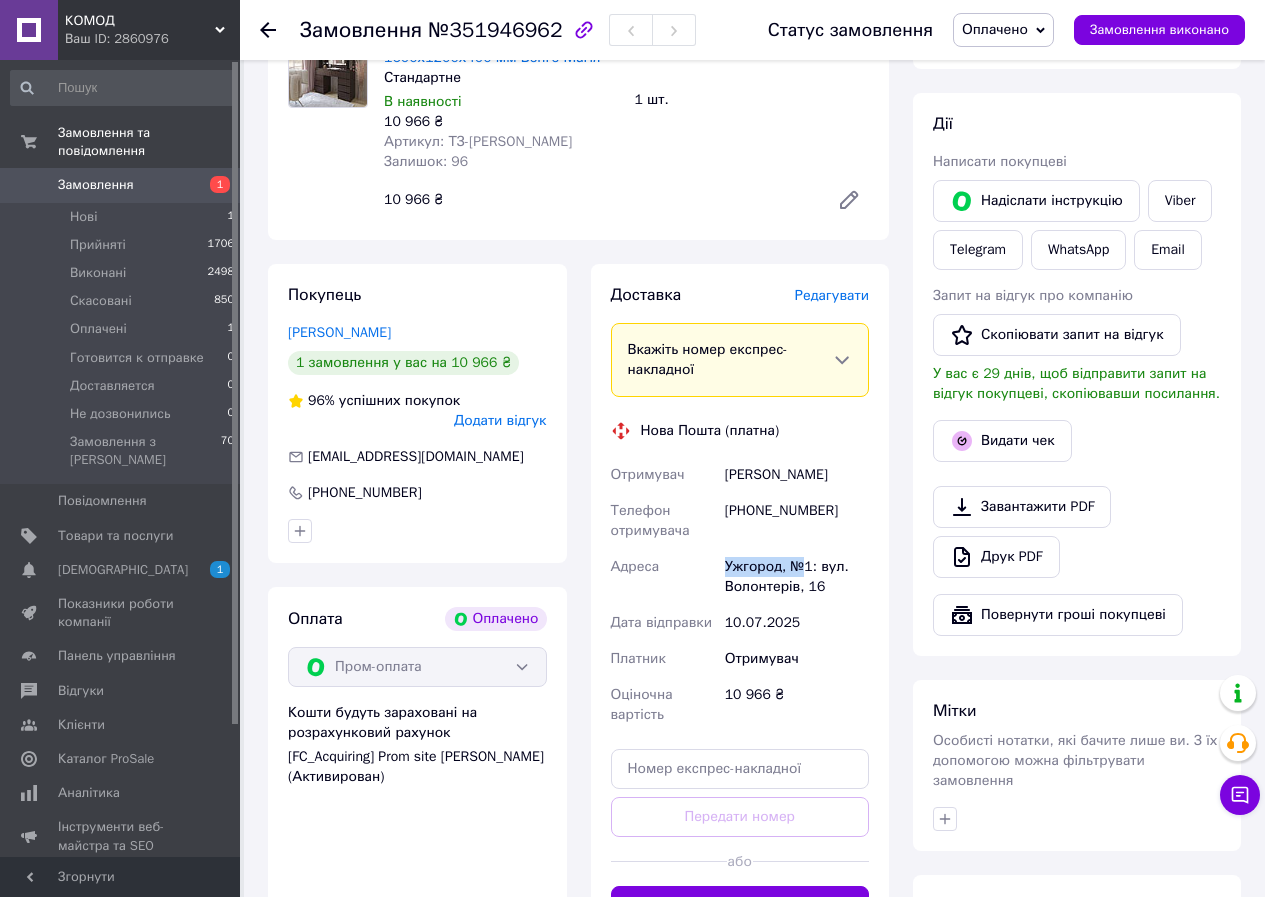 copy on "Ужгород, №" 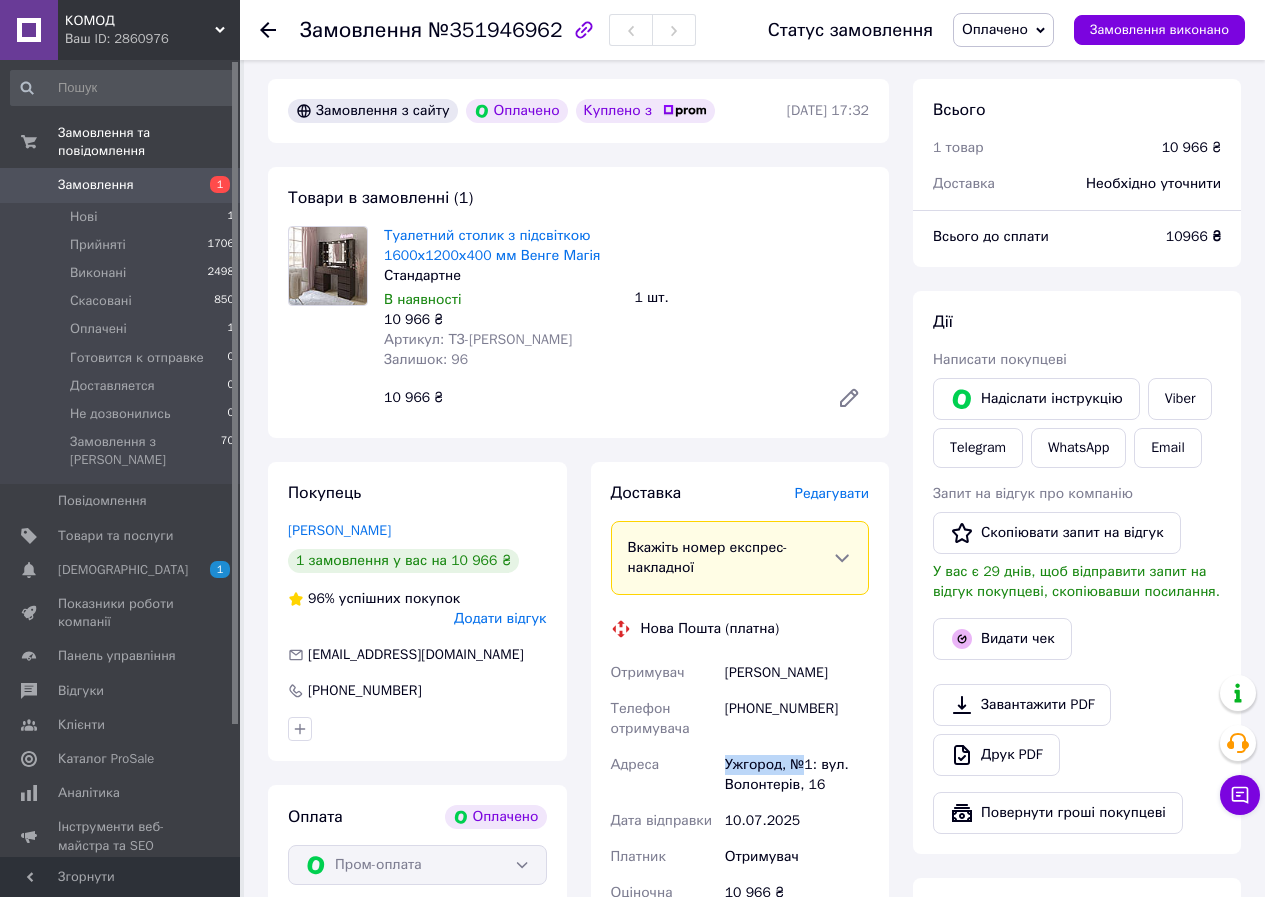 scroll, scrollTop: 600, scrollLeft: 0, axis: vertical 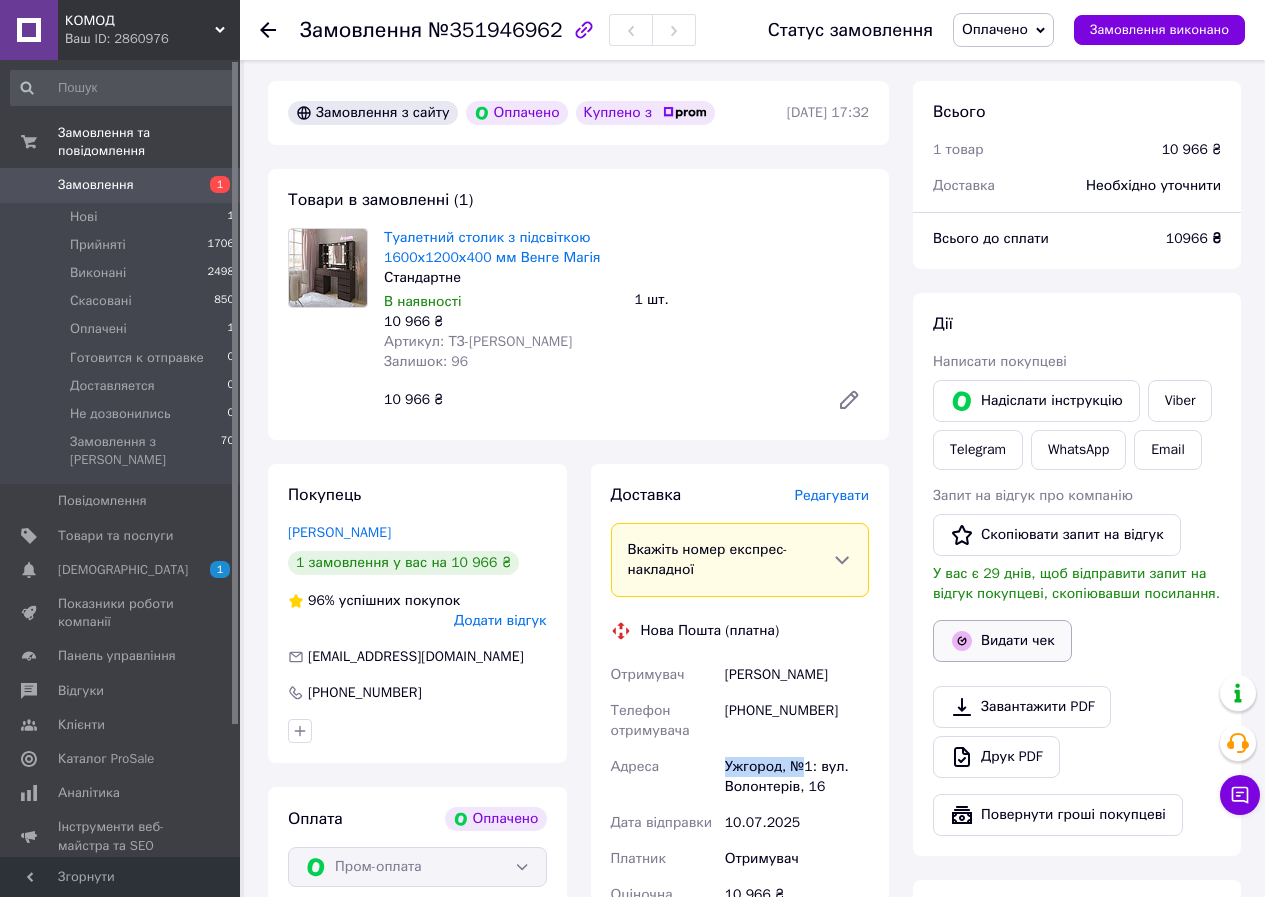 click on "Видати чек" at bounding box center [1002, 641] 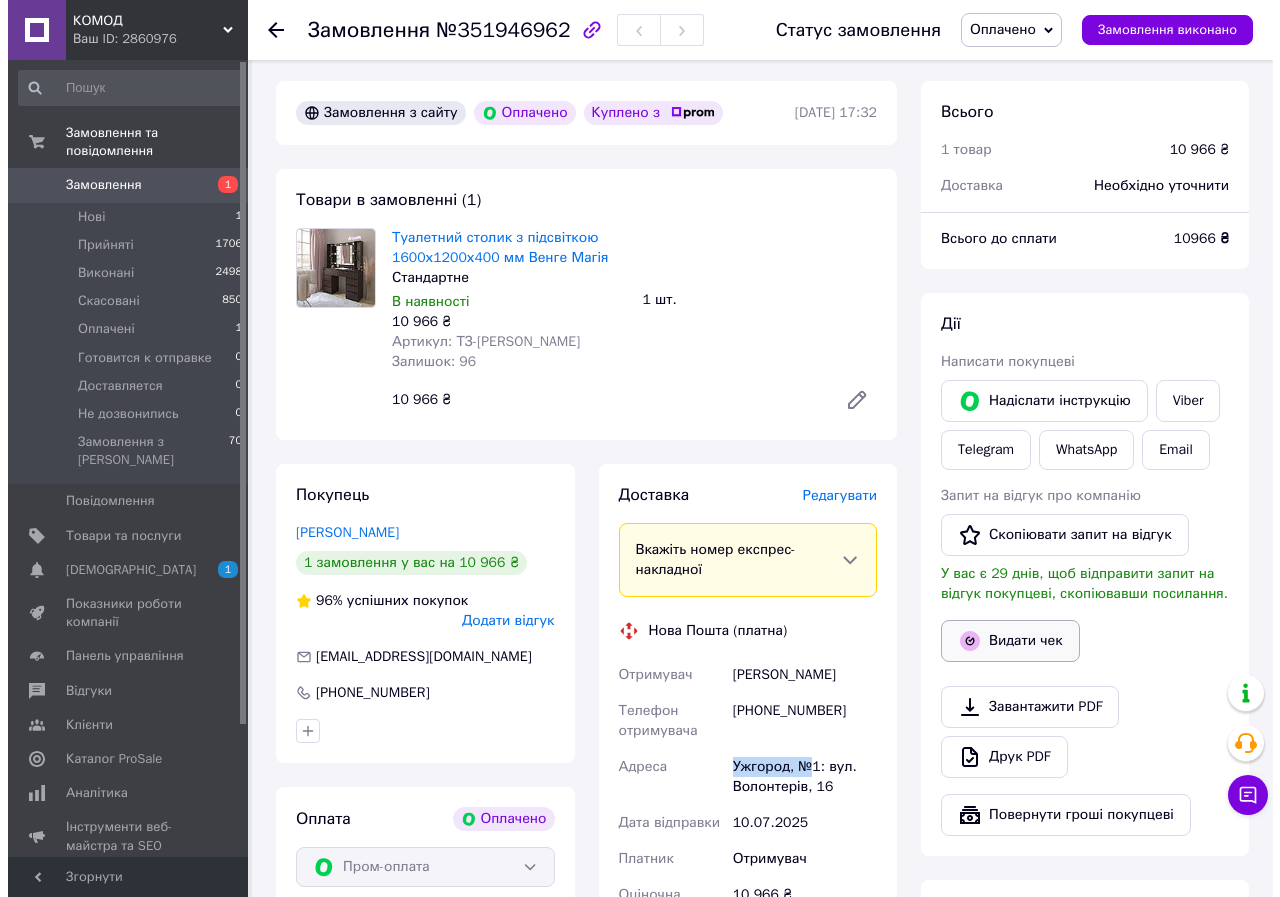 scroll, scrollTop: 580, scrollLeft: 0, axis: vertical 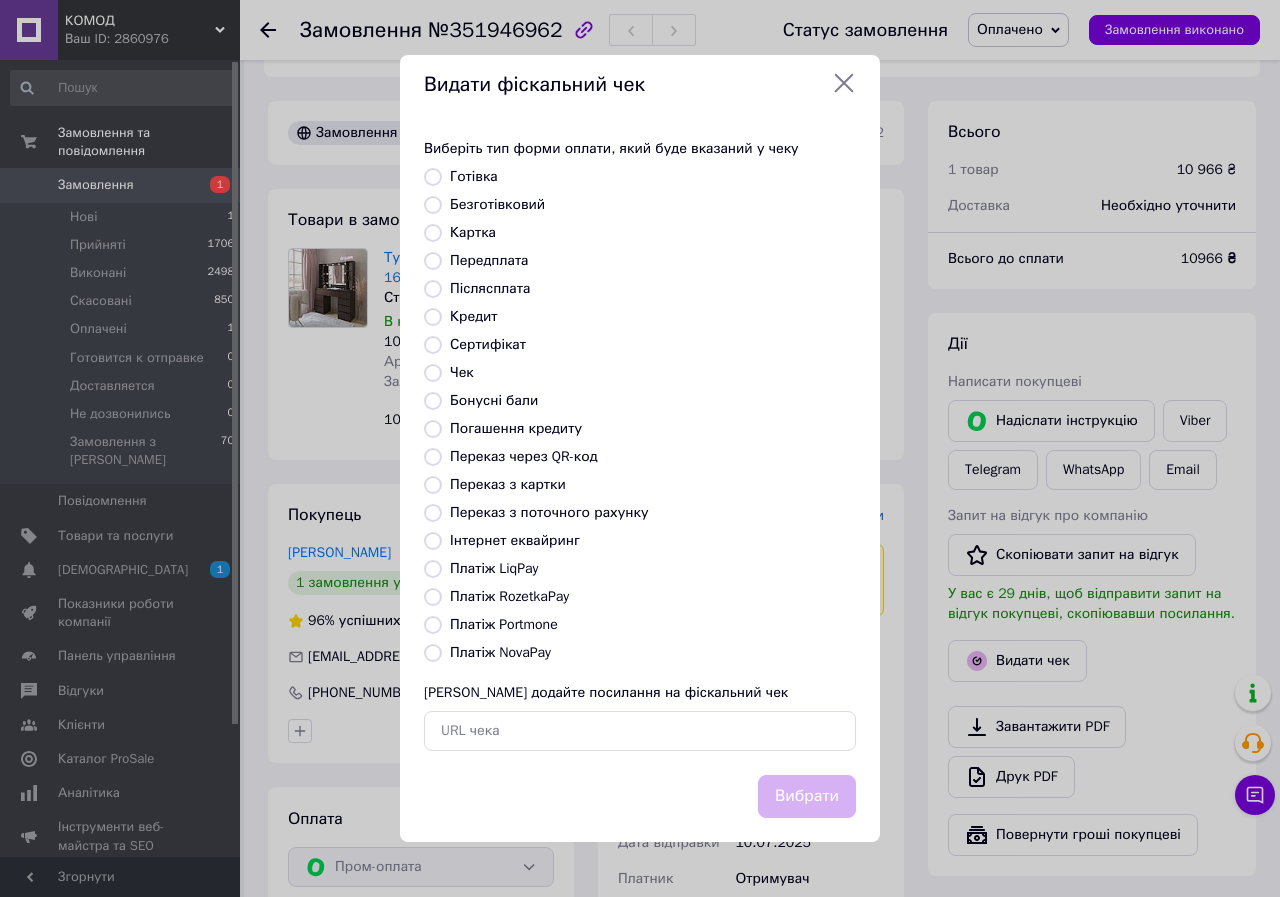 drag, startPoint x: 501, startPoint y: 596, endPoint x: 655, endPoint y: 674, distance: 172.62677 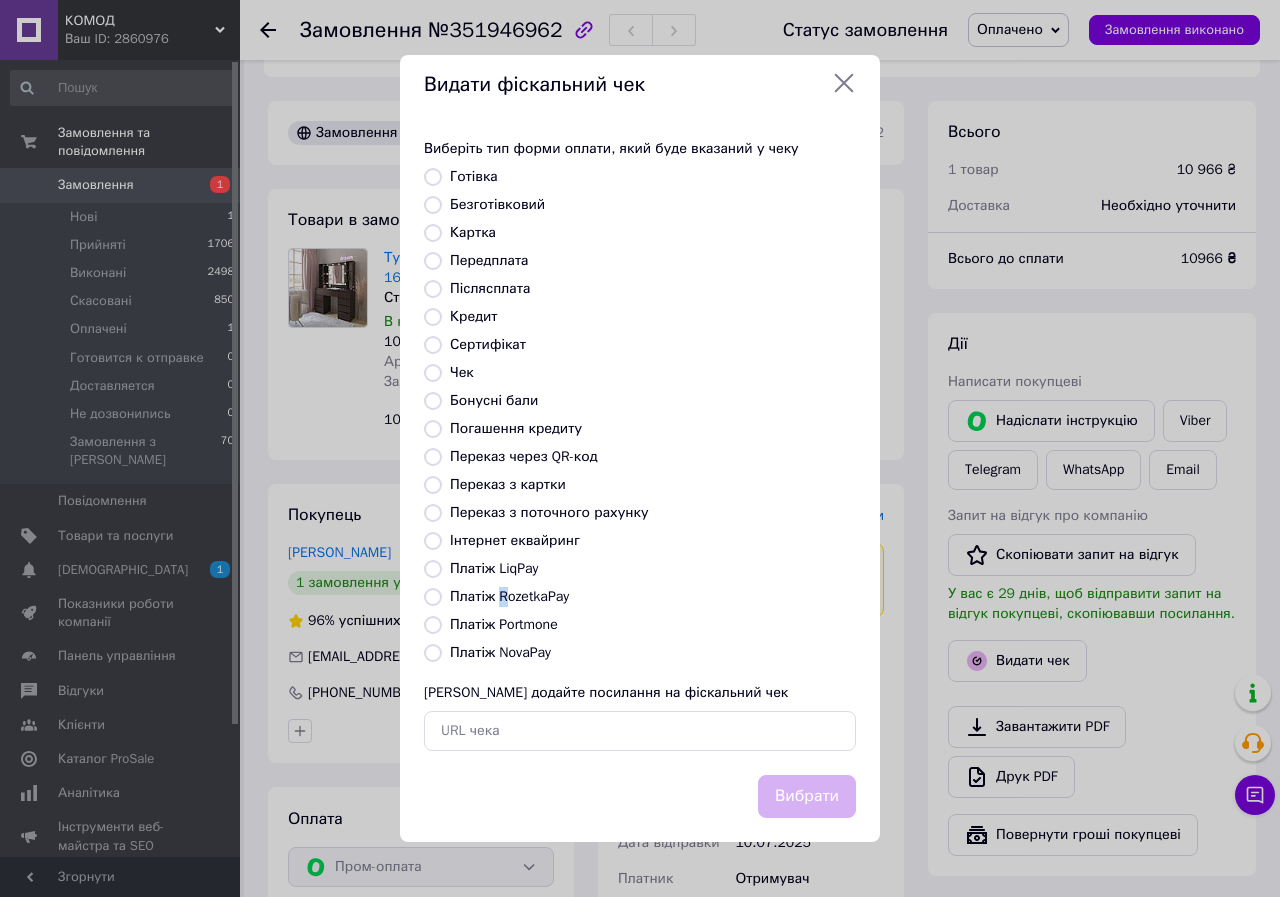 click on "Платіж RozetkaPay" at bounding box center (433, 597) 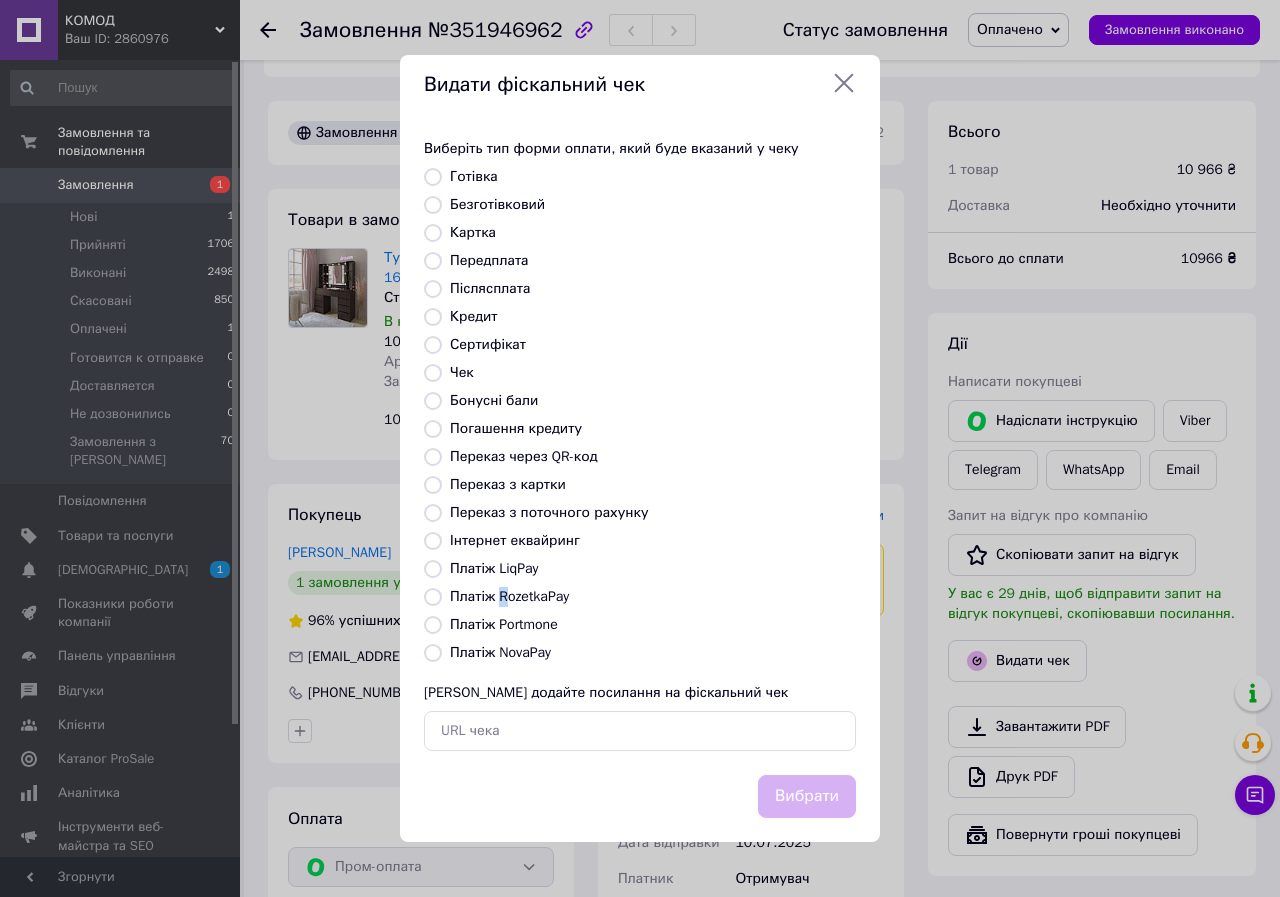radio on "true" 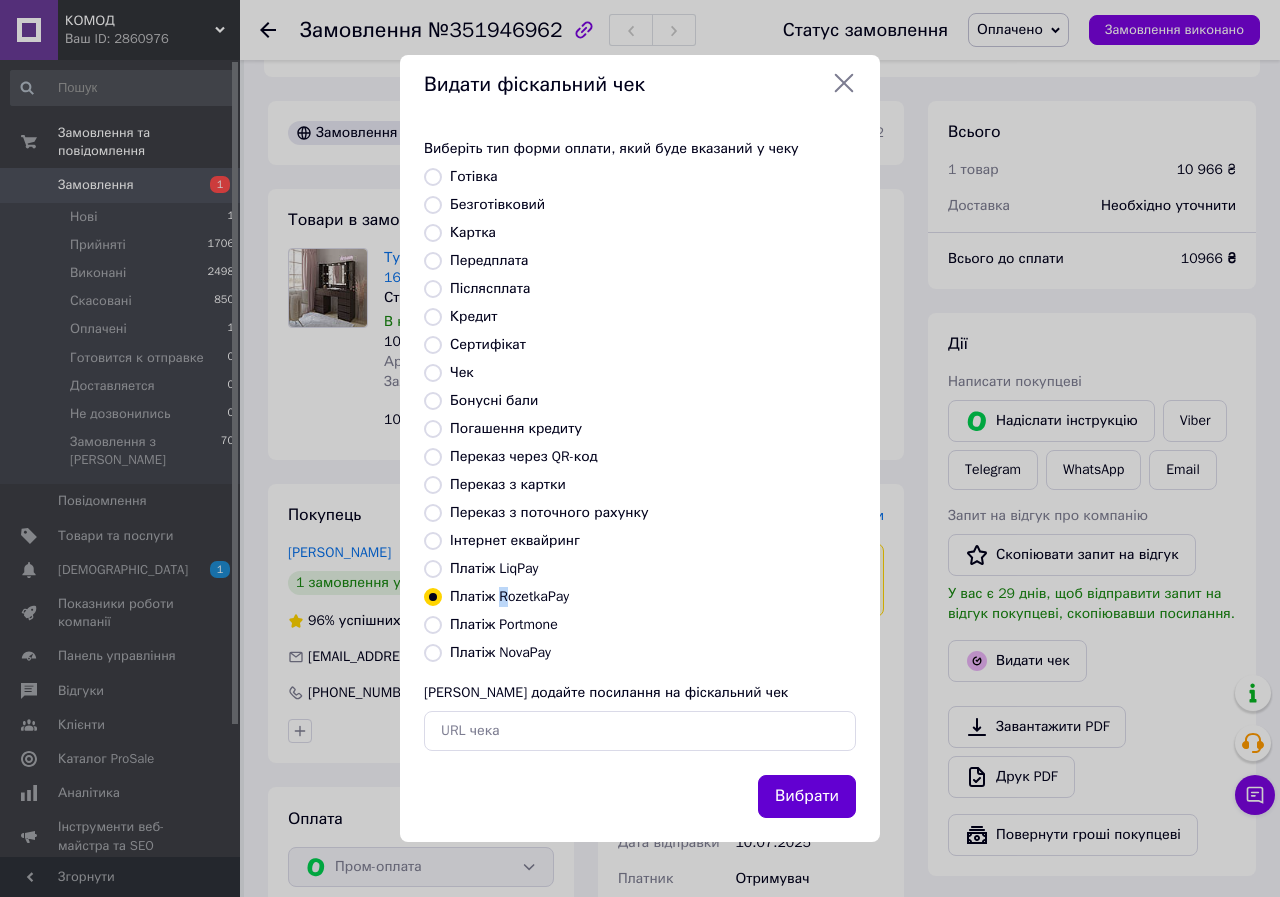 click on "Вибрати" at bounding box center [807, 796] 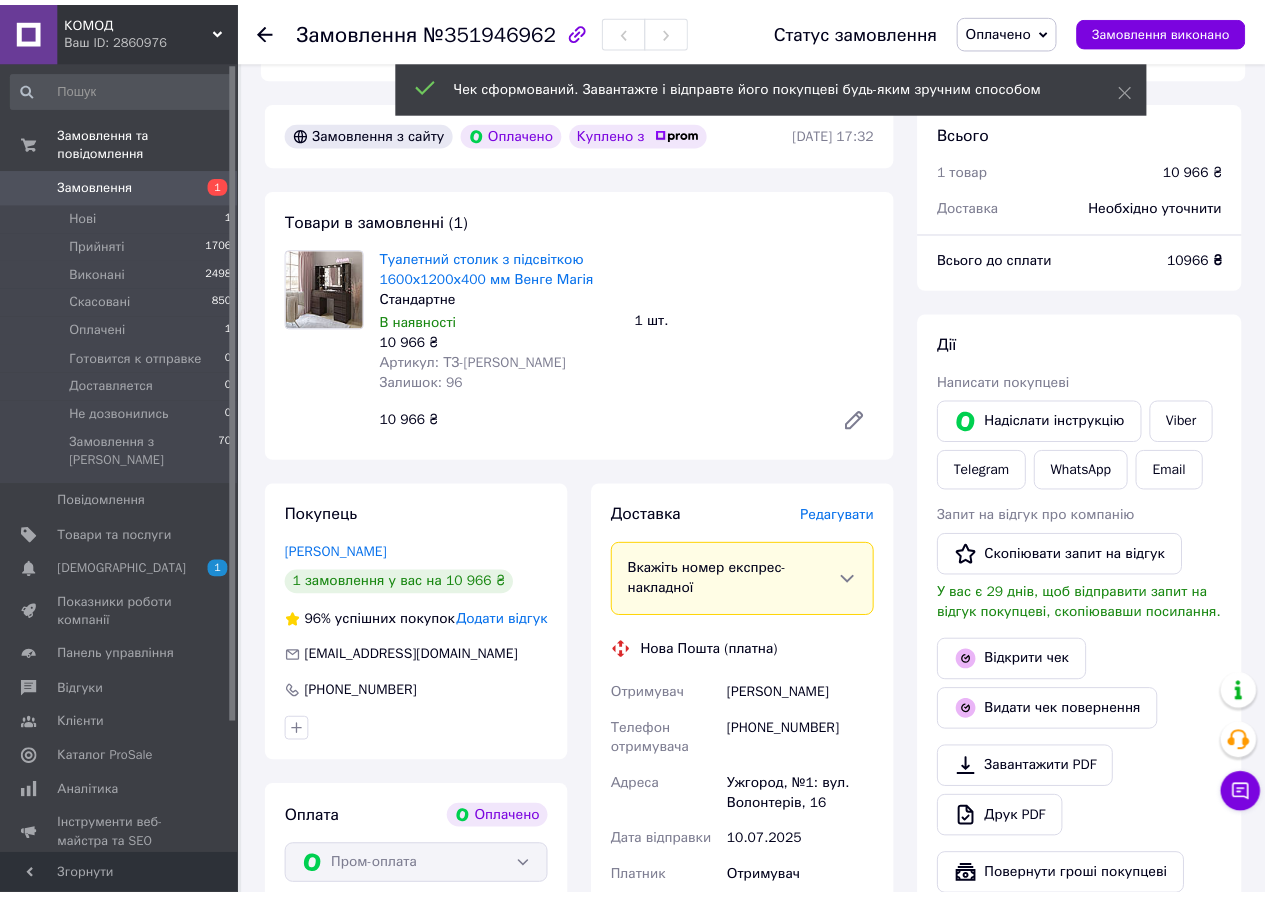 scroll, scrollTop: 600, scrollLeft: 0, axis: vertical 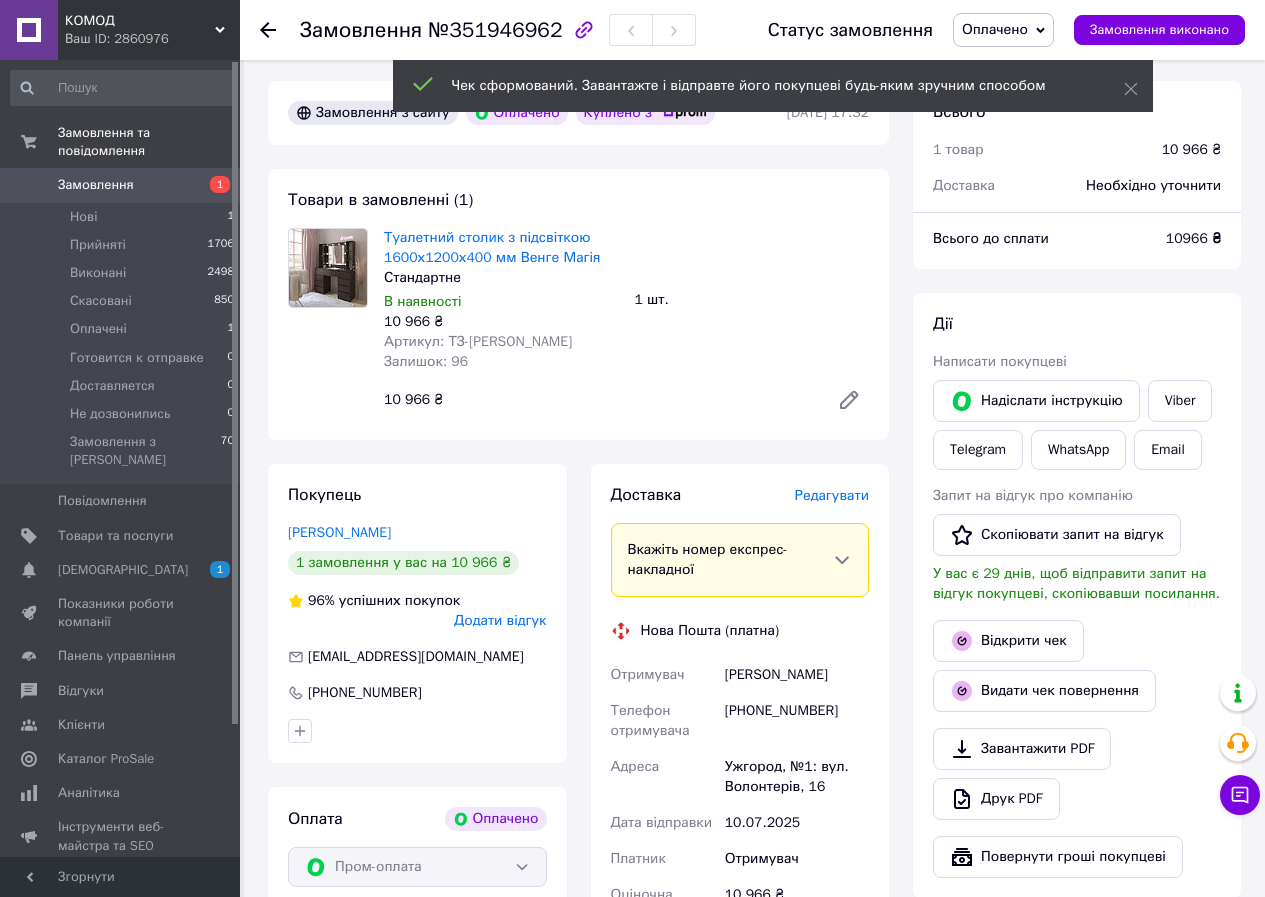 drag, startPoint x: 268, startPoint y: 27, endPoint x: 407, endPoint y: 355, distance: 356.23727 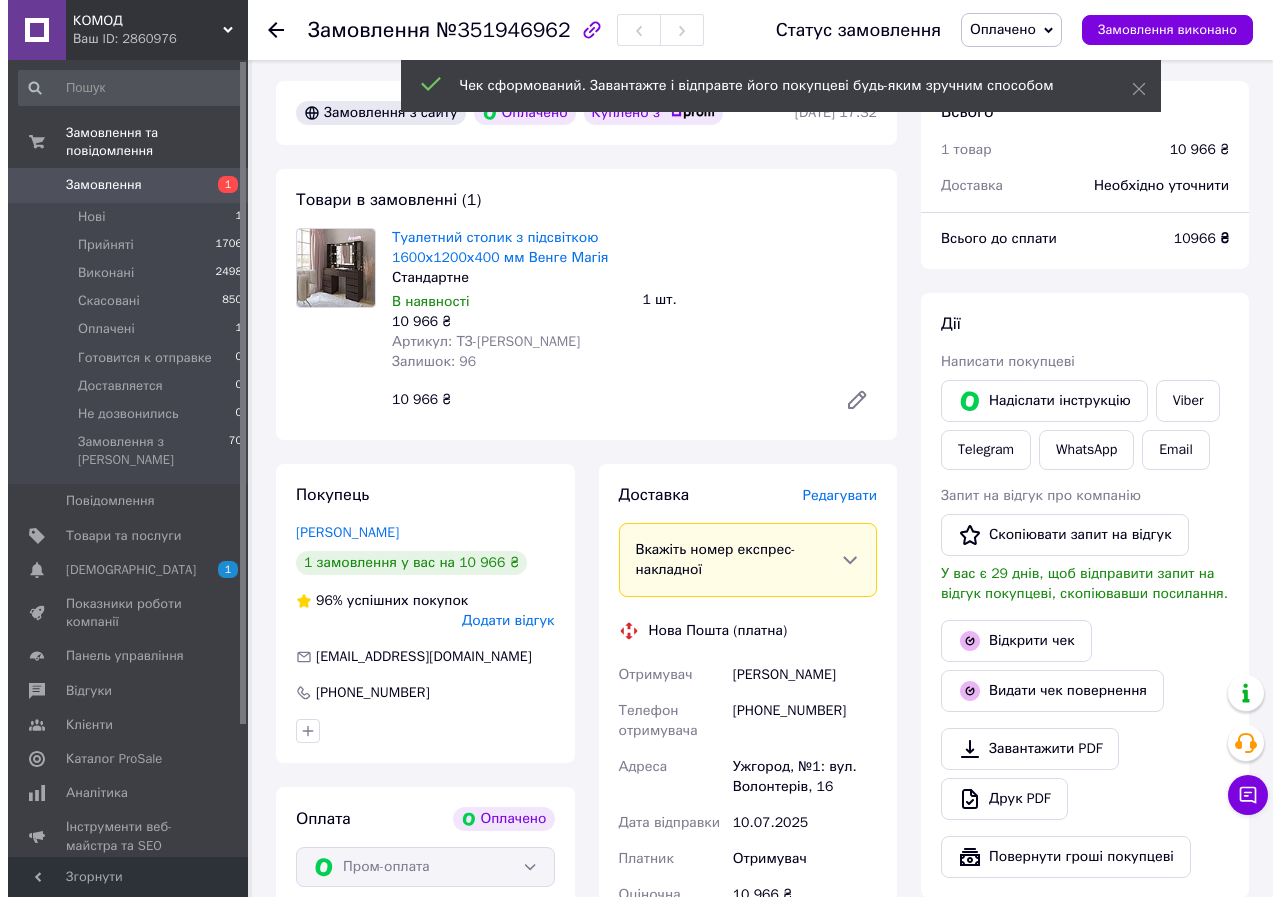 scroll, scrollTop: 0, scrollLeft: 0, axis: both 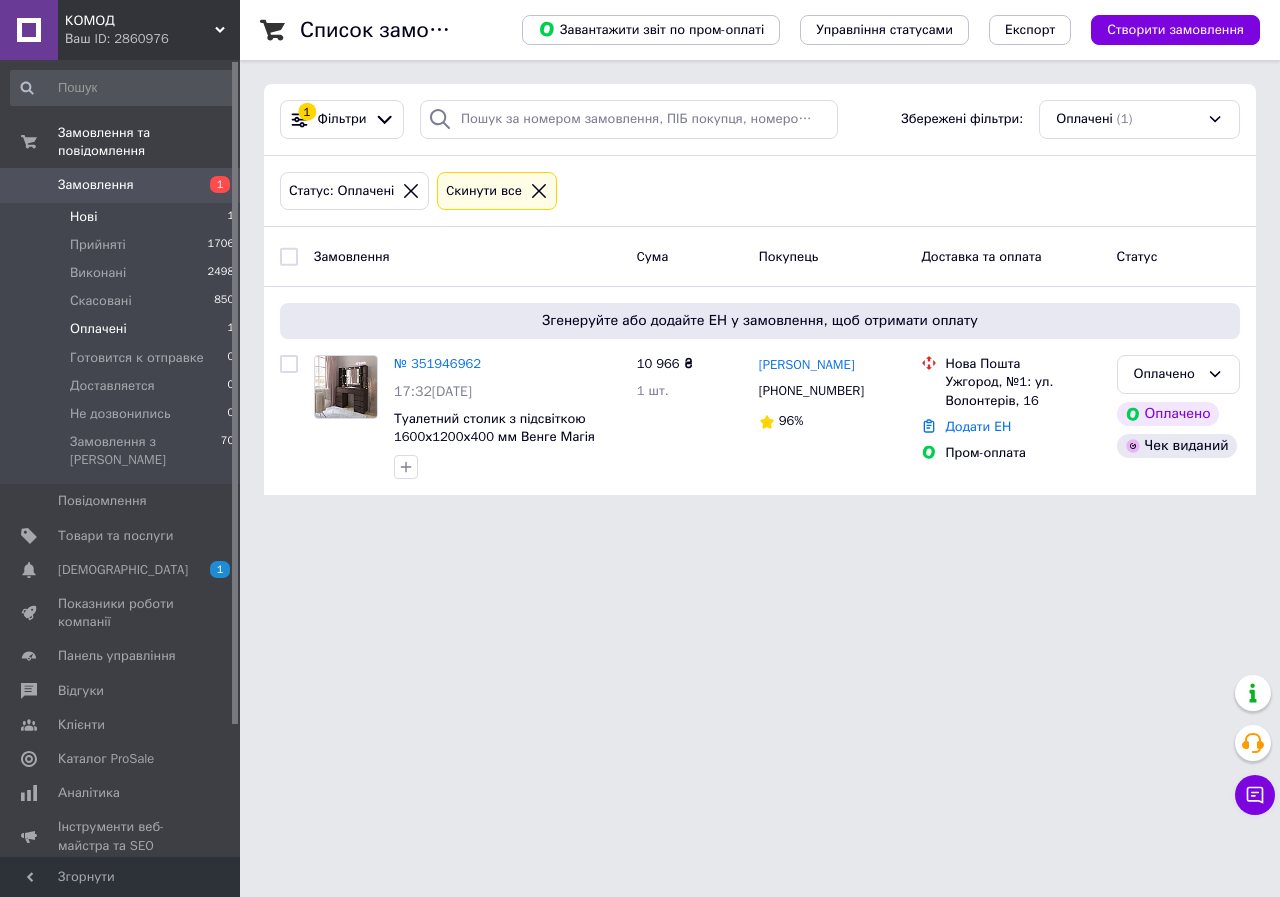 click on "Нові" at bounding box center (83, 217) 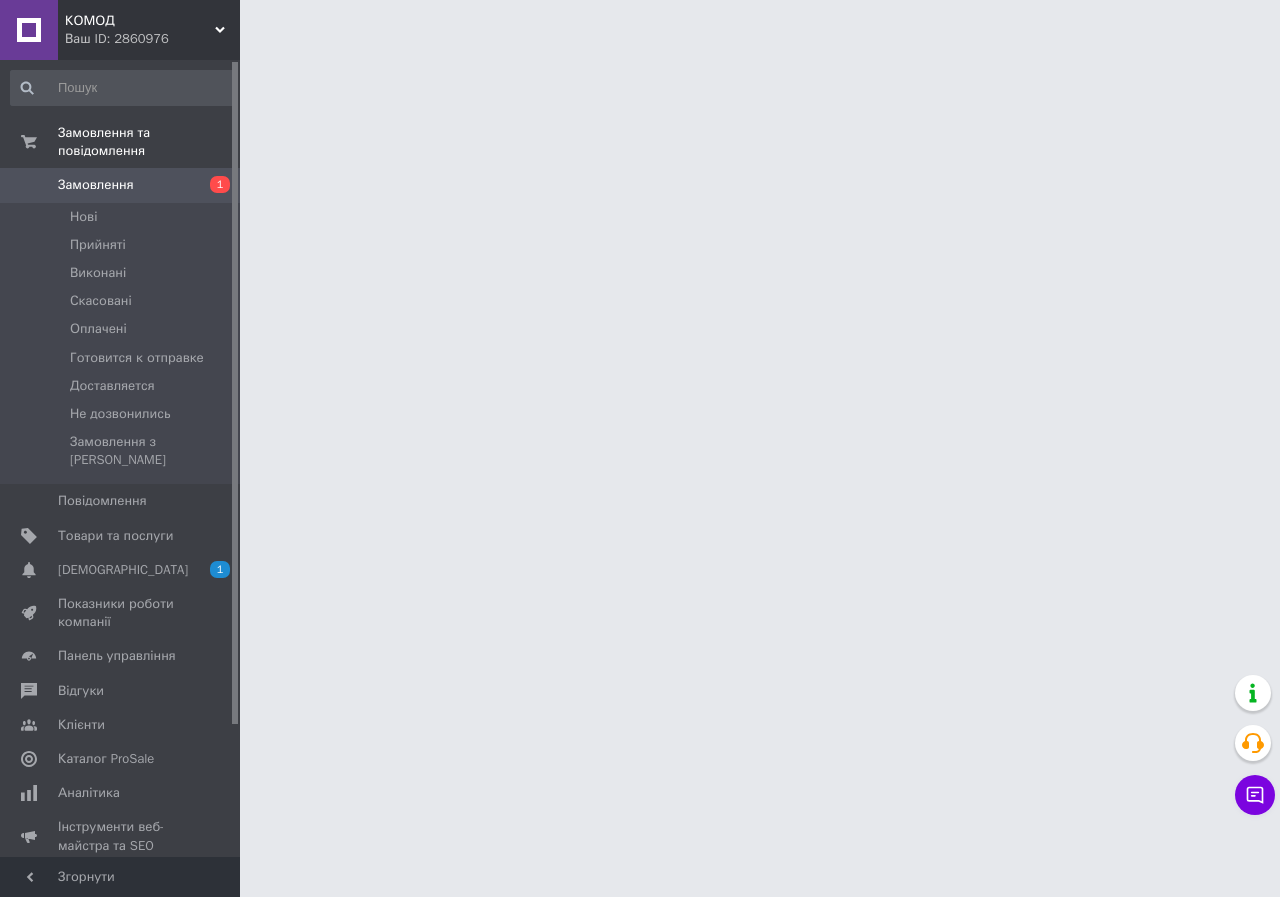 scroll, scrollTop: 0, scrollLeft: 0, axis: both 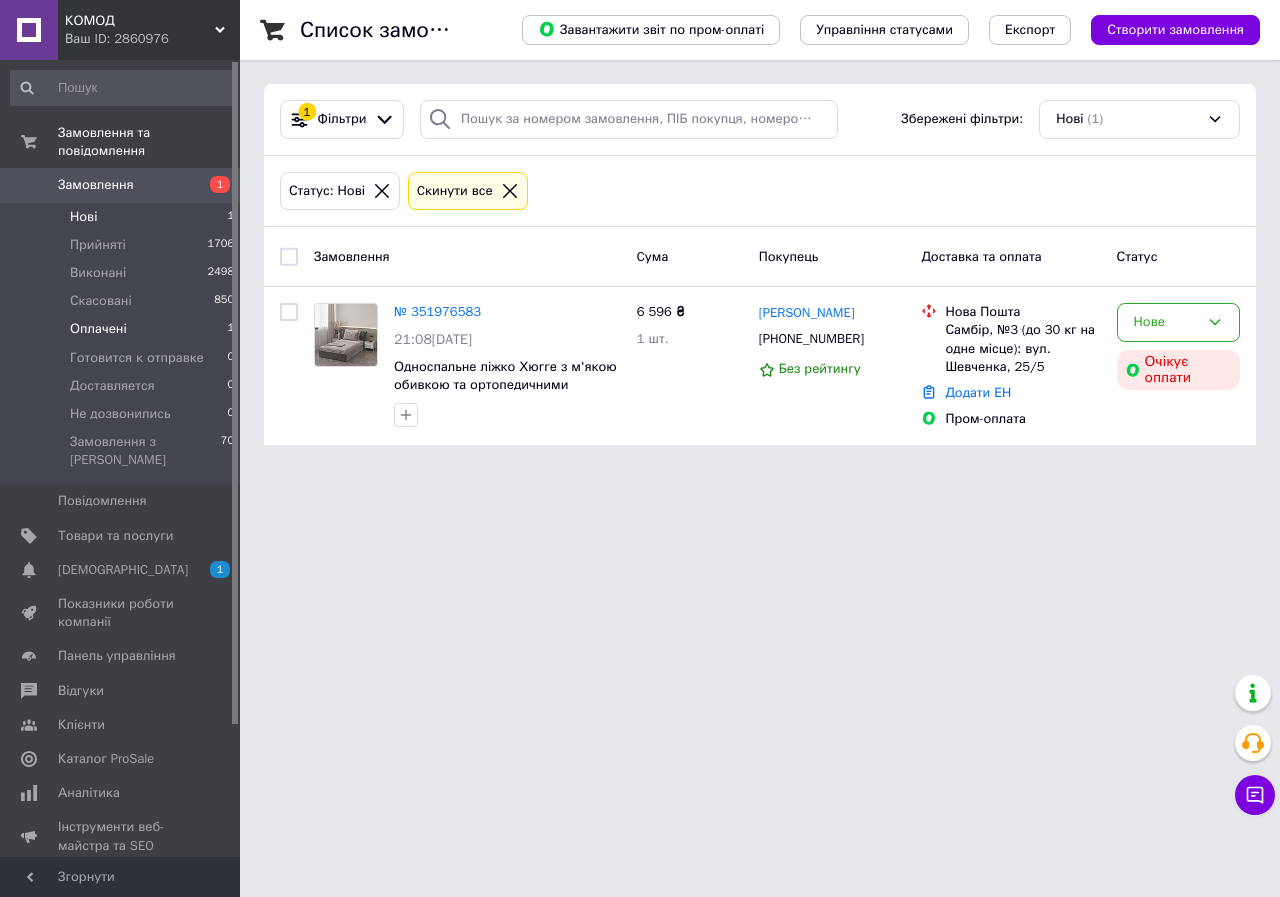 click on "Оплачені" at bounding box center [98, 329] 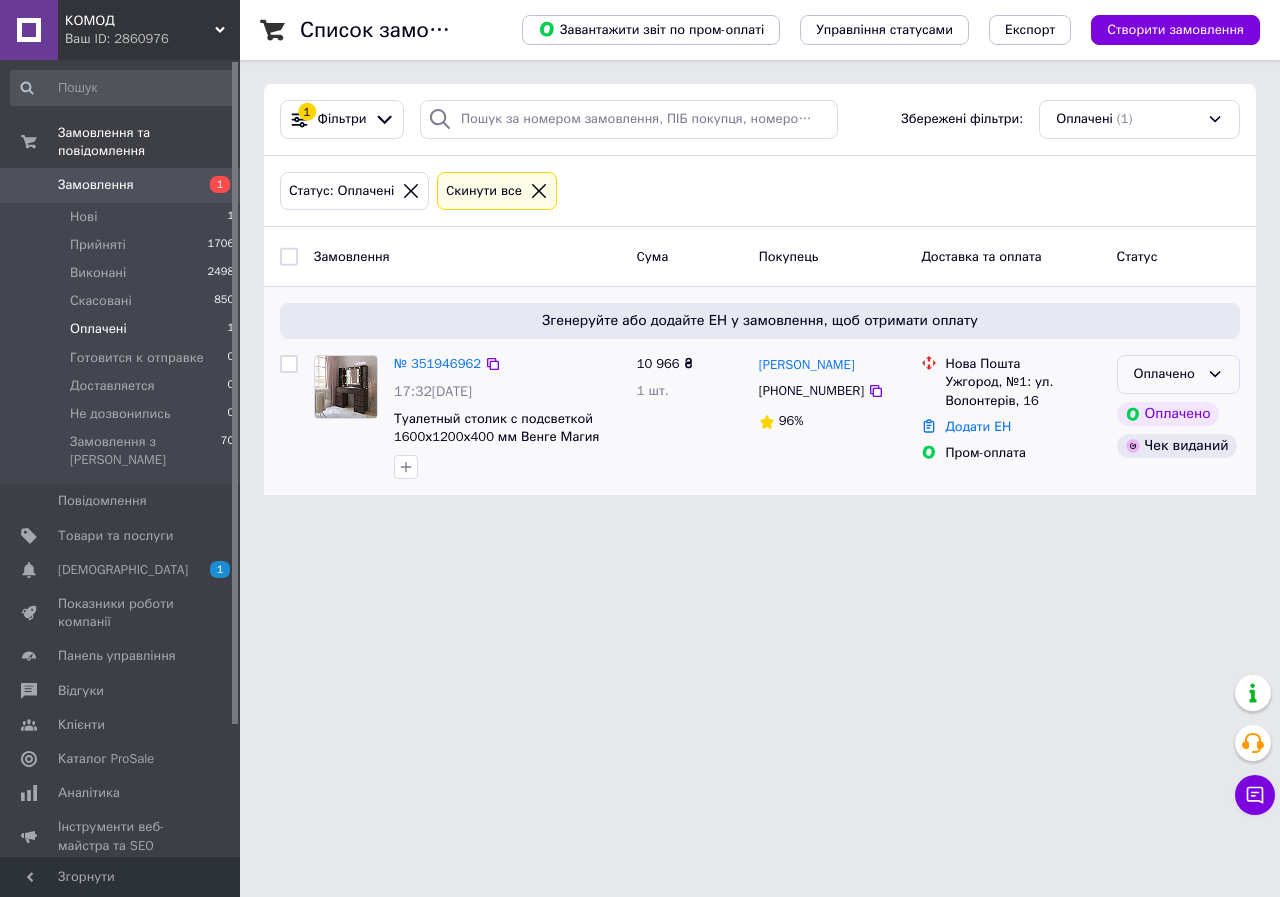 click 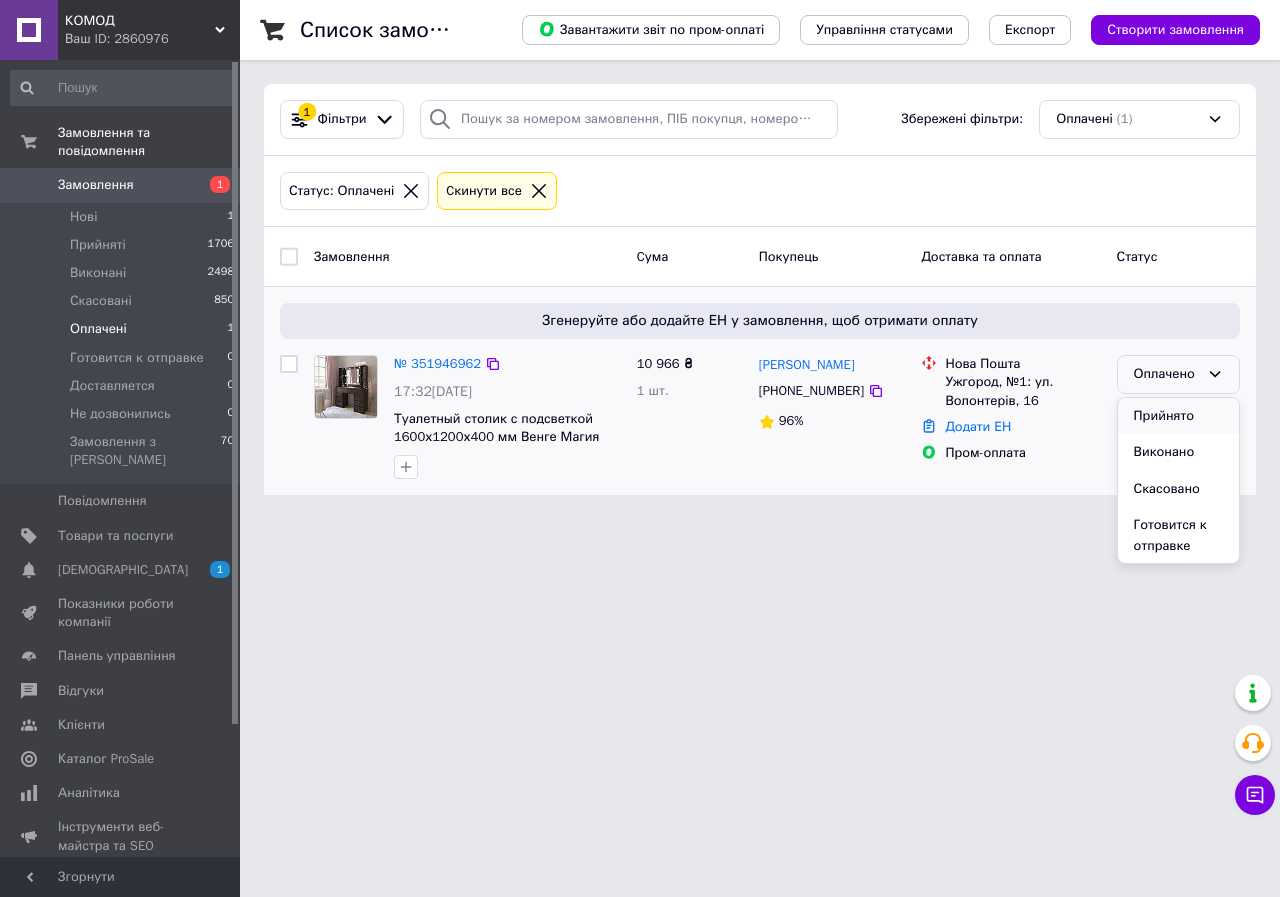 click on "Прийнято" at bounding box center [1178, 416] 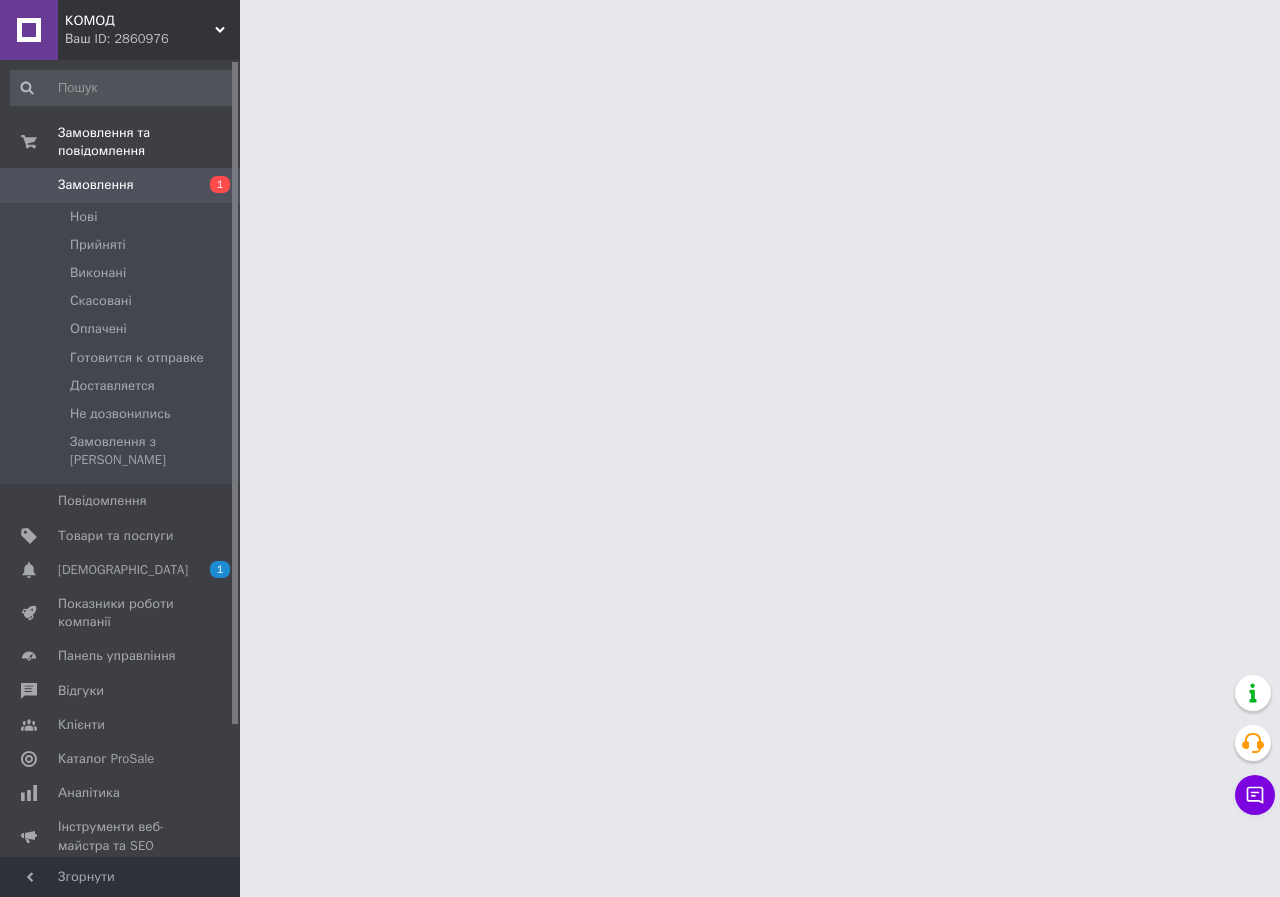 scroll, scrollTop: 0, scrollLeft: 0, axis: both 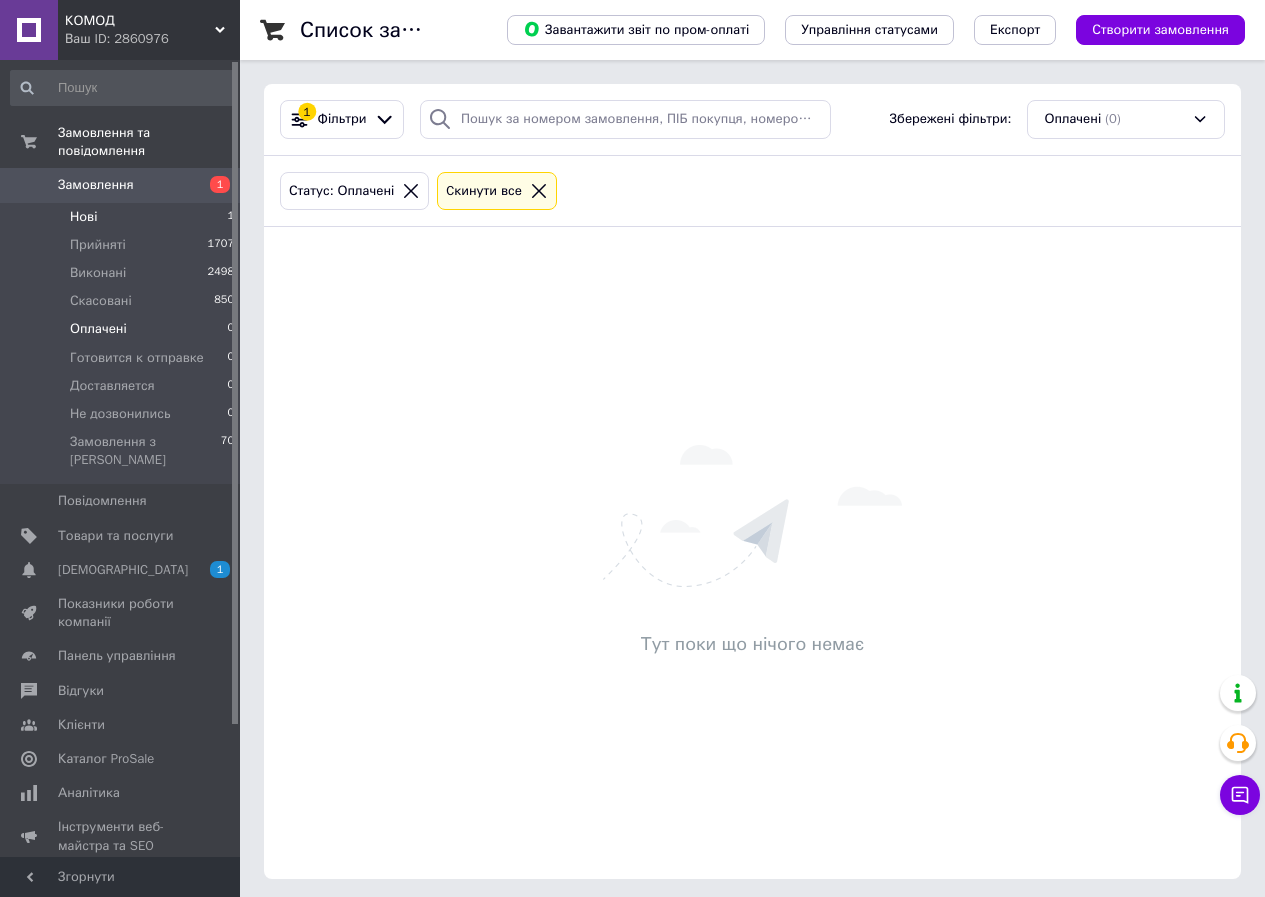 click on "Нові" at bounding box center (83, 217) 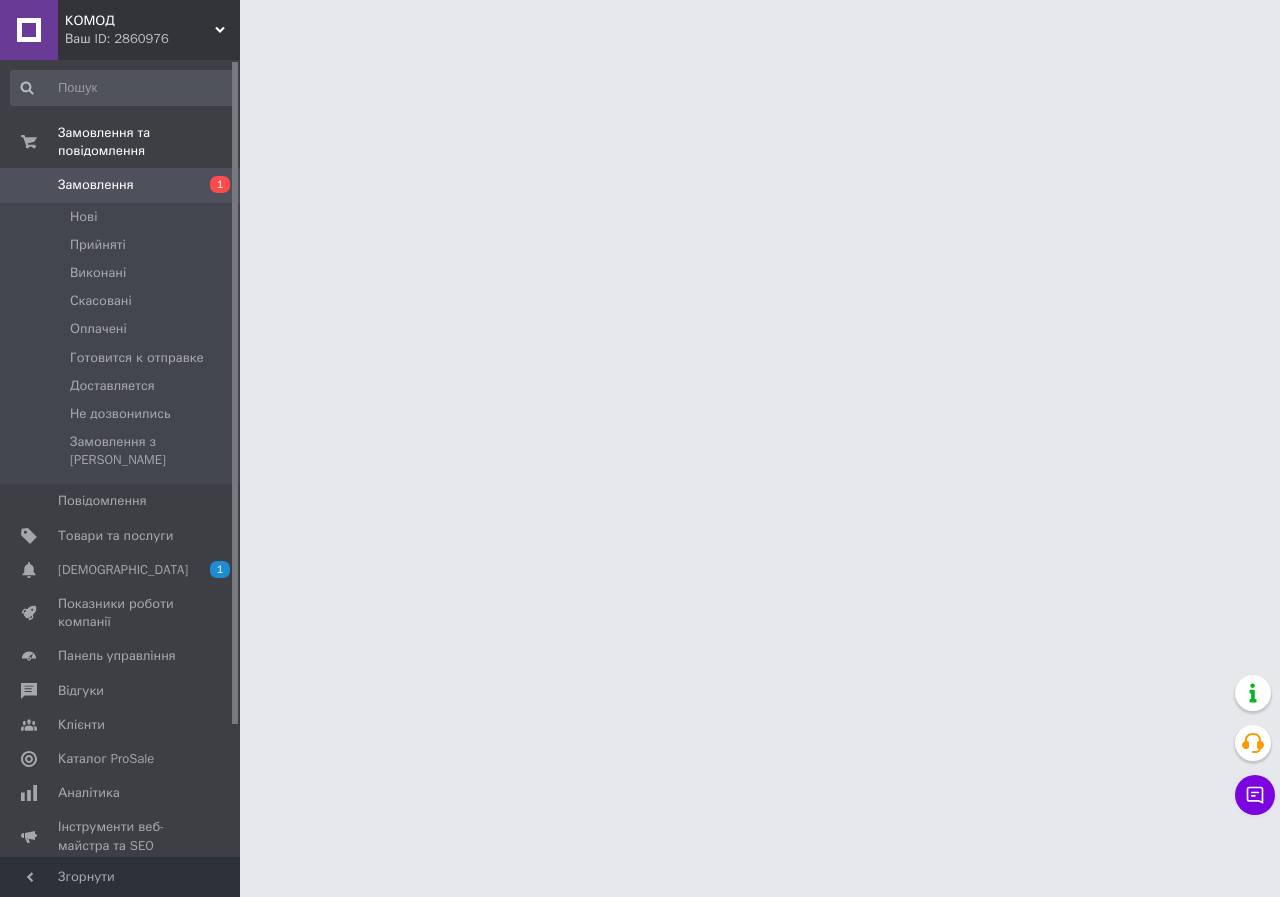 scroll, scrollTop: 0, scrollLeft: 0, axis: both 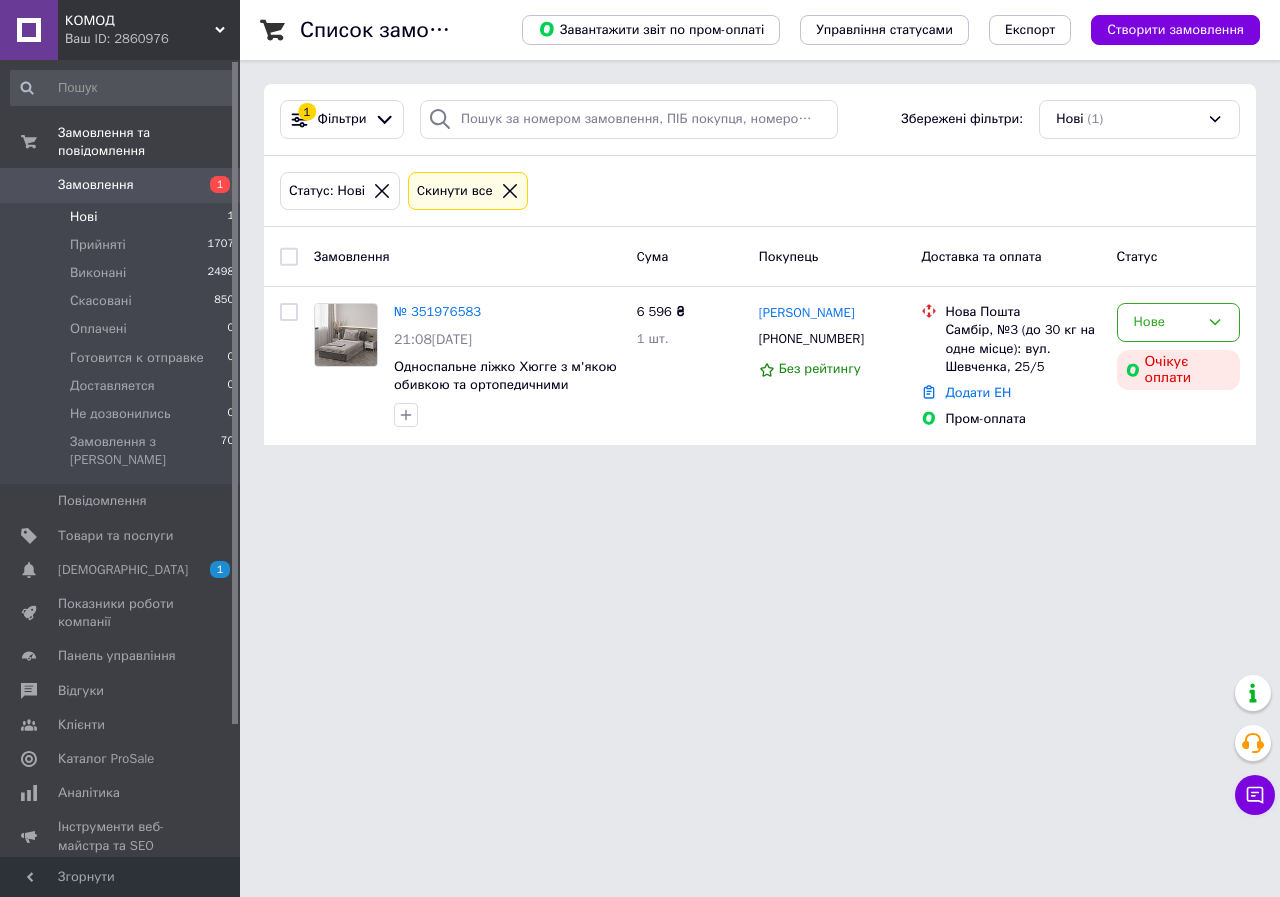click on "Нові" at bounding box center (83, 217) 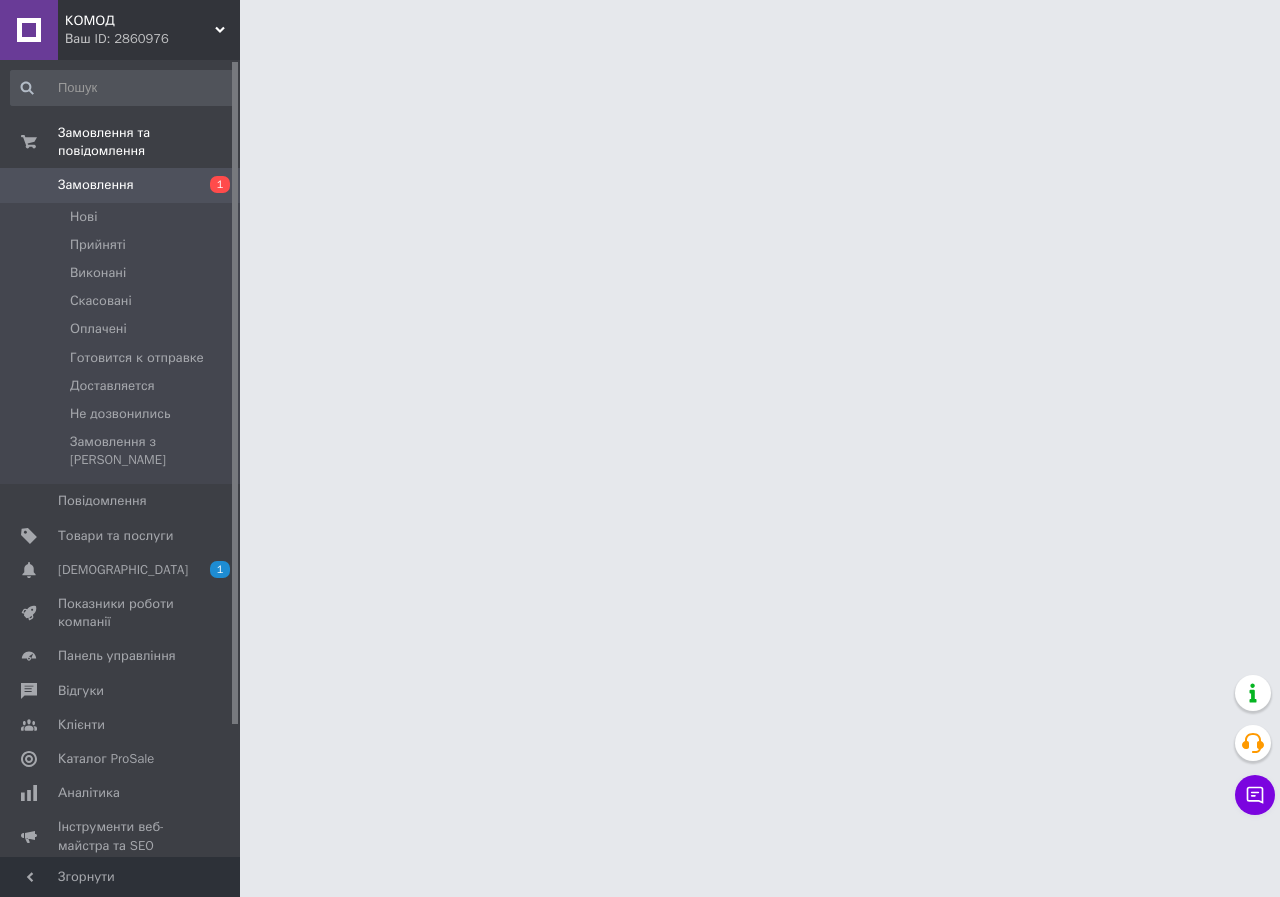 scroll, scrollTop: 0, scrollLeft: 0, axis: both 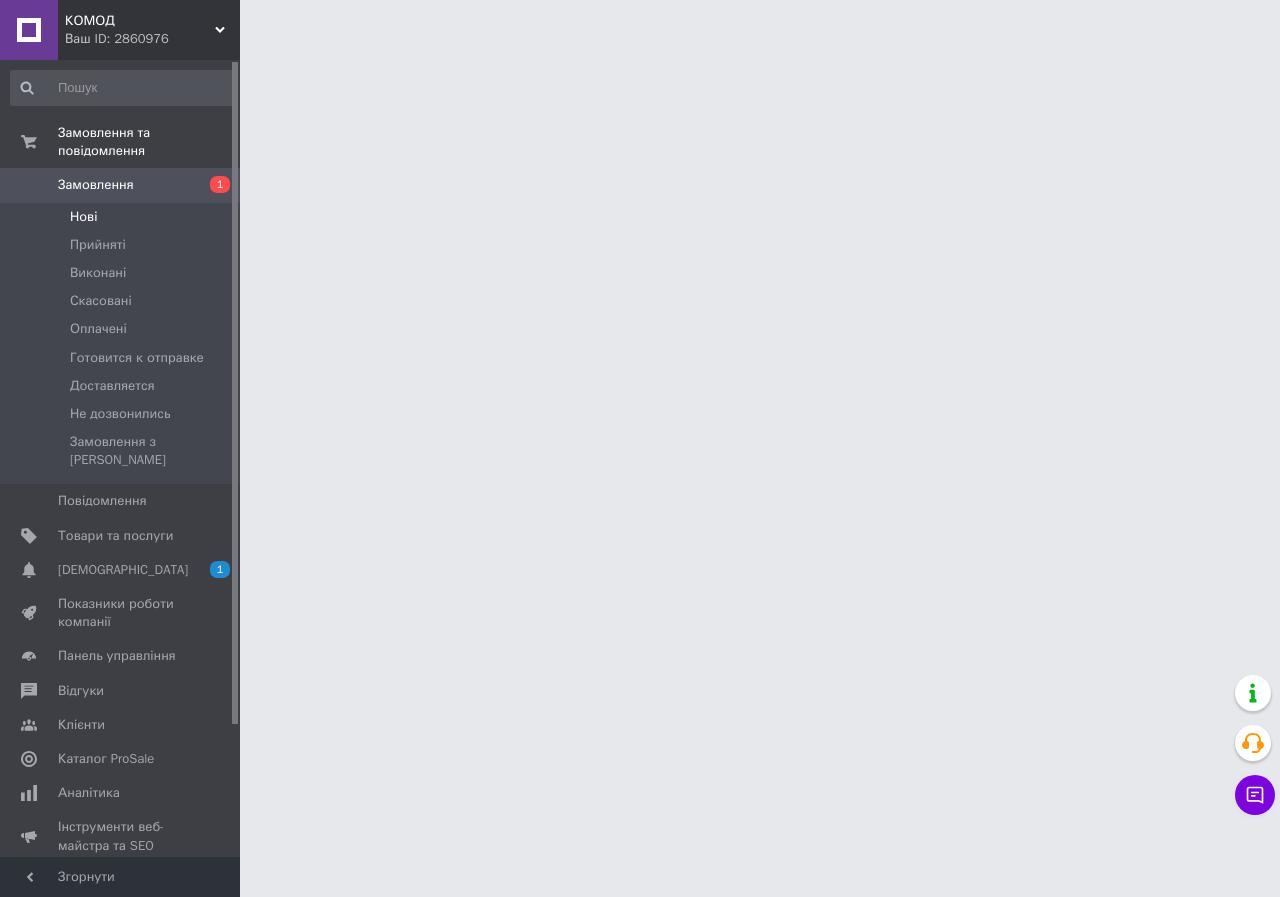 click on "Нові" at bounding box center (83, 217) 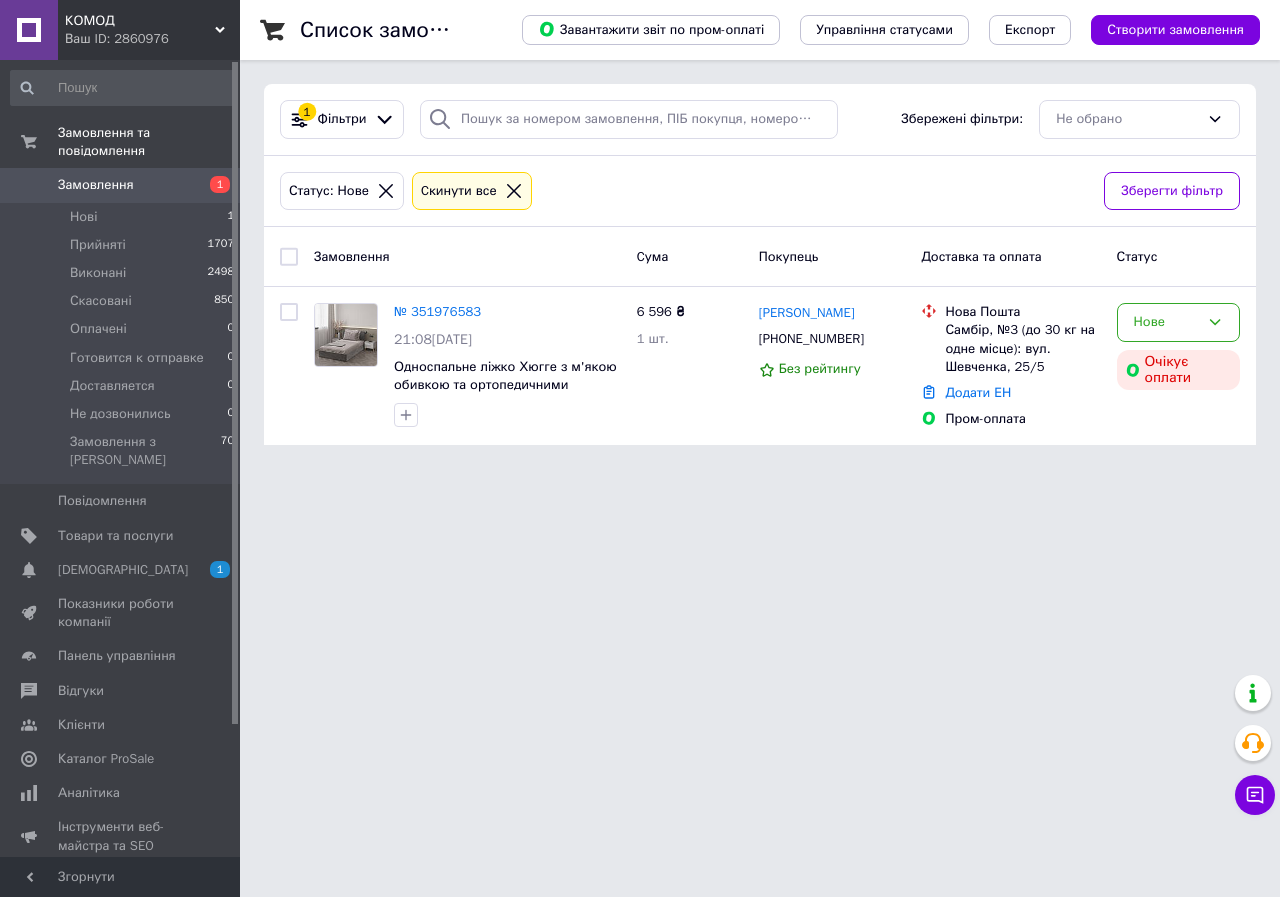 click on "КОМОД Ваш ID: 2860976 Сайт КОМОД Кабінет покупця Перевірити стан системи Сторінка на порталі Довідка Вийти Замовлення та повідомлення Замовлення 1 Нові 1 Прийняті 1707 Виконані 2498 Скасовані 850 Оплачені 0 Готовится к отправке 0 Доставляется 0 Не дозвонились 0 Замовлення з Розетки 70 Повідомлення 0 Товари та послуги Сповіщення 1 0 Показники роботи компанії Панель управління Відгуки Клієнти Каталог ProSale Аналітика Інструменти веб-майстра та SEO Управління сайтом Гаманець компанії [PERSON_NAME] Prom топ Згорнути 1" at bounding box center (640, 234) 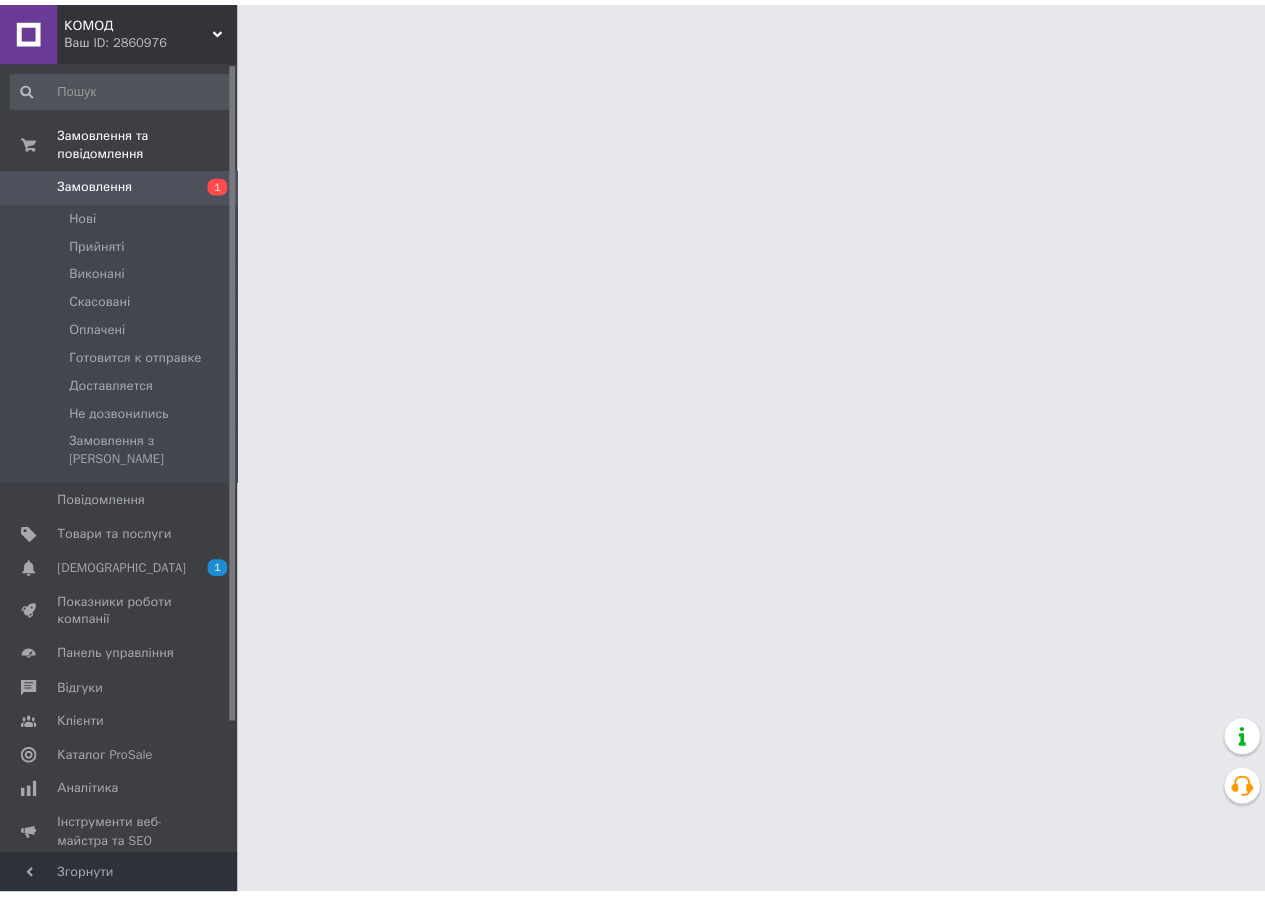 scroll, scrollTop: 0, scrollLeft: 0, axis: both 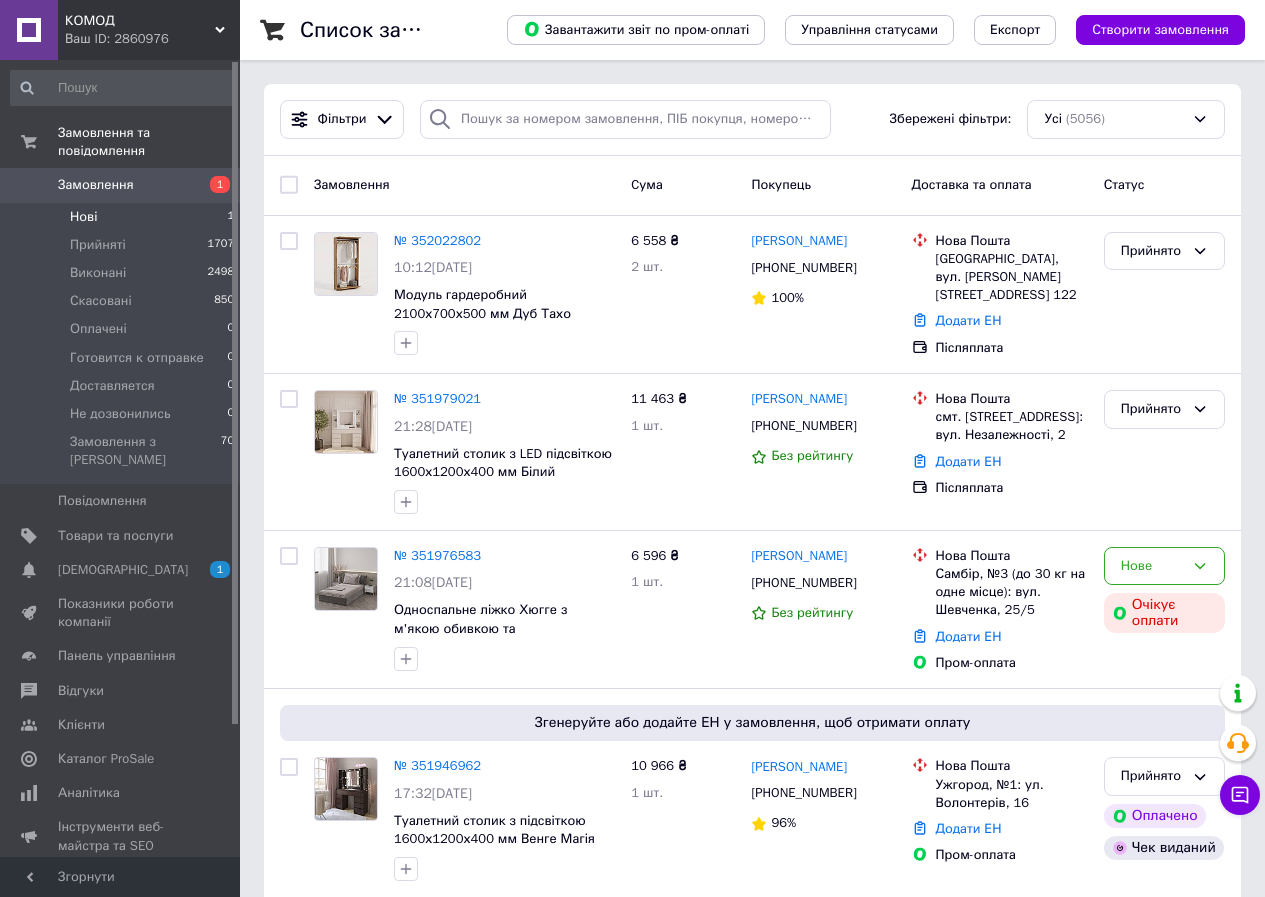click on "Нові" at bounding box center [83, 217] 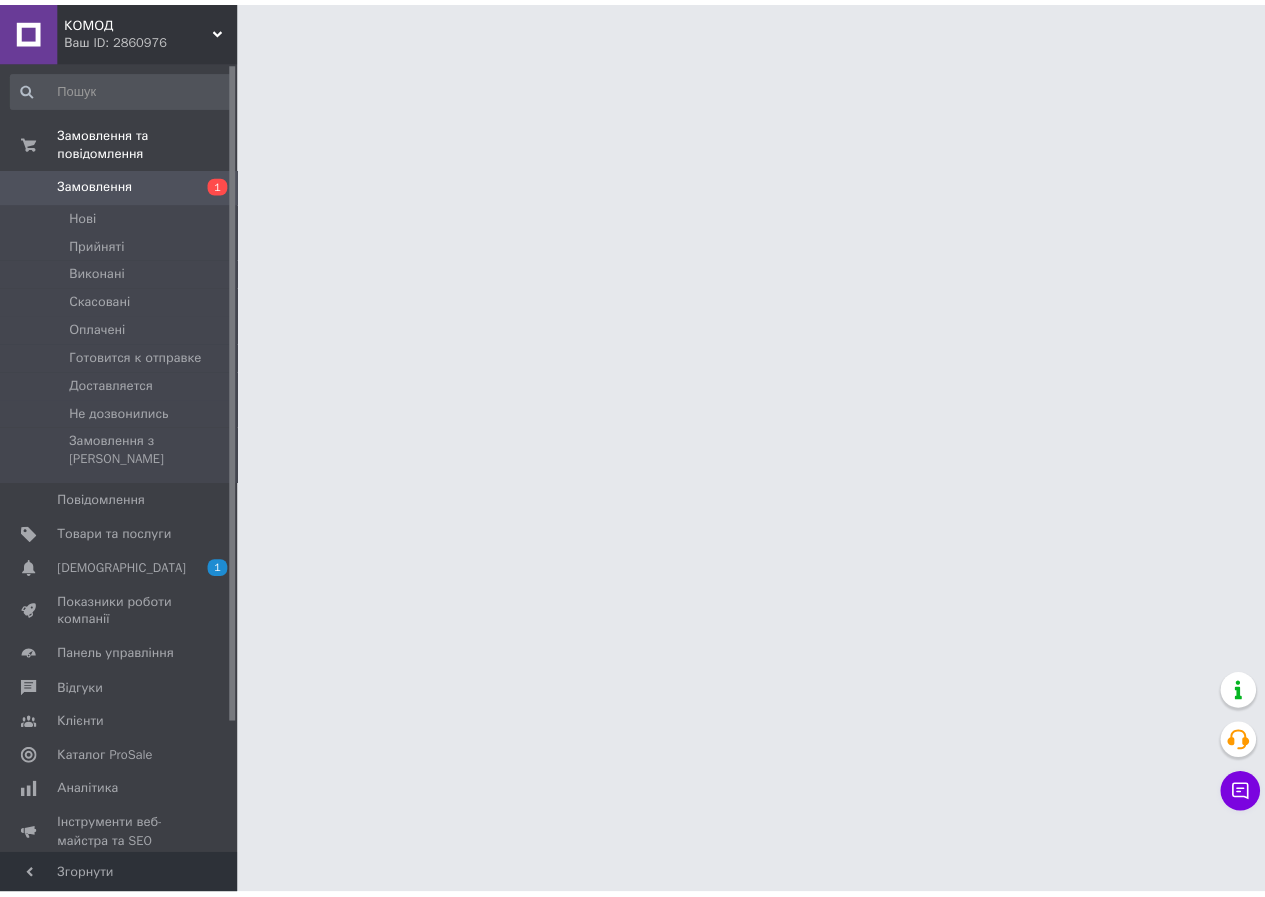scroll, scrollTop: 0, scrollLeft: 0, axis: both 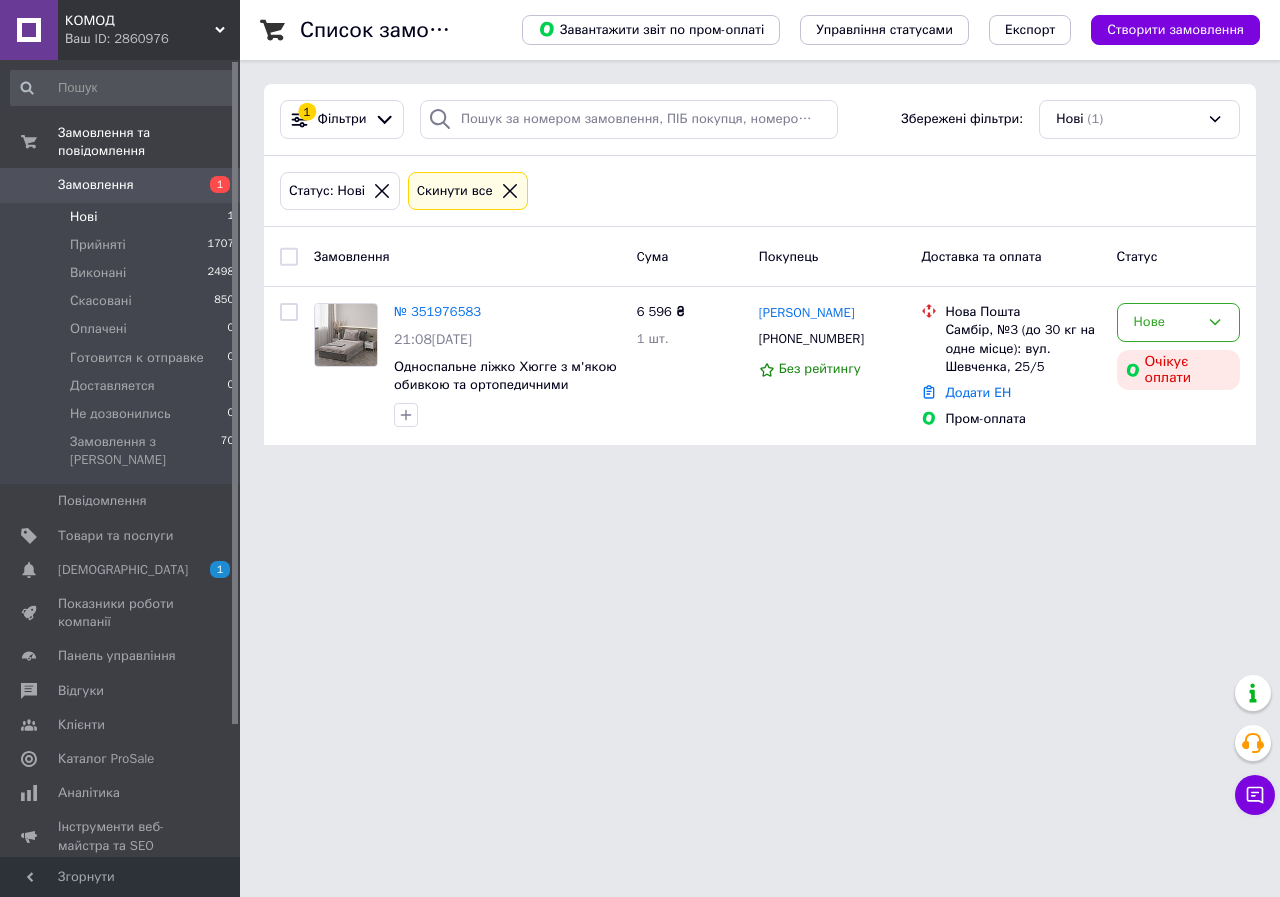 drag, startPoint x: 63, startPoint y: 198, endPoint x: 88, endPoint y: 198, distance: 25 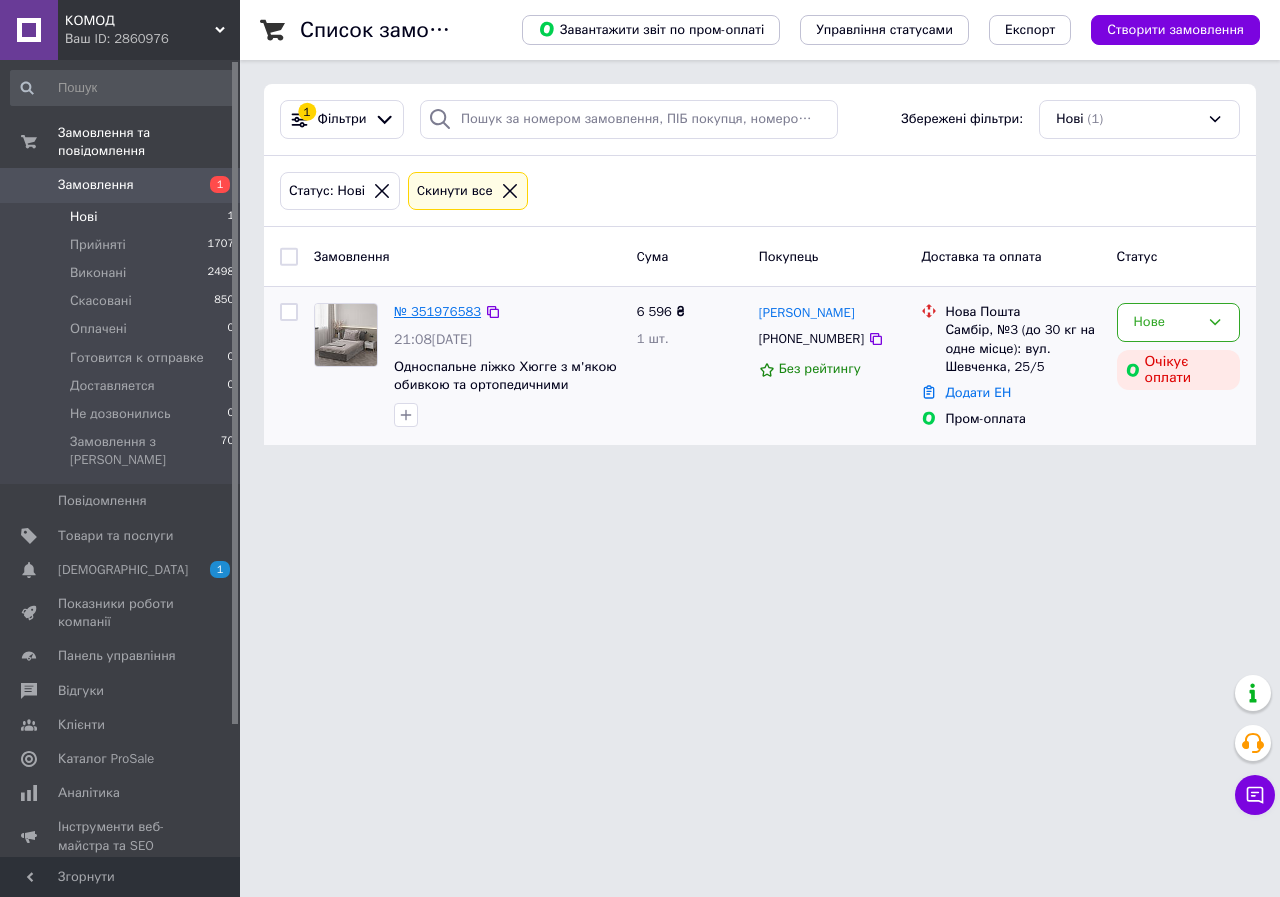 click on "№ 351976583" at bounding box center (437, 311) 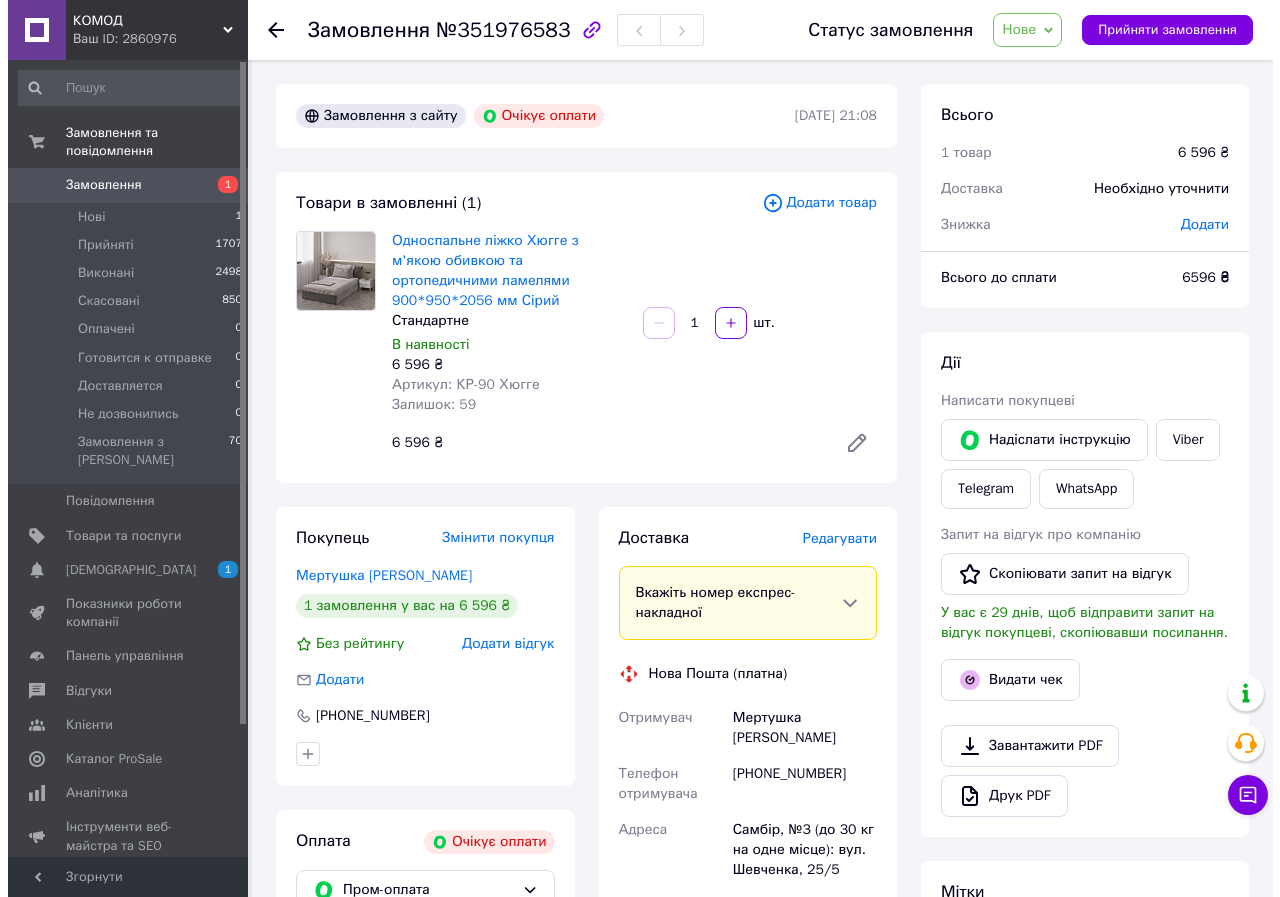 scroll, scrollTop: 200, scrollLeft: 0, axis: vertical 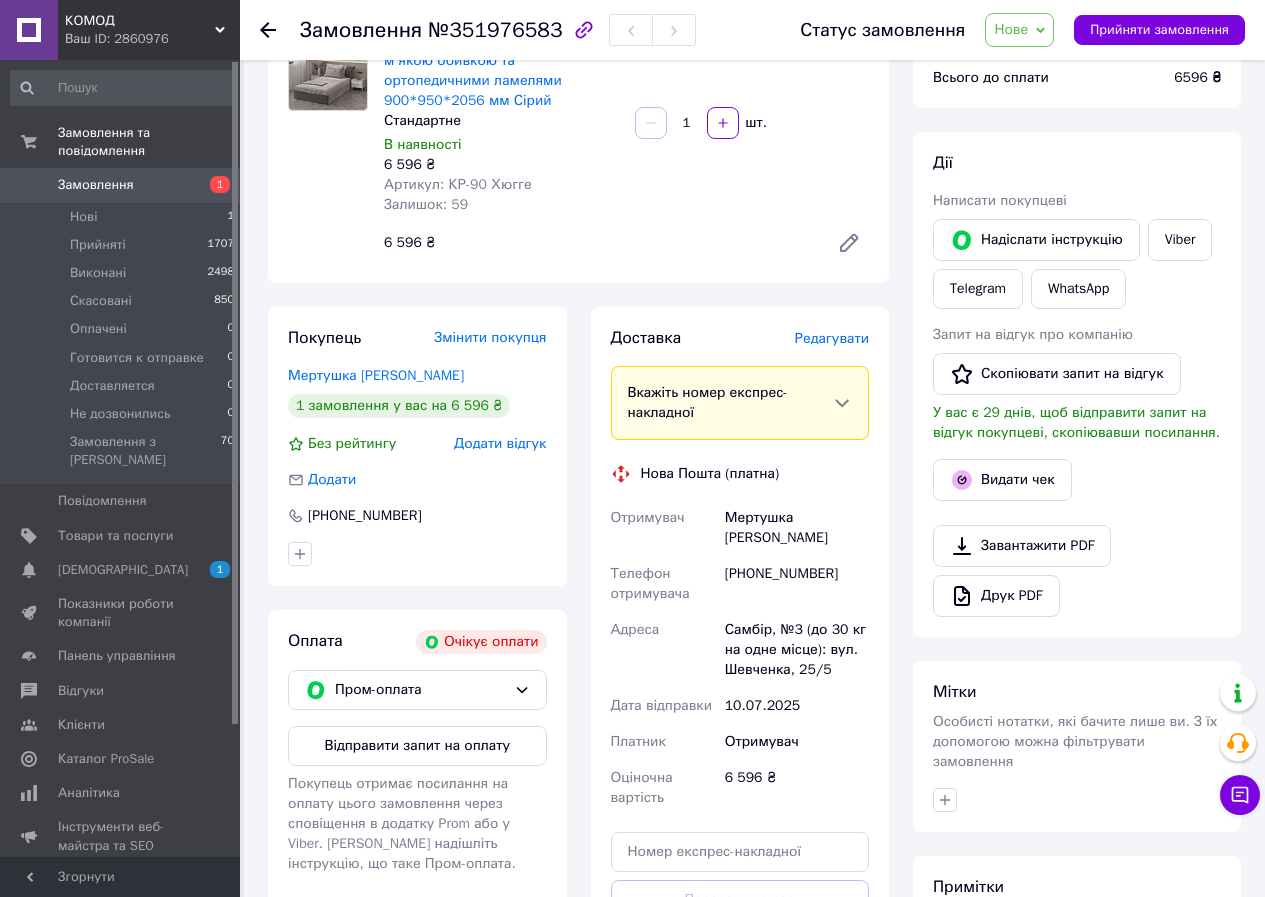 click on "Редагувати" at bounding box center (832, 338) 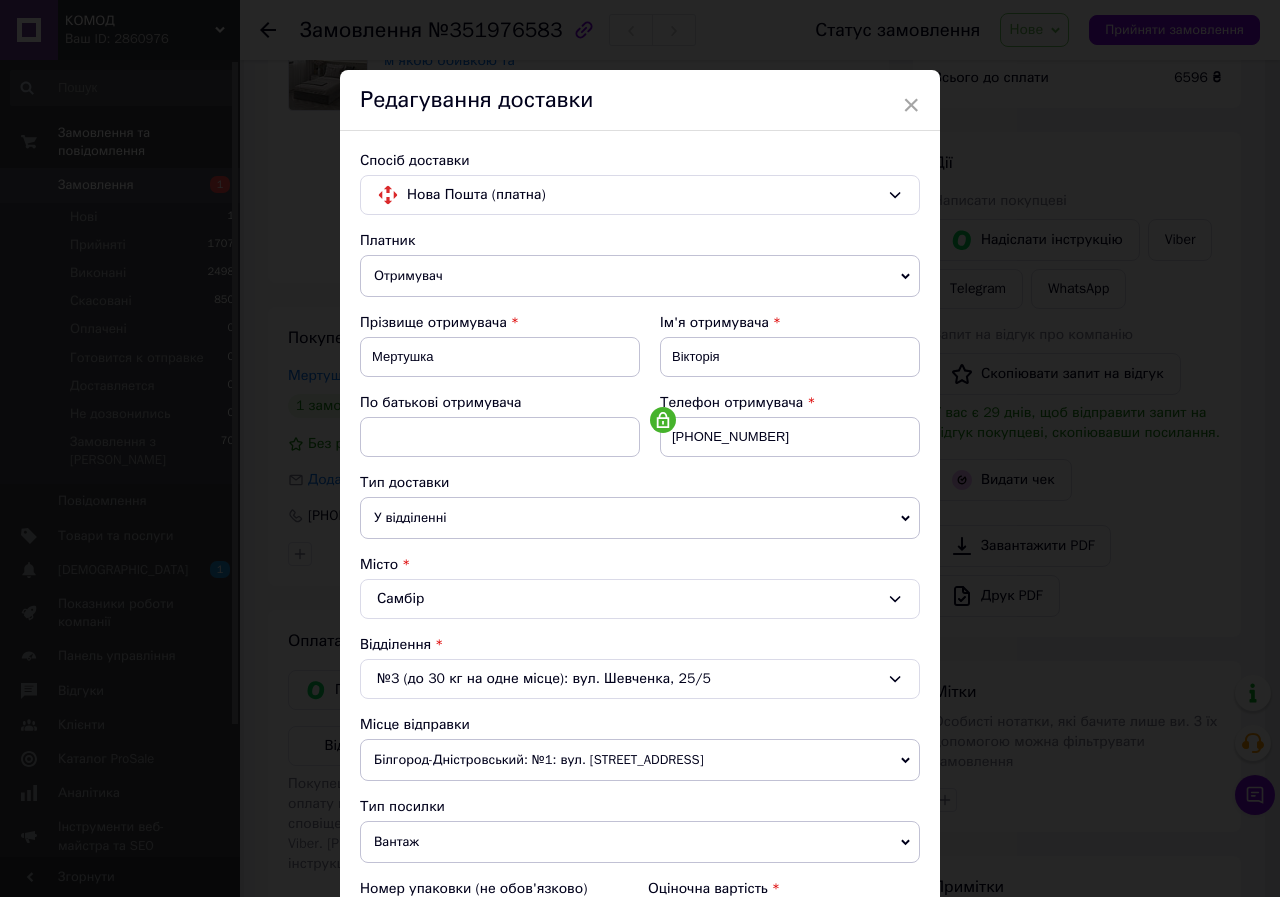click on "№3 (до 30 кг на одне місце): вул. Шевченка, 25/5" at bounding box center (640, 679) 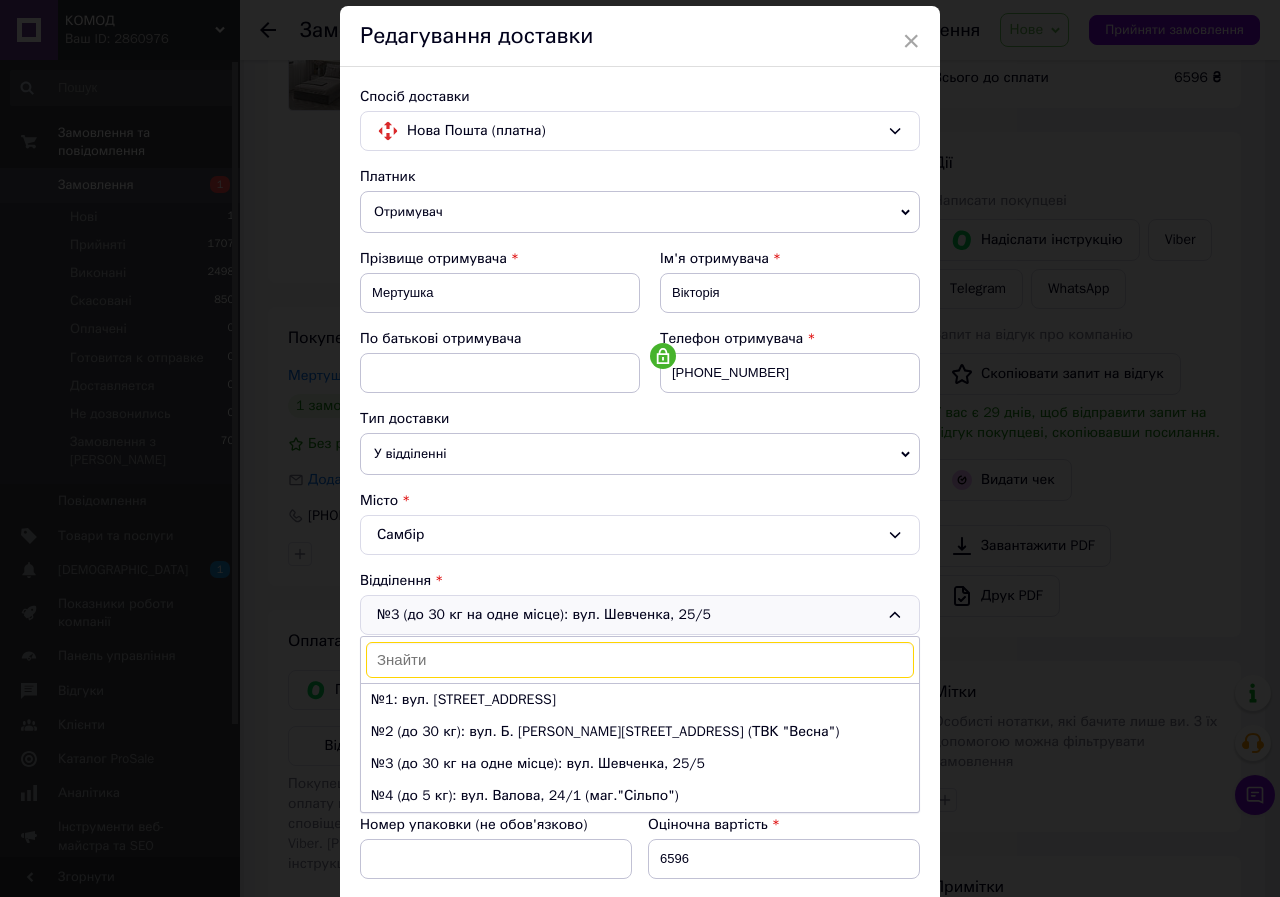 scroll, scrollTop: 100, scrollLeft: 0, axis: vertical 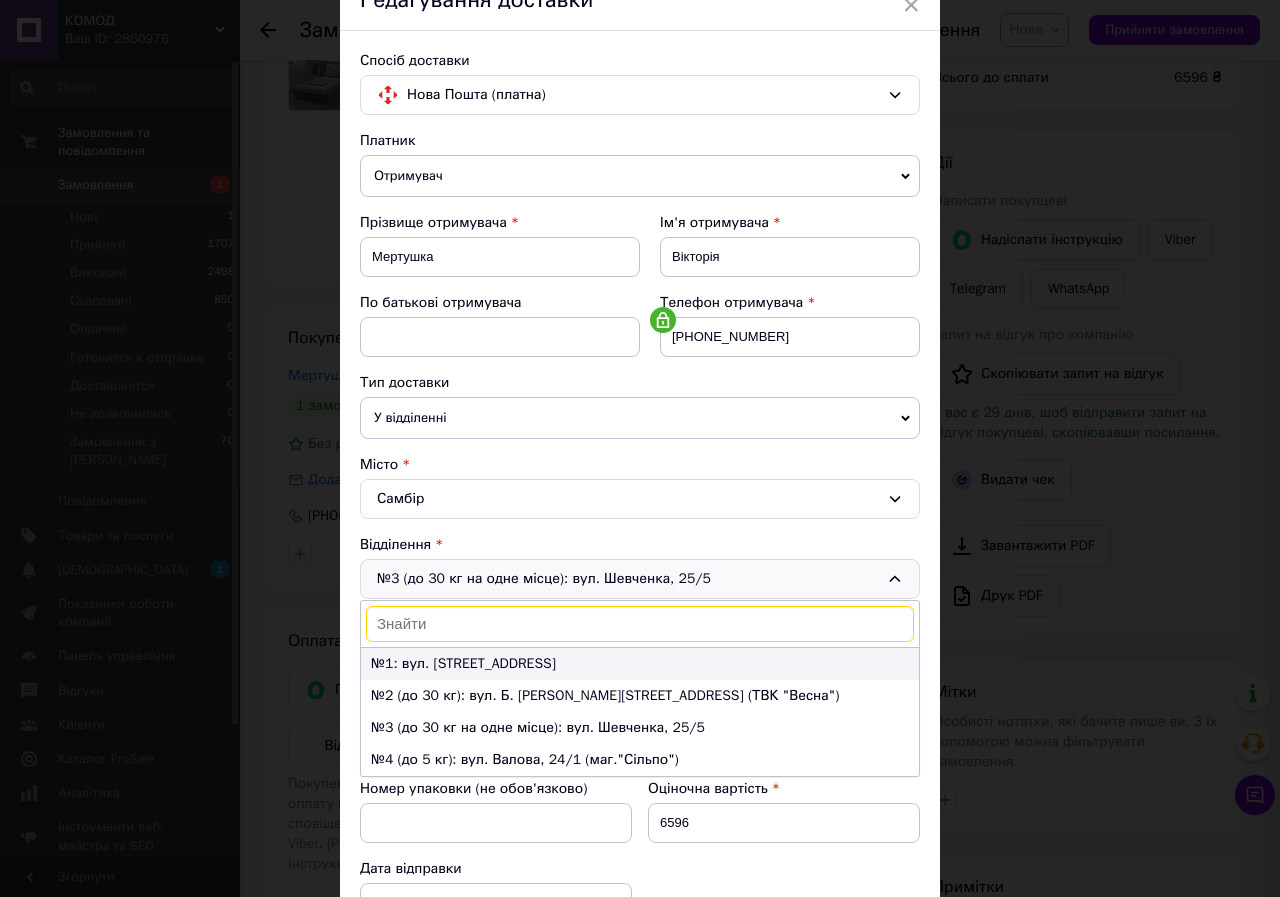 click on "№1: вул. Клинівка, 2а/1" at bounding box center [640, 664] 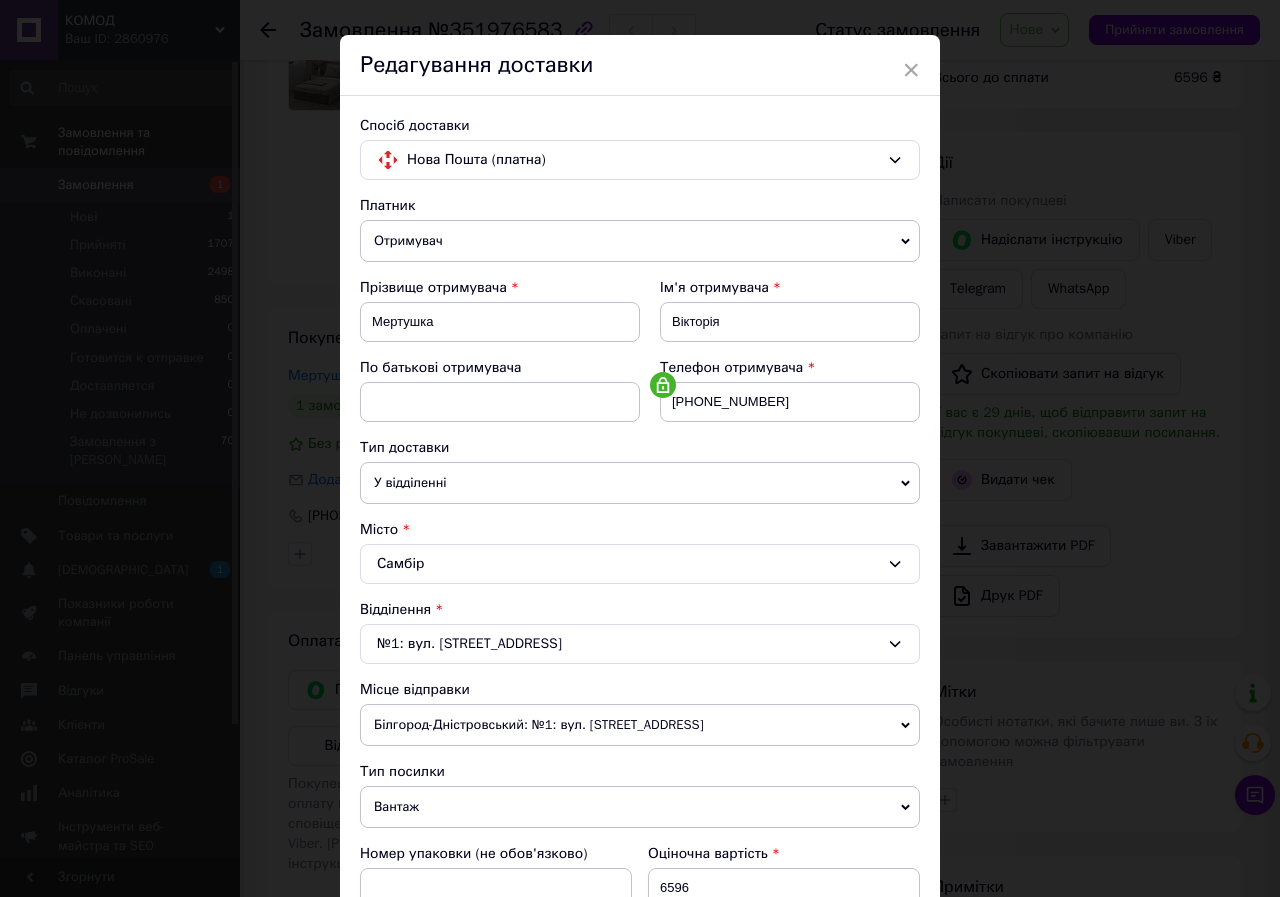 scroll, scrollTop: 0, scrollLeft: 0, axis: both 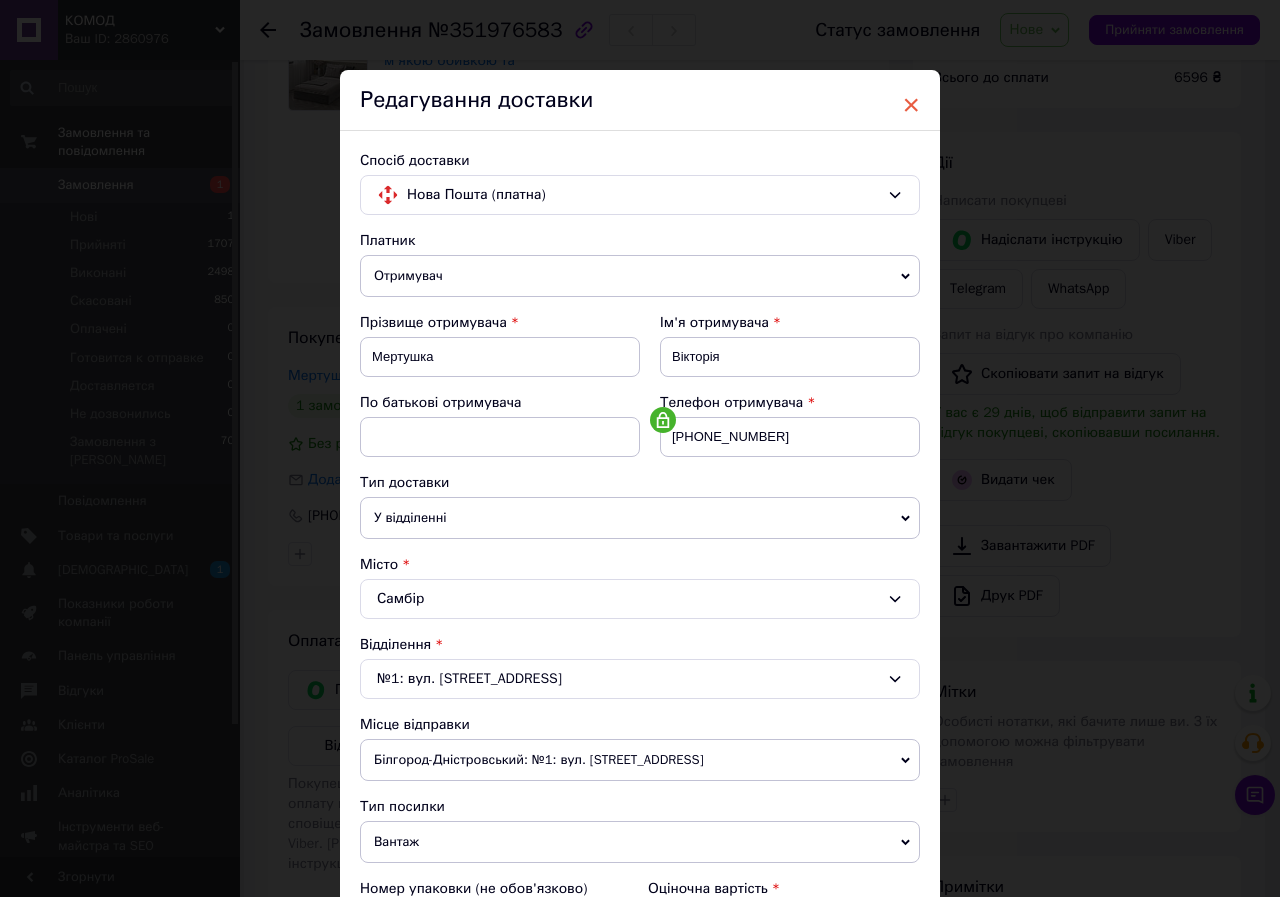 click on "×" at bounding box center [911, 105] 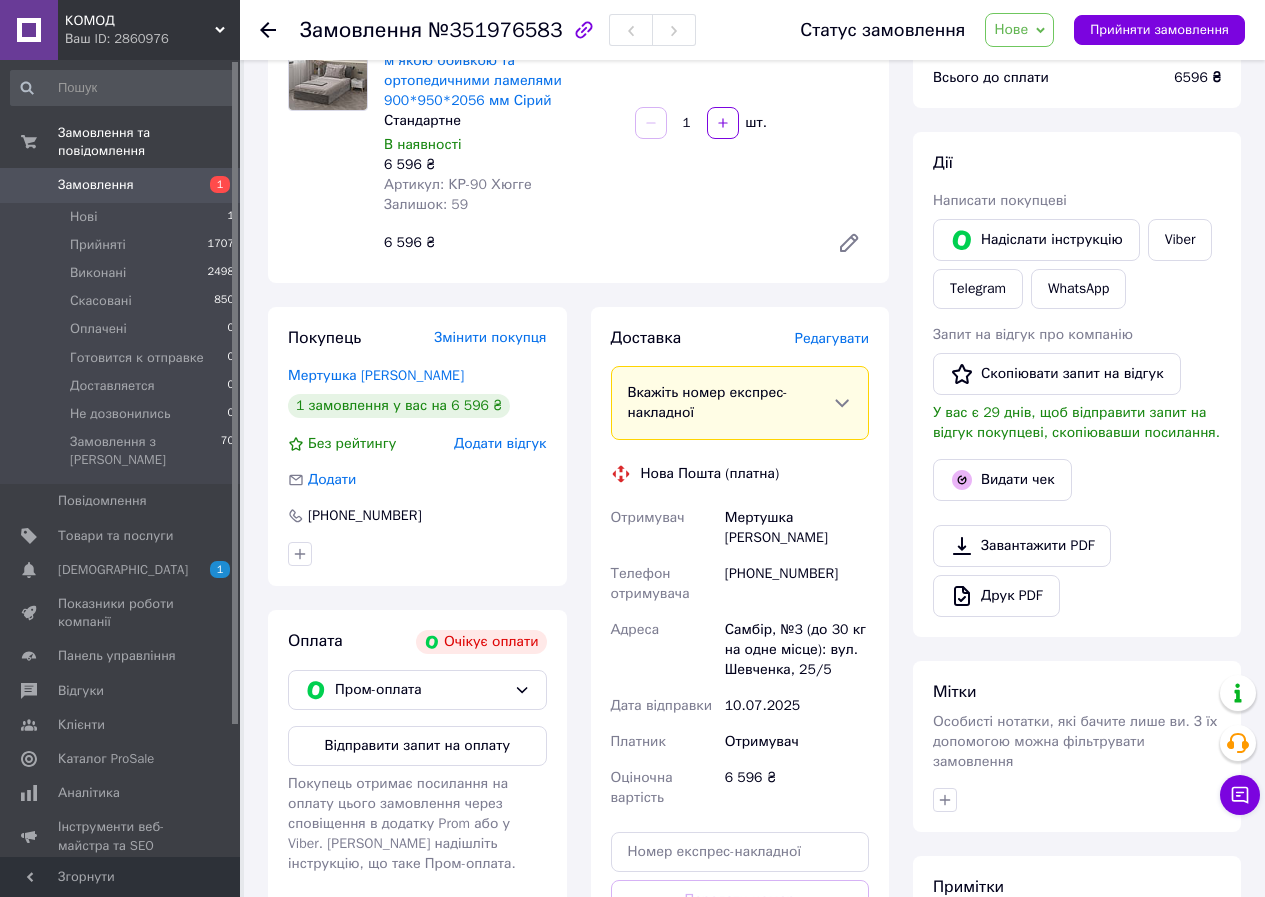 click on "Редагувати" at bounding box center (832, 338) 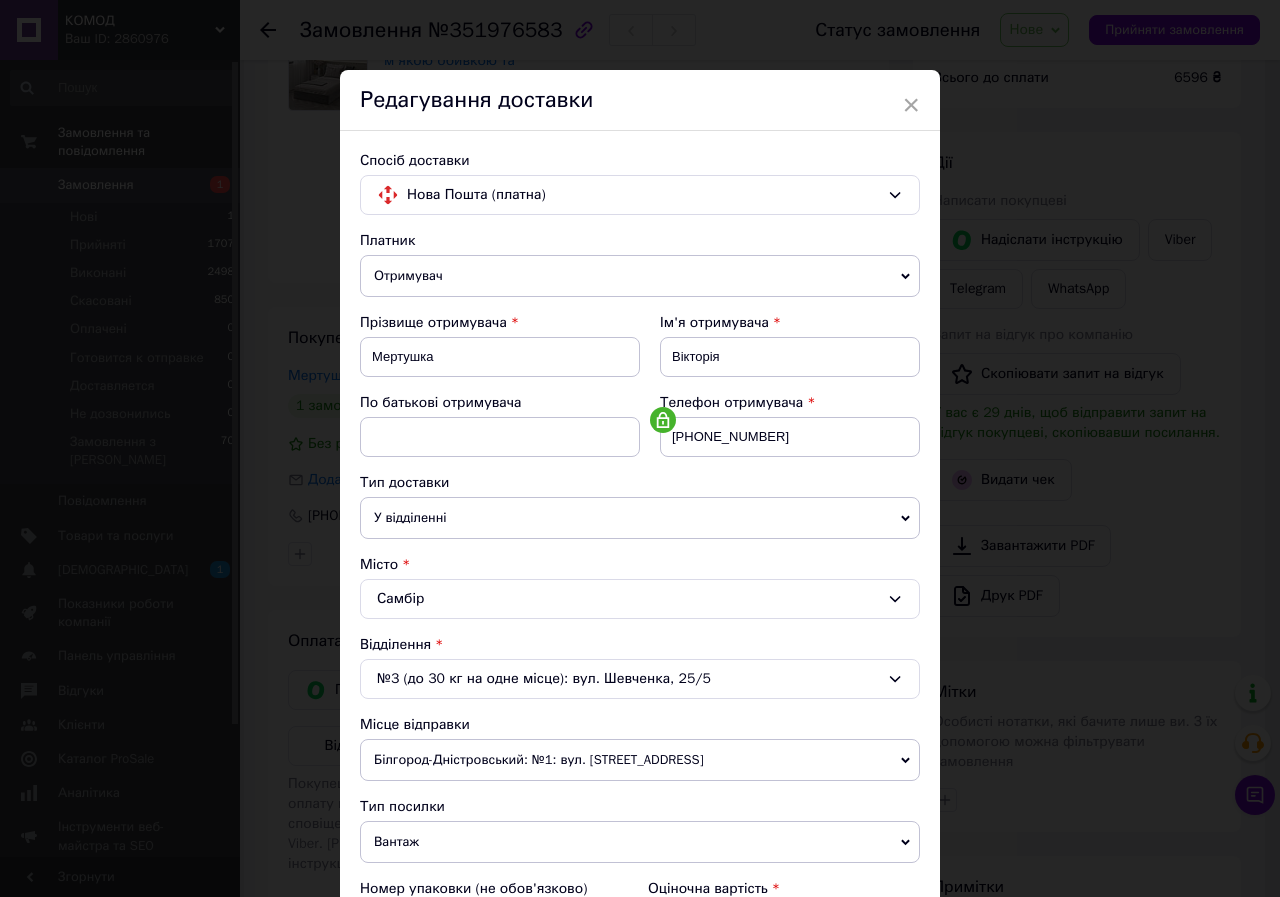 click on "Самбір" at bounding box center (640, 599) 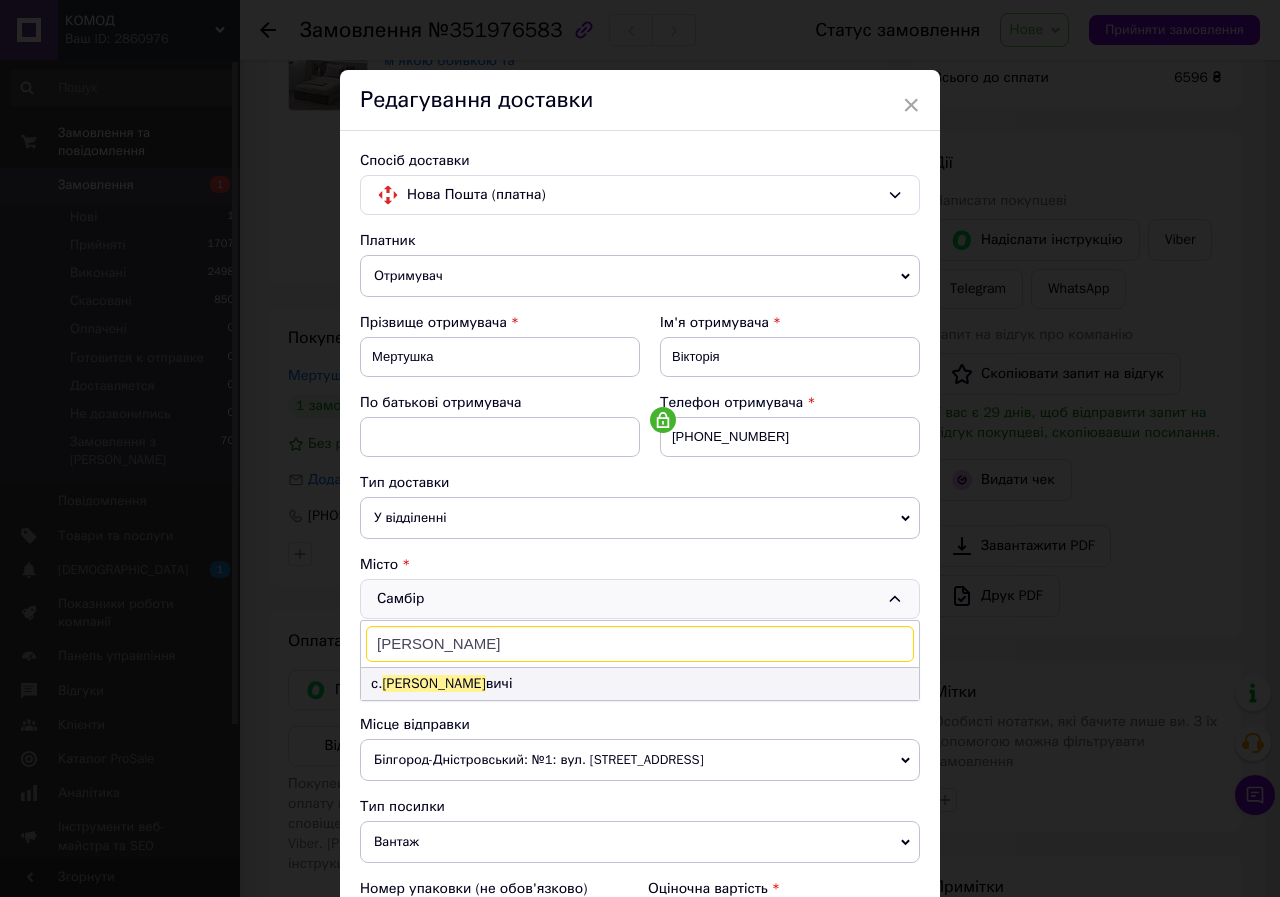 type on "стрілко" 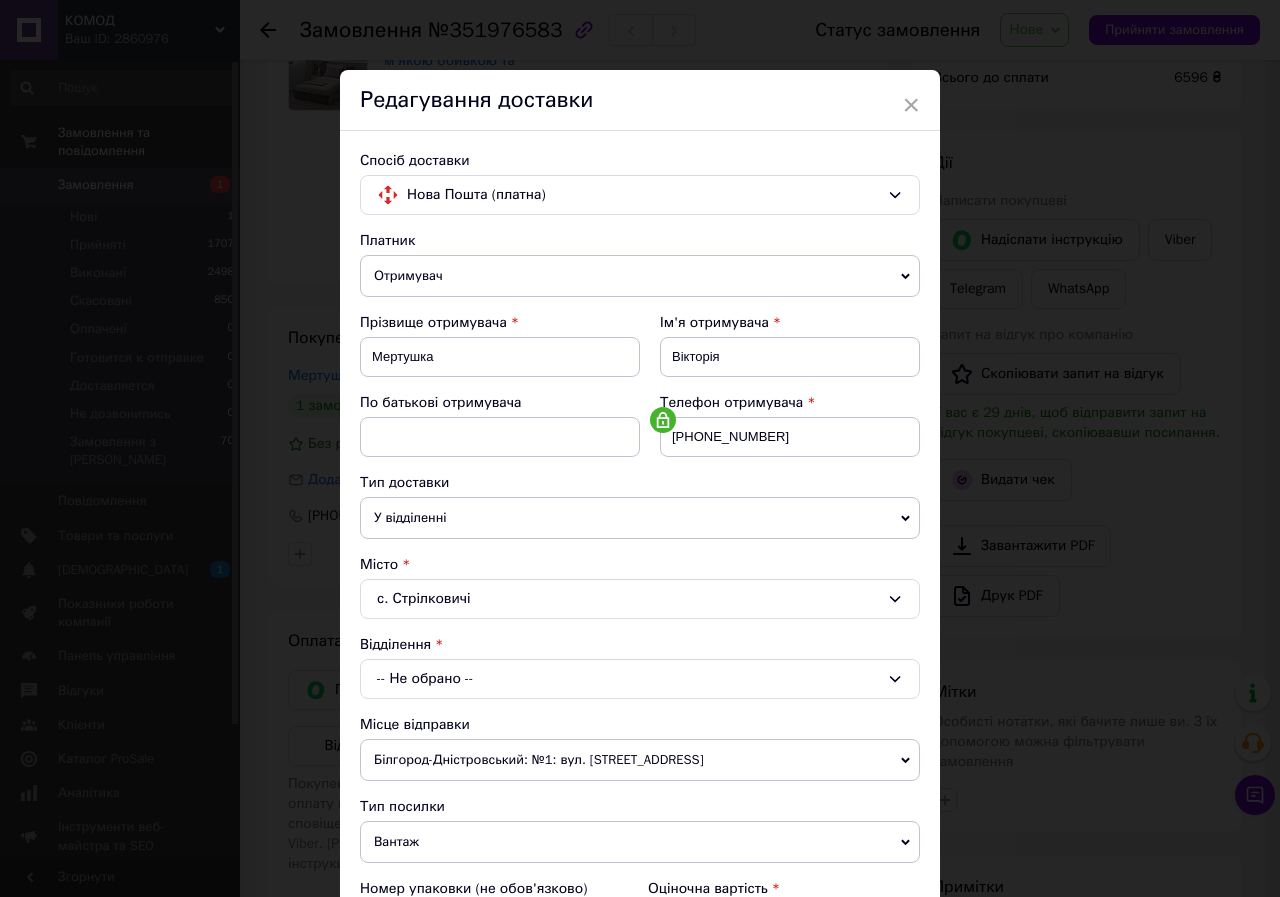 click on "-- Не обрано --" at bounding box center (640, 679) 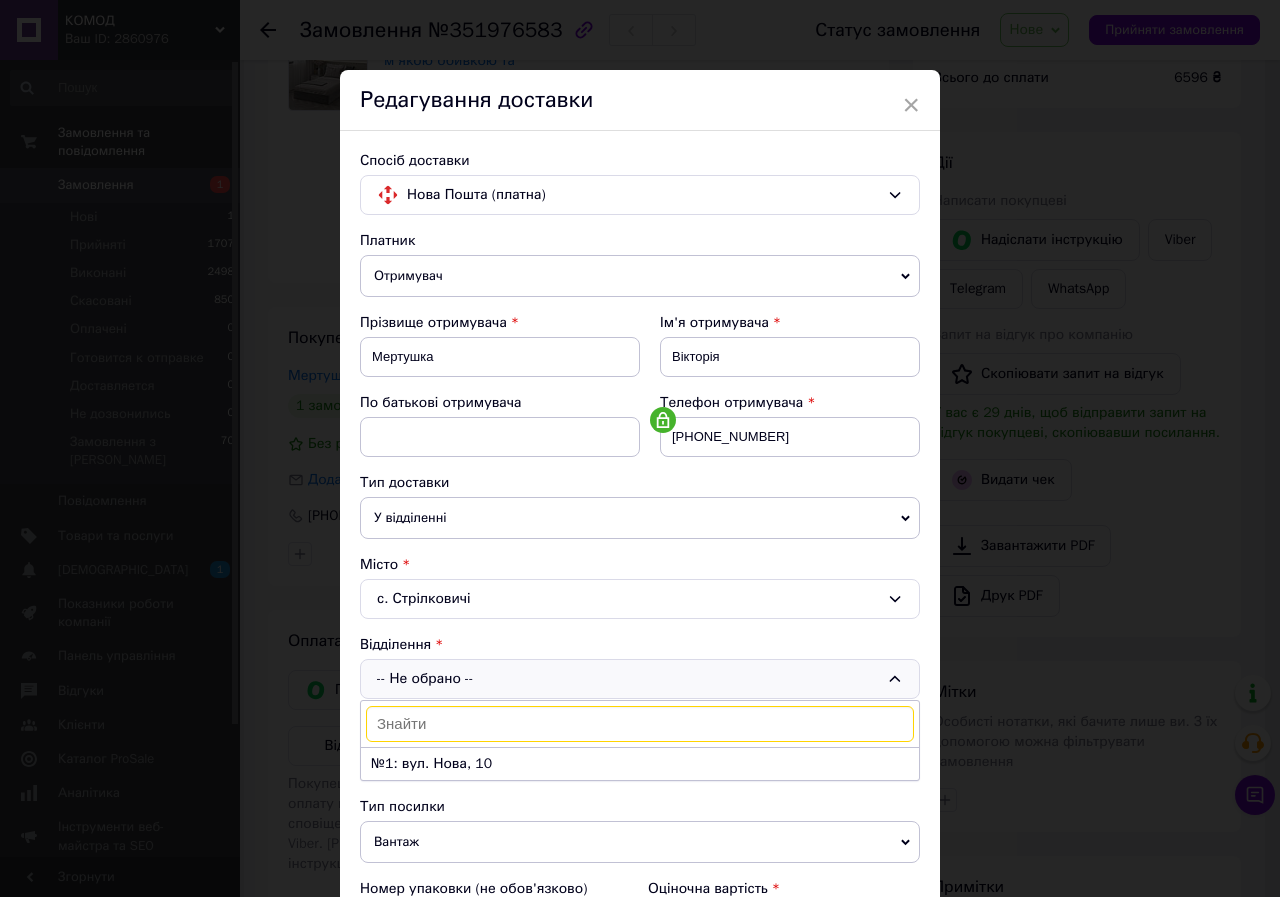 click on "№1: вул. Нова, 10" at bounding box center (640, 764) 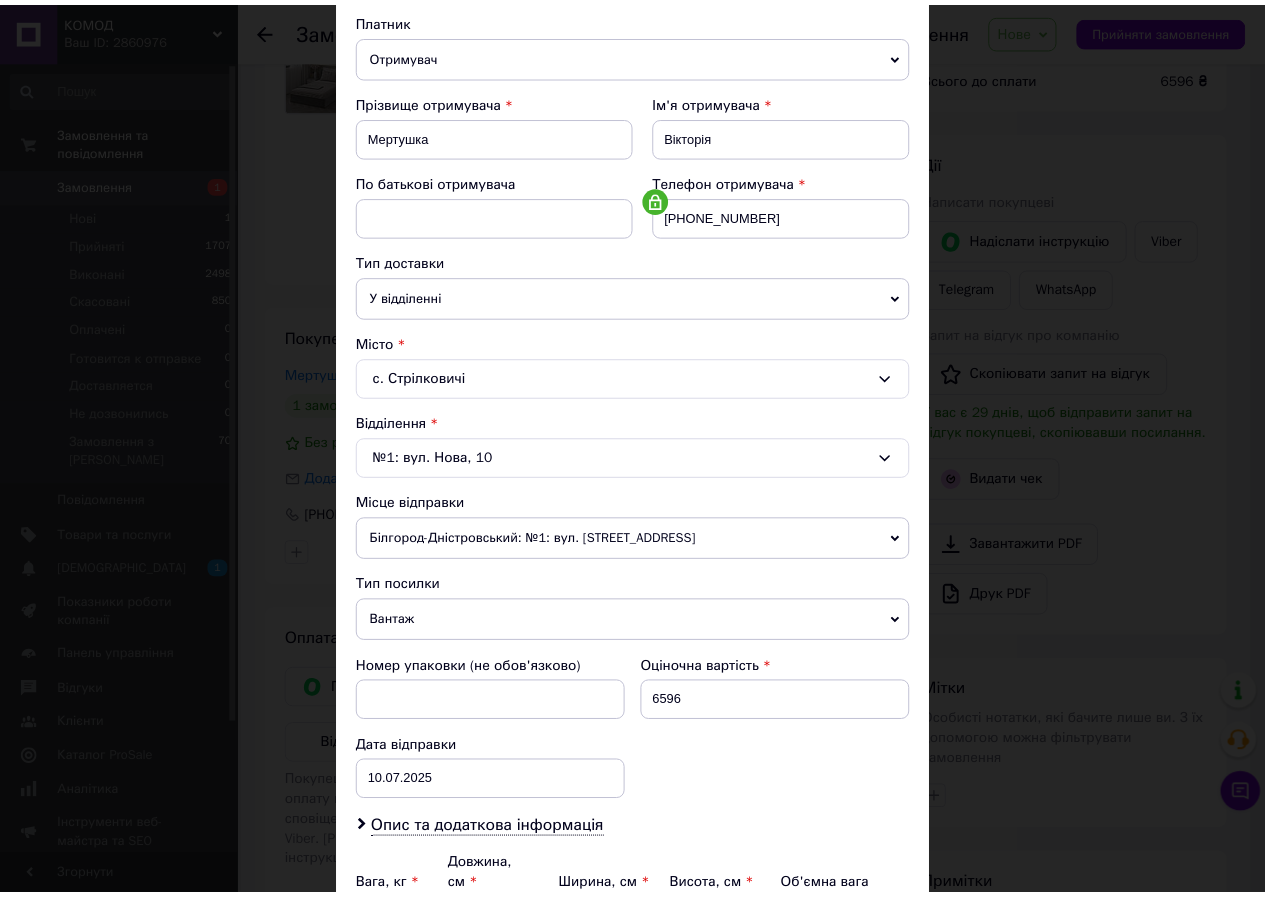 scroll, scrollTop: 431, scrollLeft: 0, axis: vertical 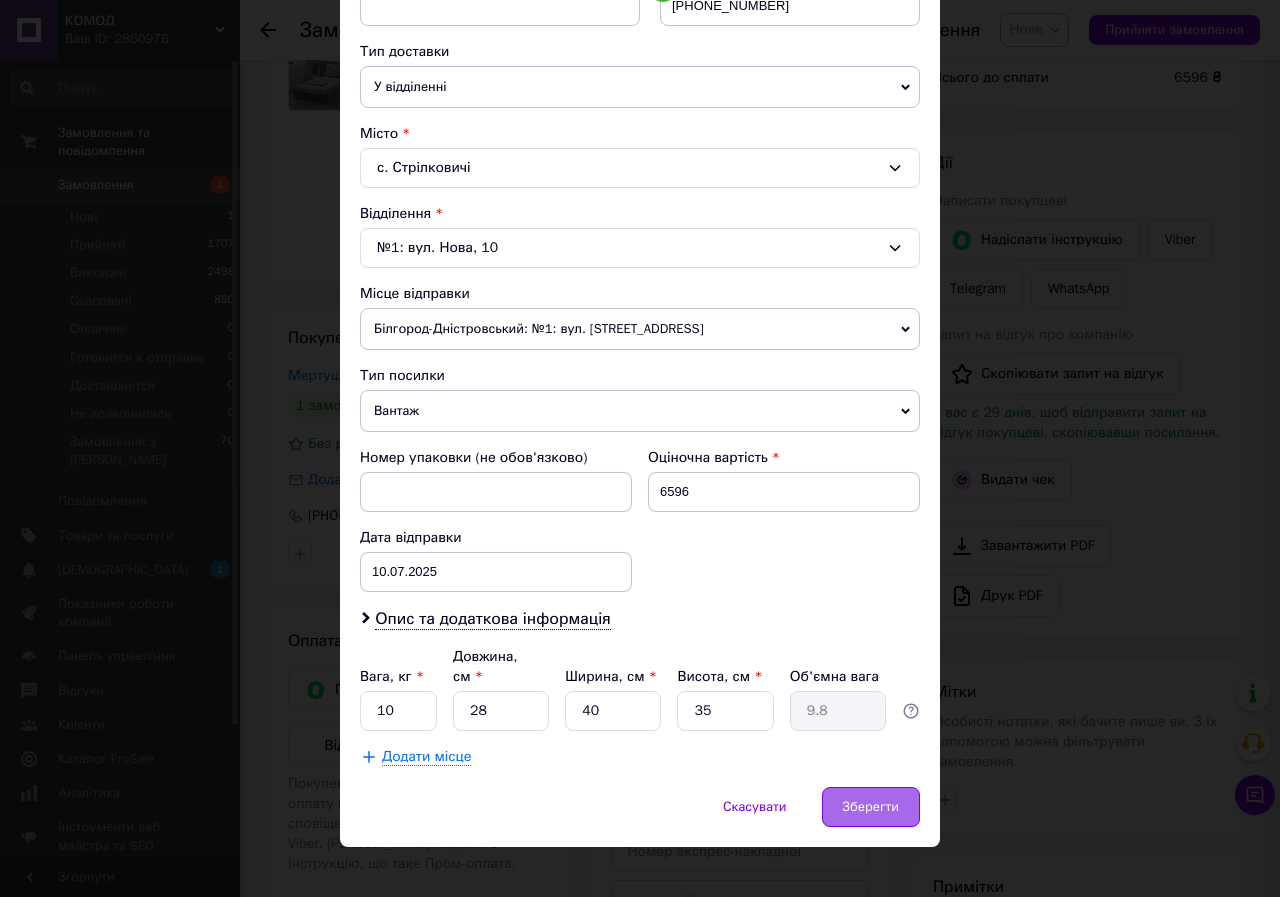 drag, startPoint x: 862, startPoint y: 783, endPoint x: 871, endPoint y: 776, distance: 11.401754 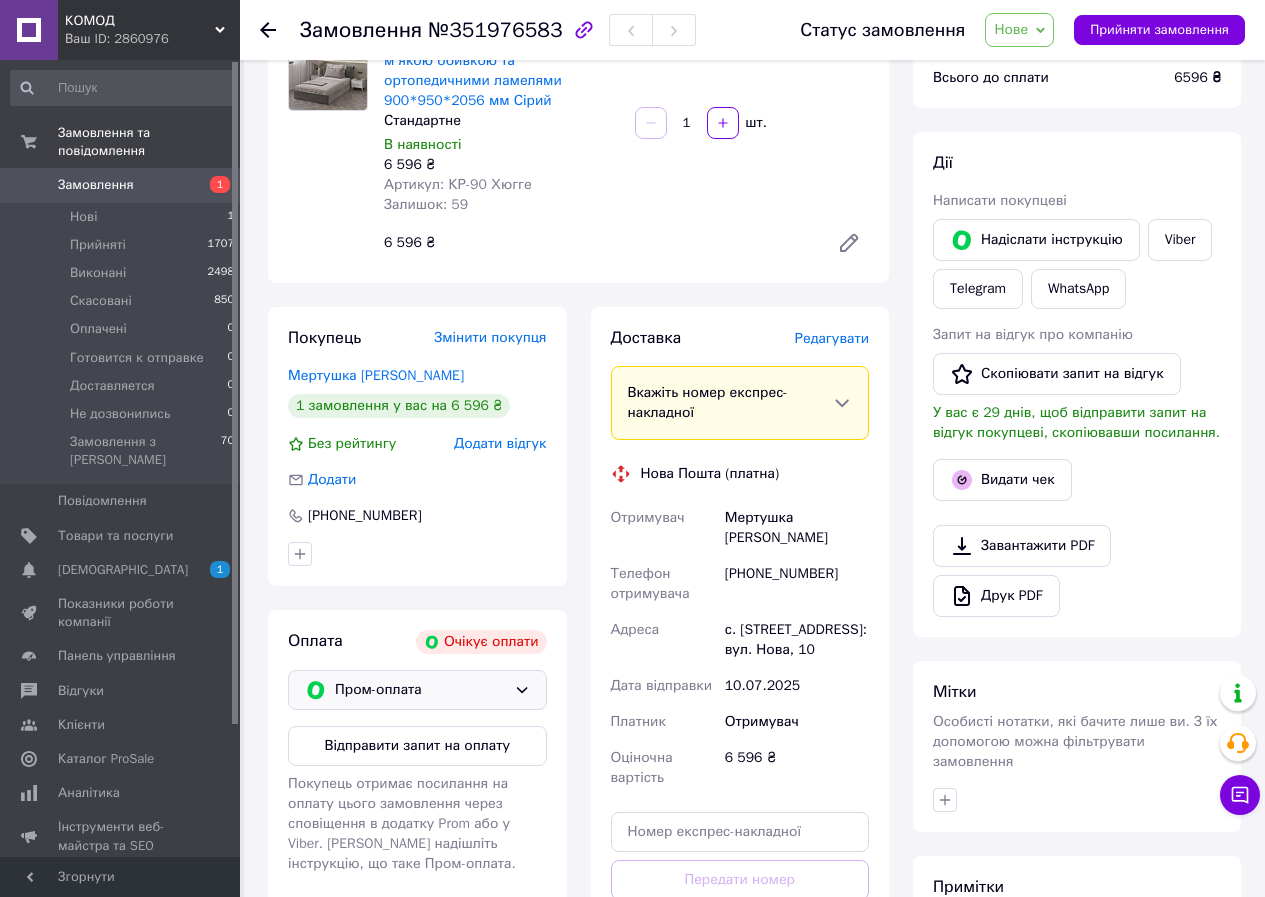 click 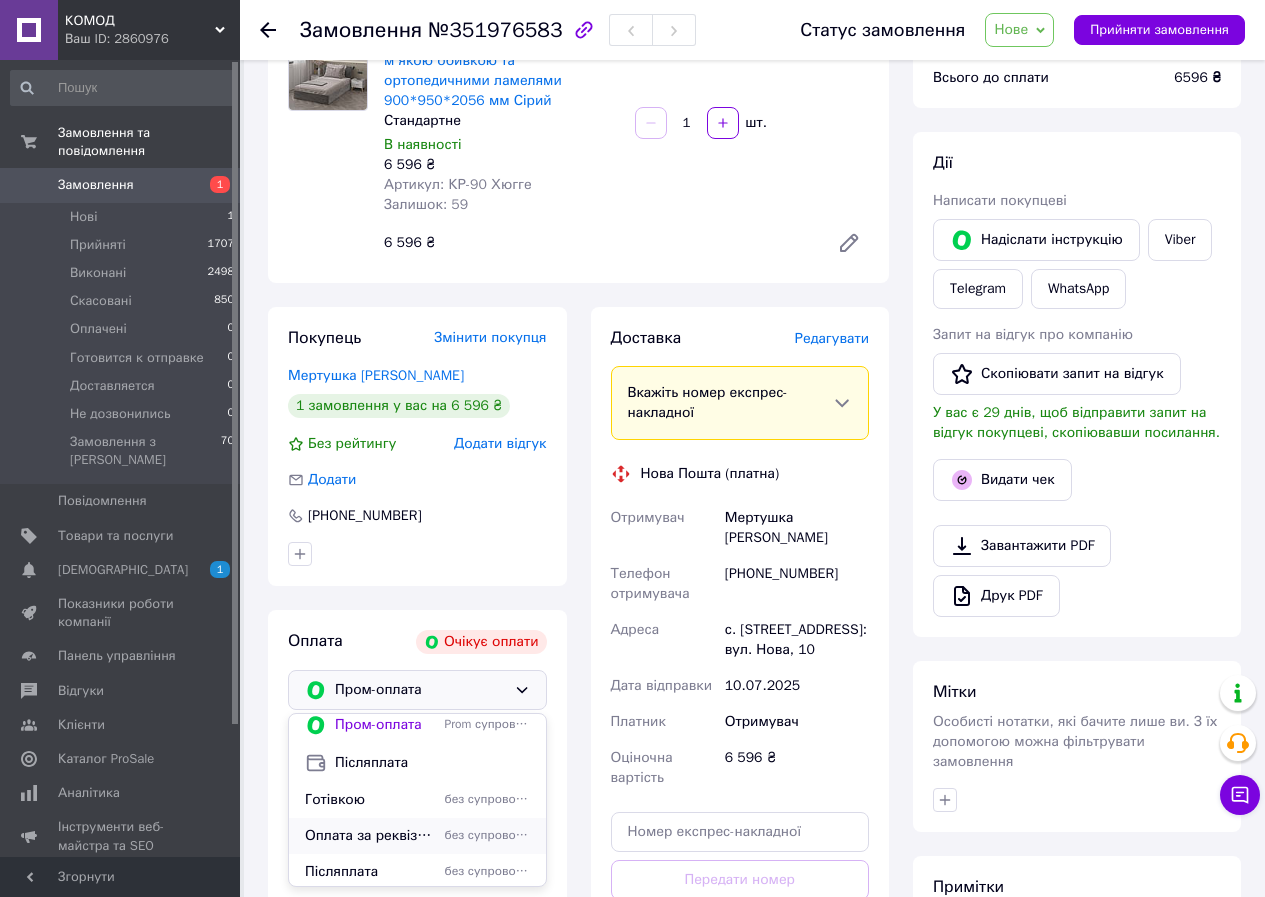 scroll, scrollTop: 12, scrollLeft: 0, axis: vertical 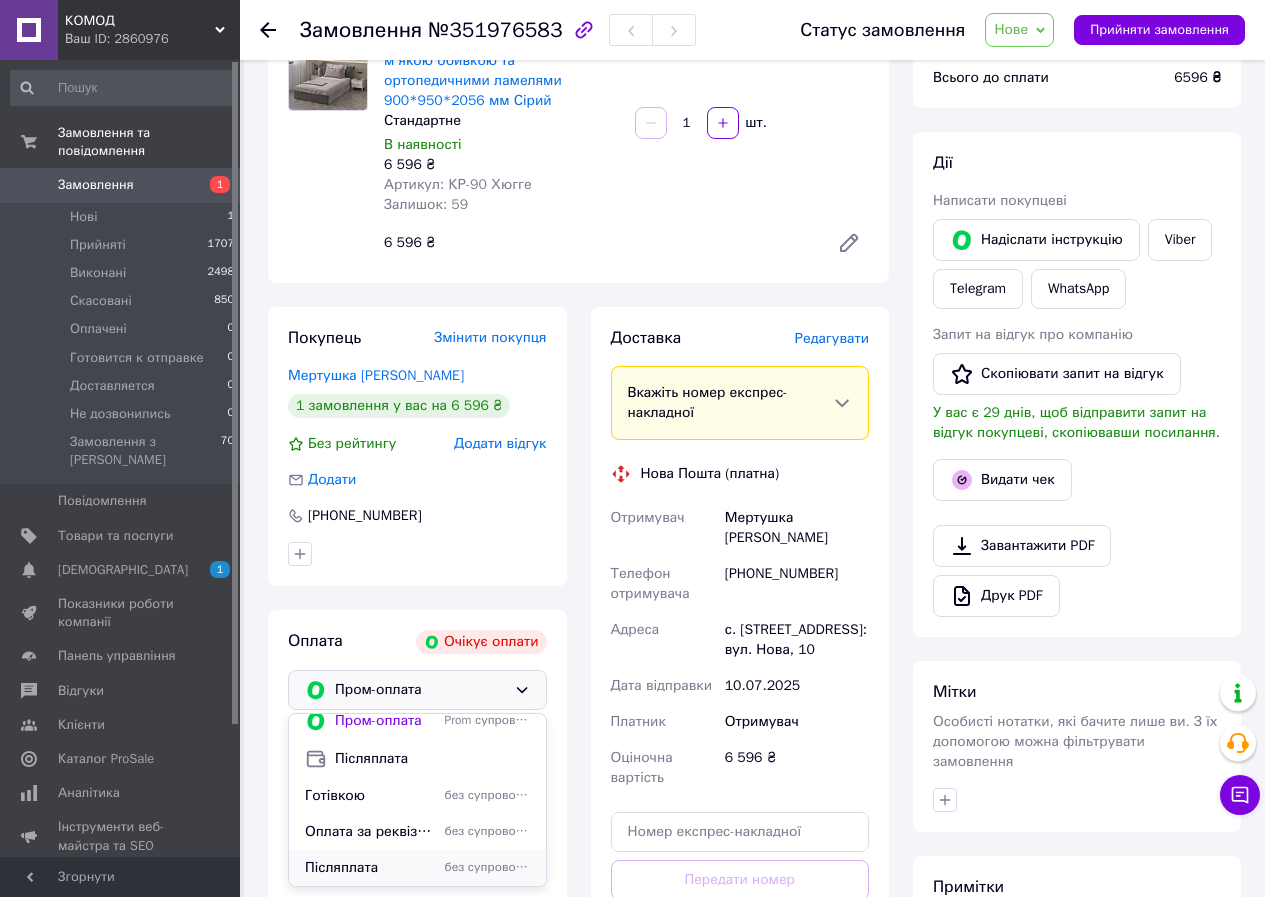 click on "Післяплата" at bounding box center [371, 868] 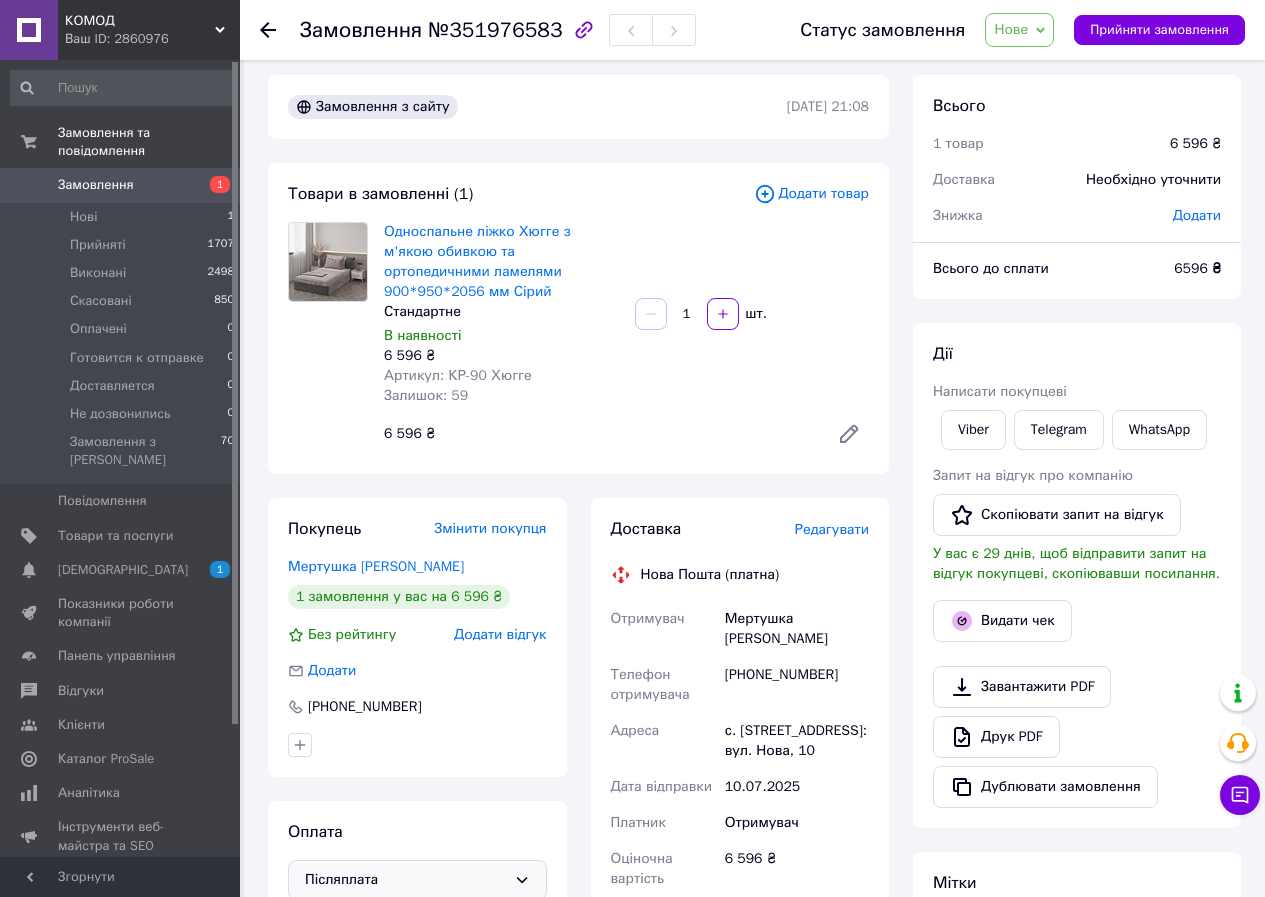 scroll, scrollTop: 0, scrollLeft: 0, axis: both 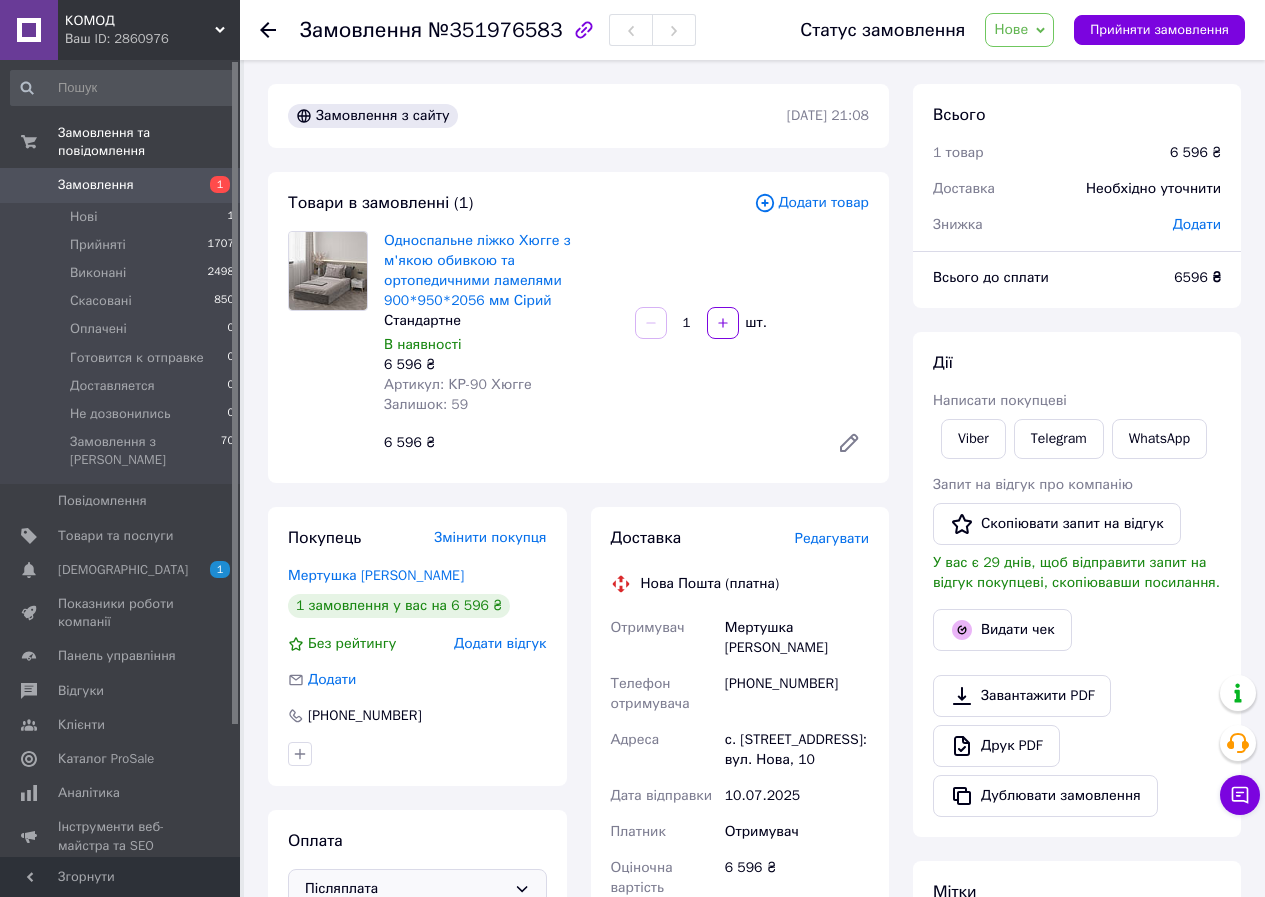 click 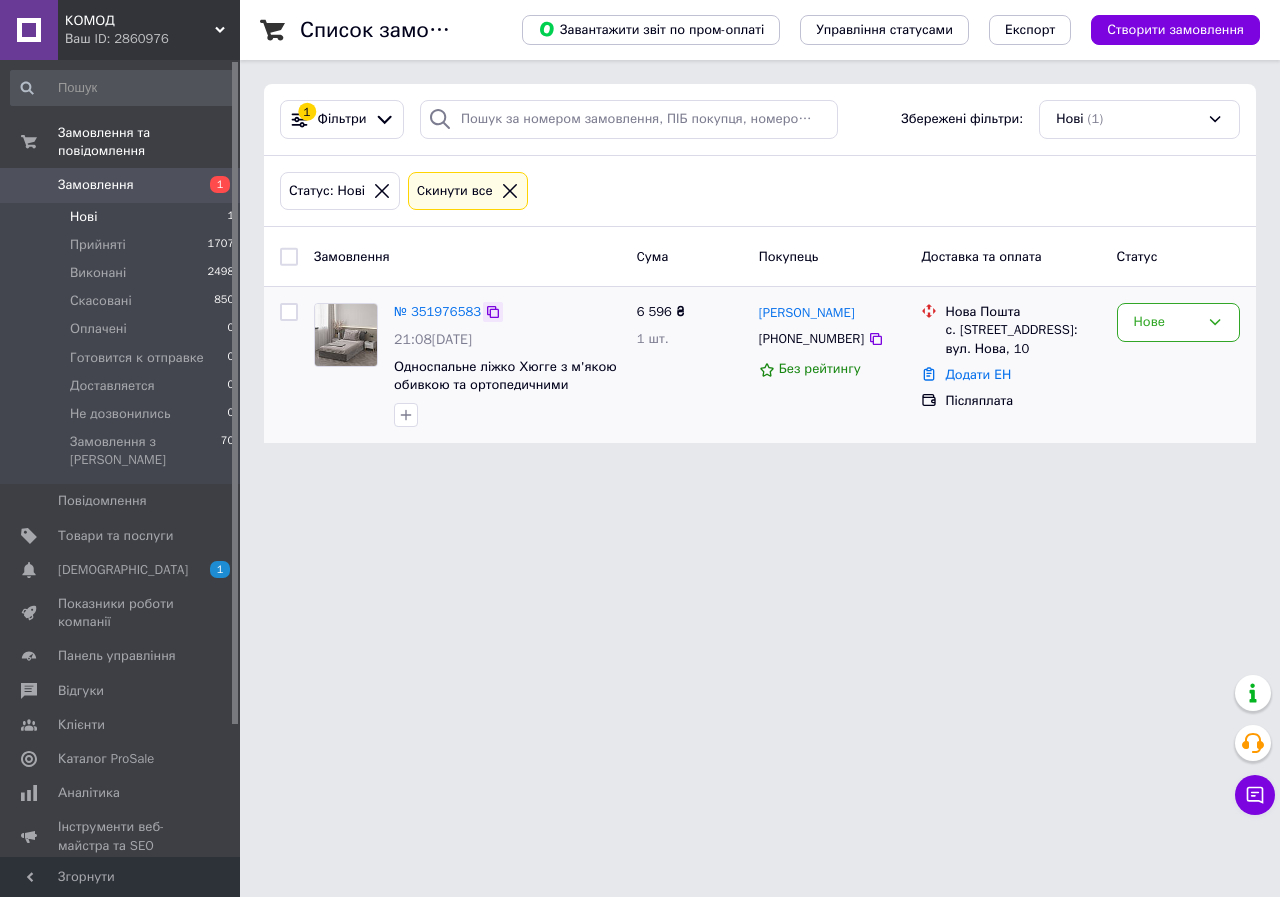 click 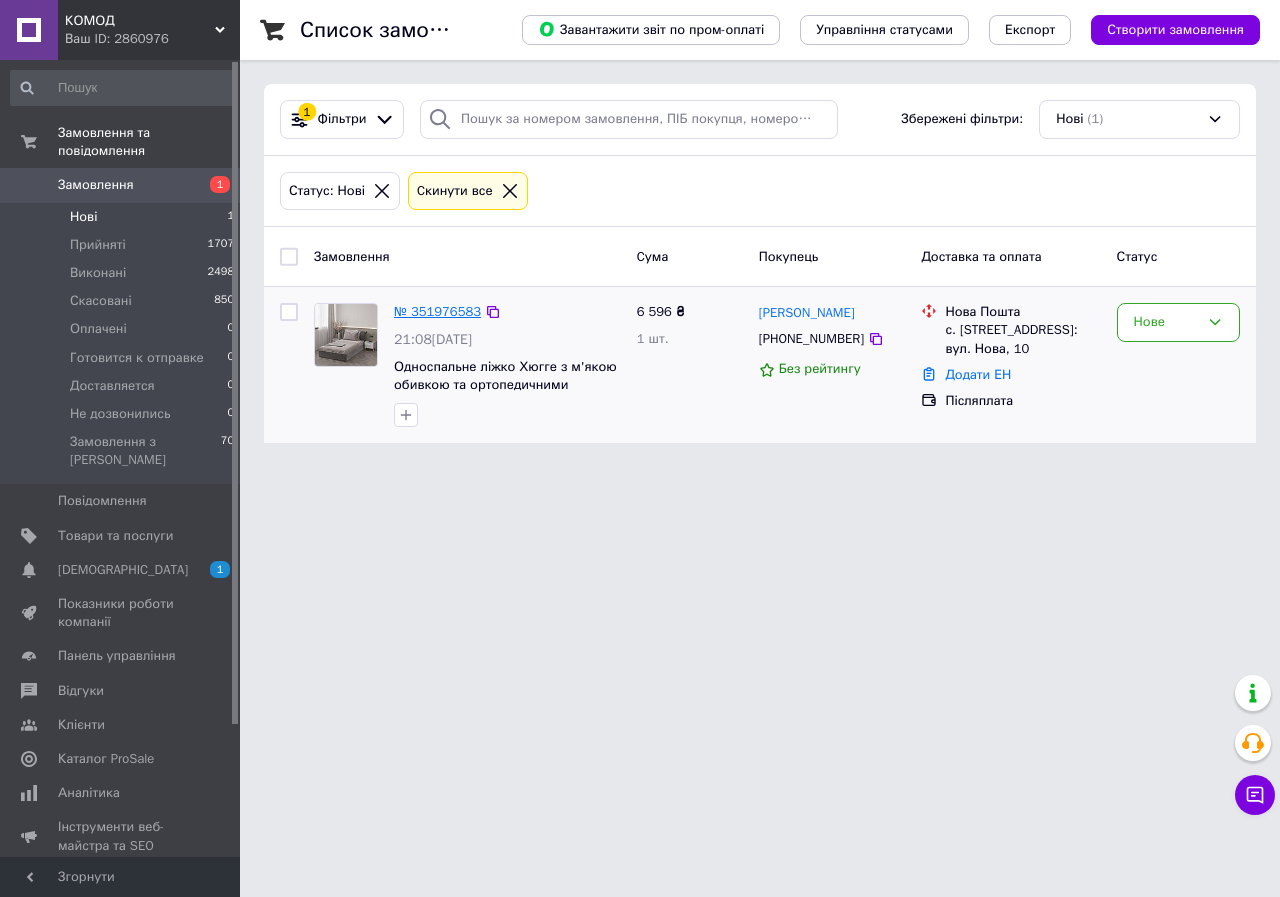 click on "№ 351976583" at bounding box center (437, 311) 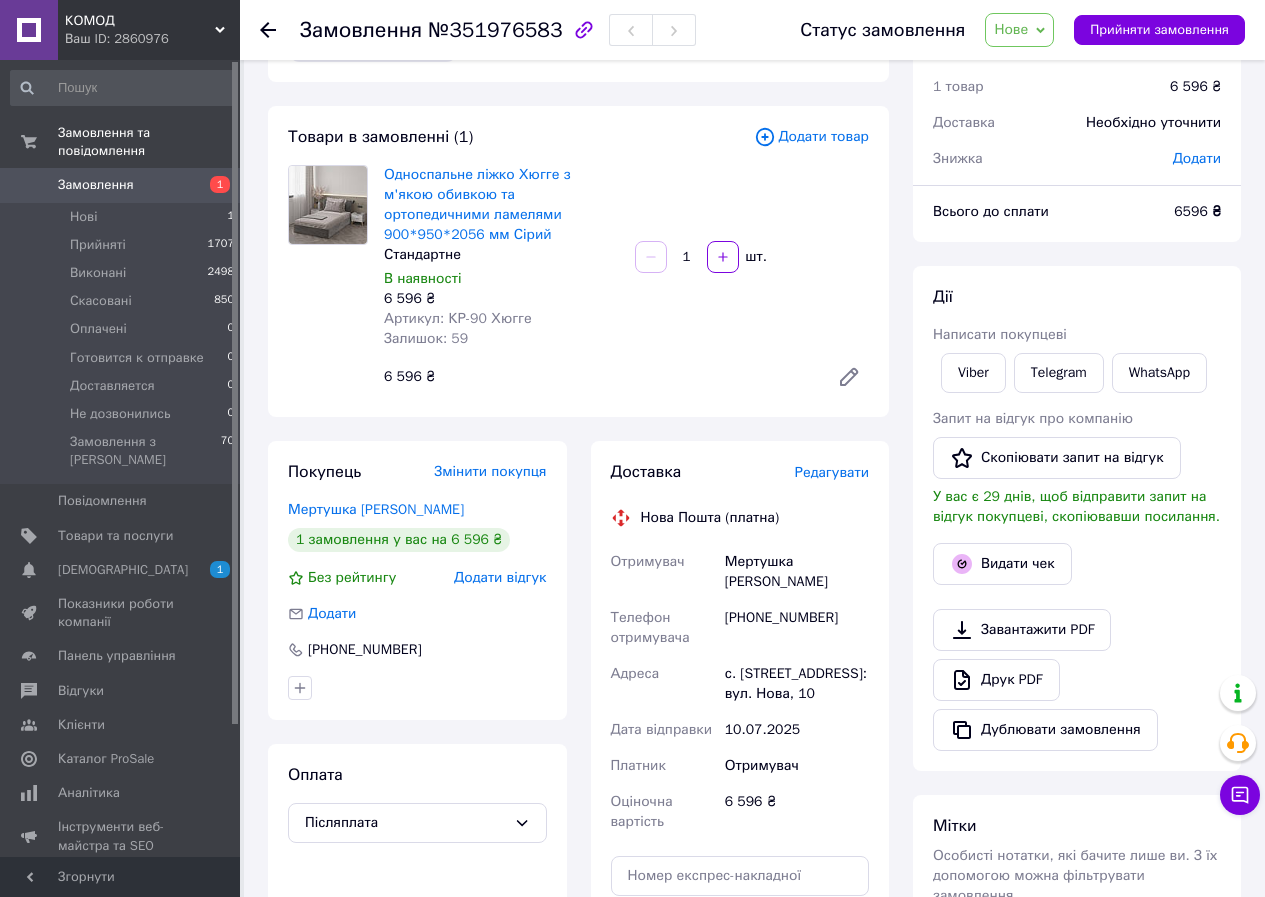 scroll, scrollTop: 100, scrollLeft: 0, axis: vertical 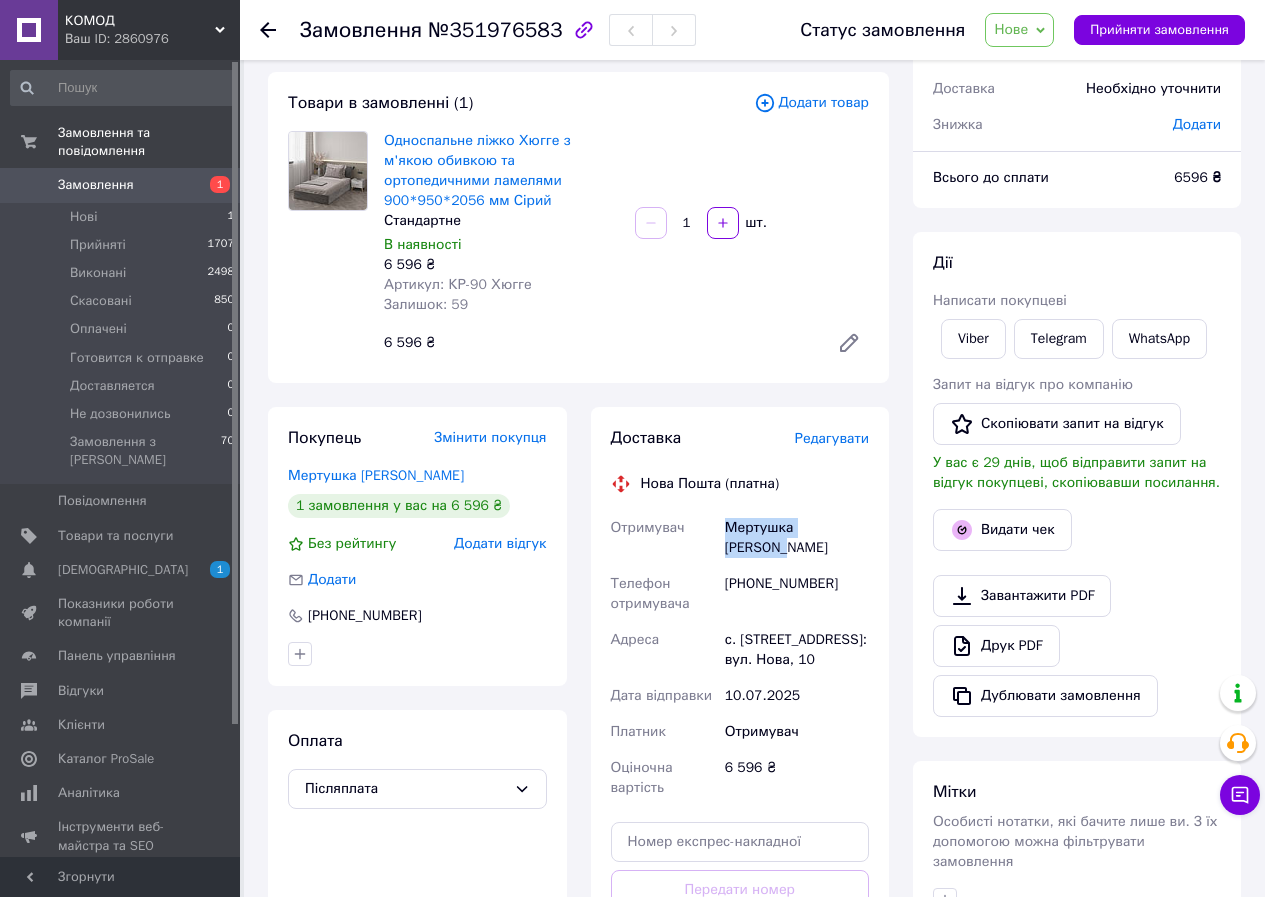 drag, startPoint x: 726, startPoint y: 505, endPoint x: 849, endPoint y: 513, distance: 123.25989 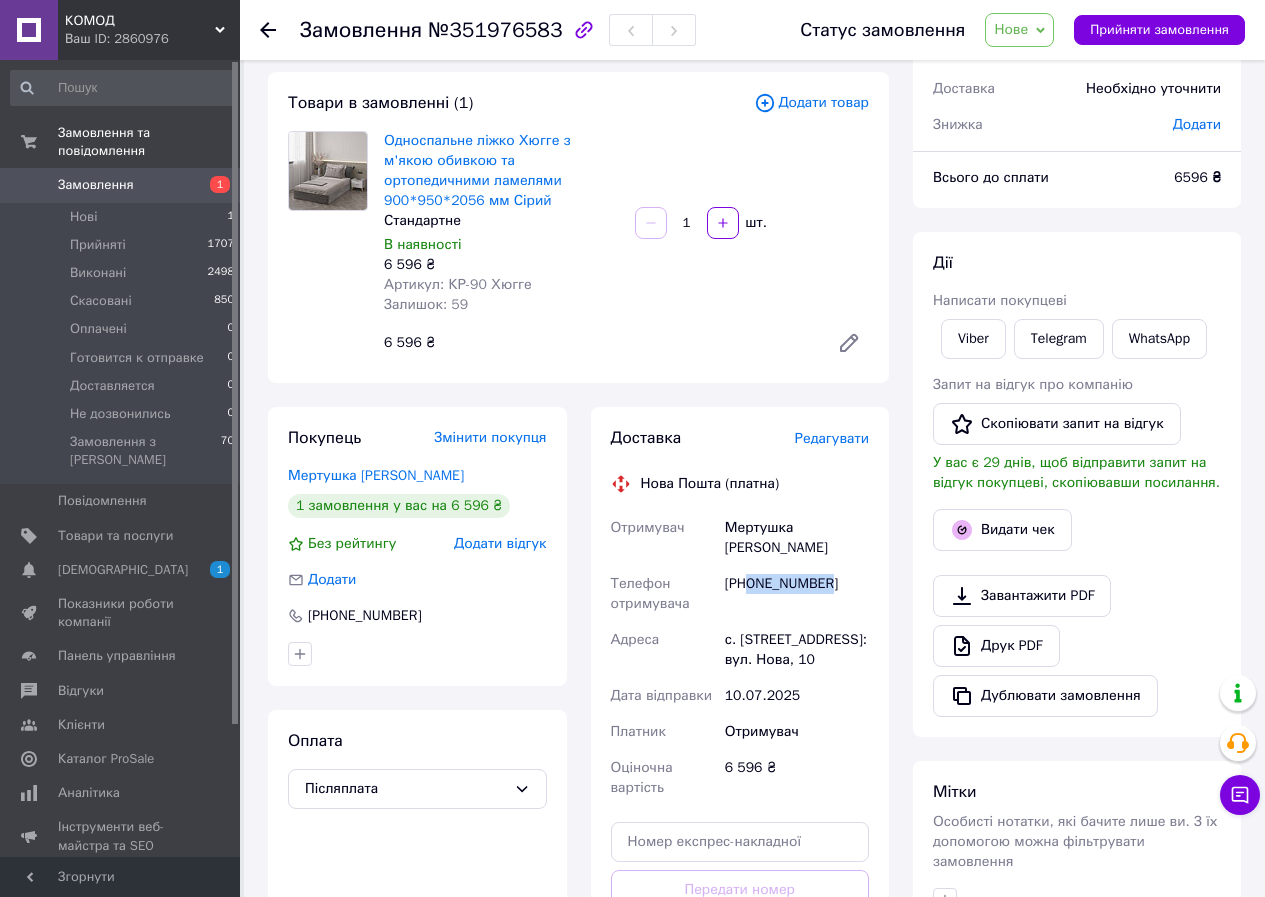 click on "+380686238636" at bounding box center (797, 594) 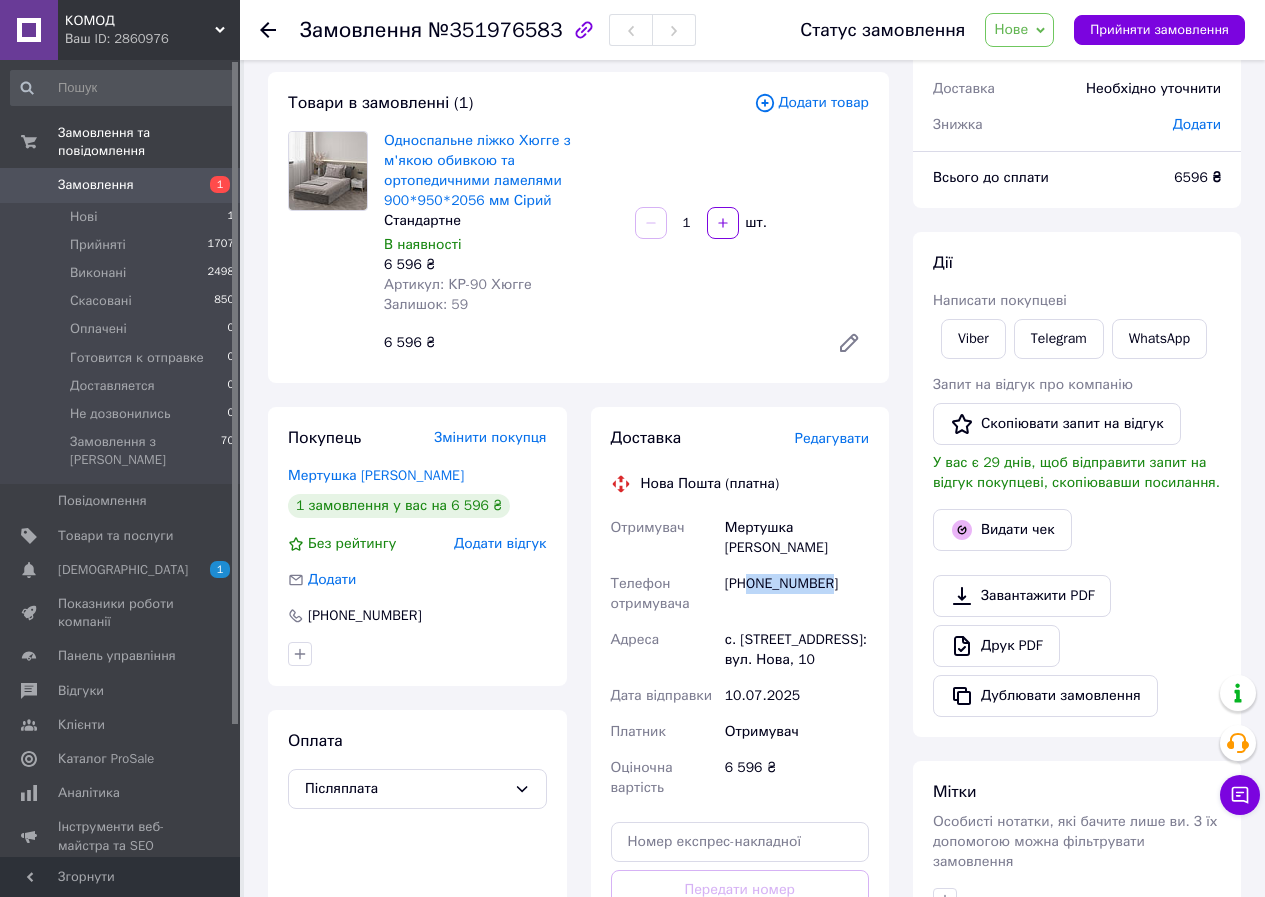 copy on "0686238636" 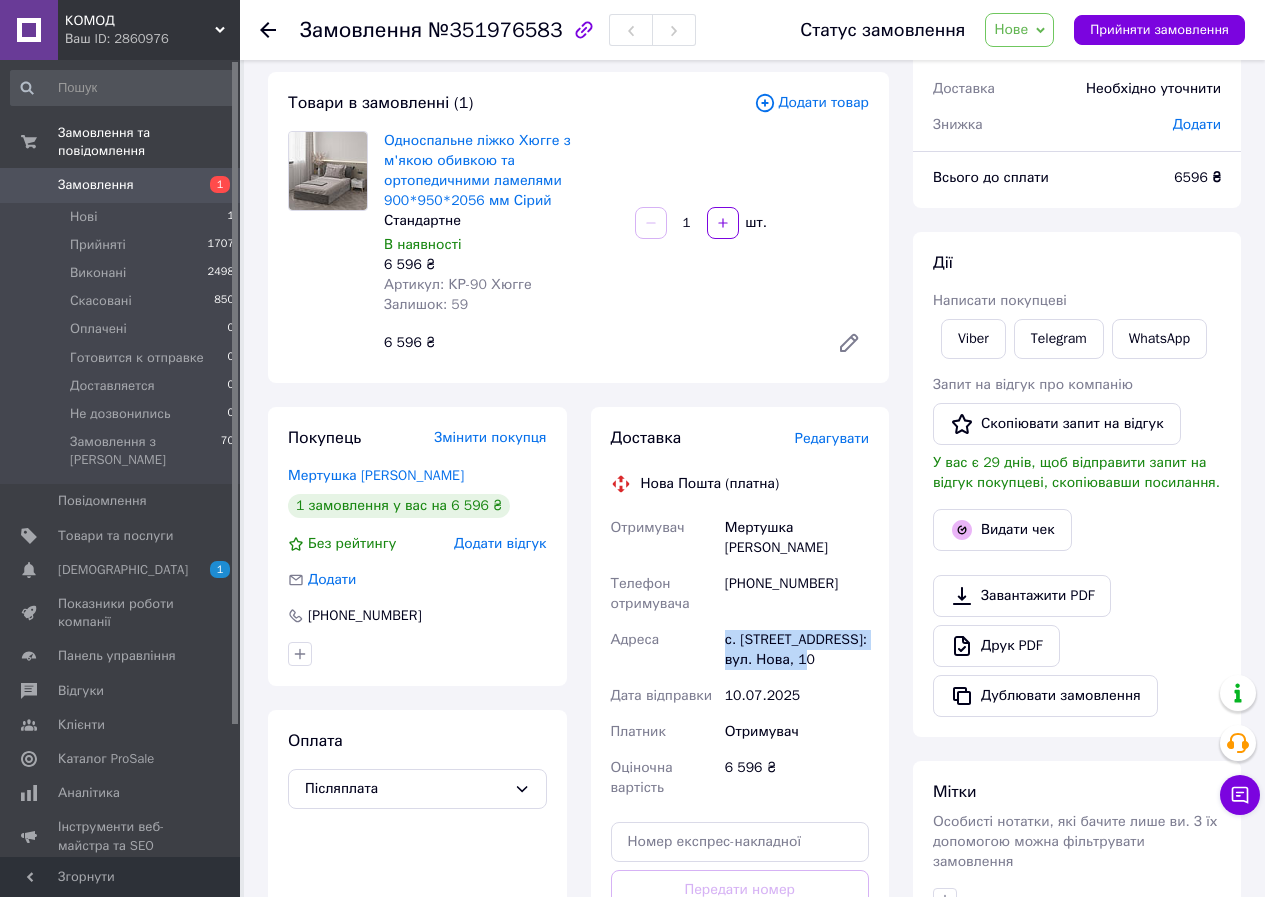 drag, startPoint x: 722, startPoint y: 591, endPoint x: 832, endPoint y: 633, distance: 117.74549 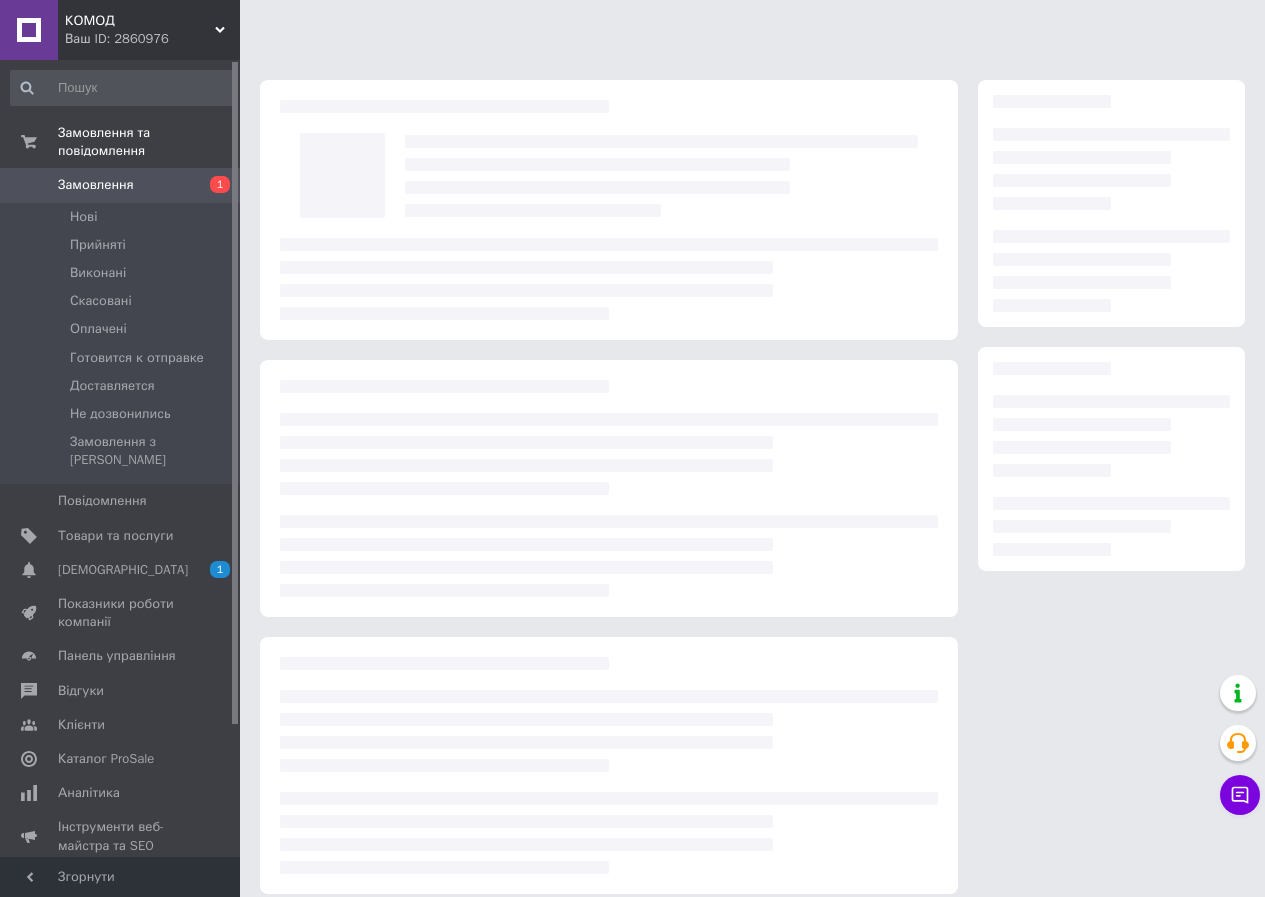 scroll, scrollTop: 17, scrollLeft: 0, axis: vertical 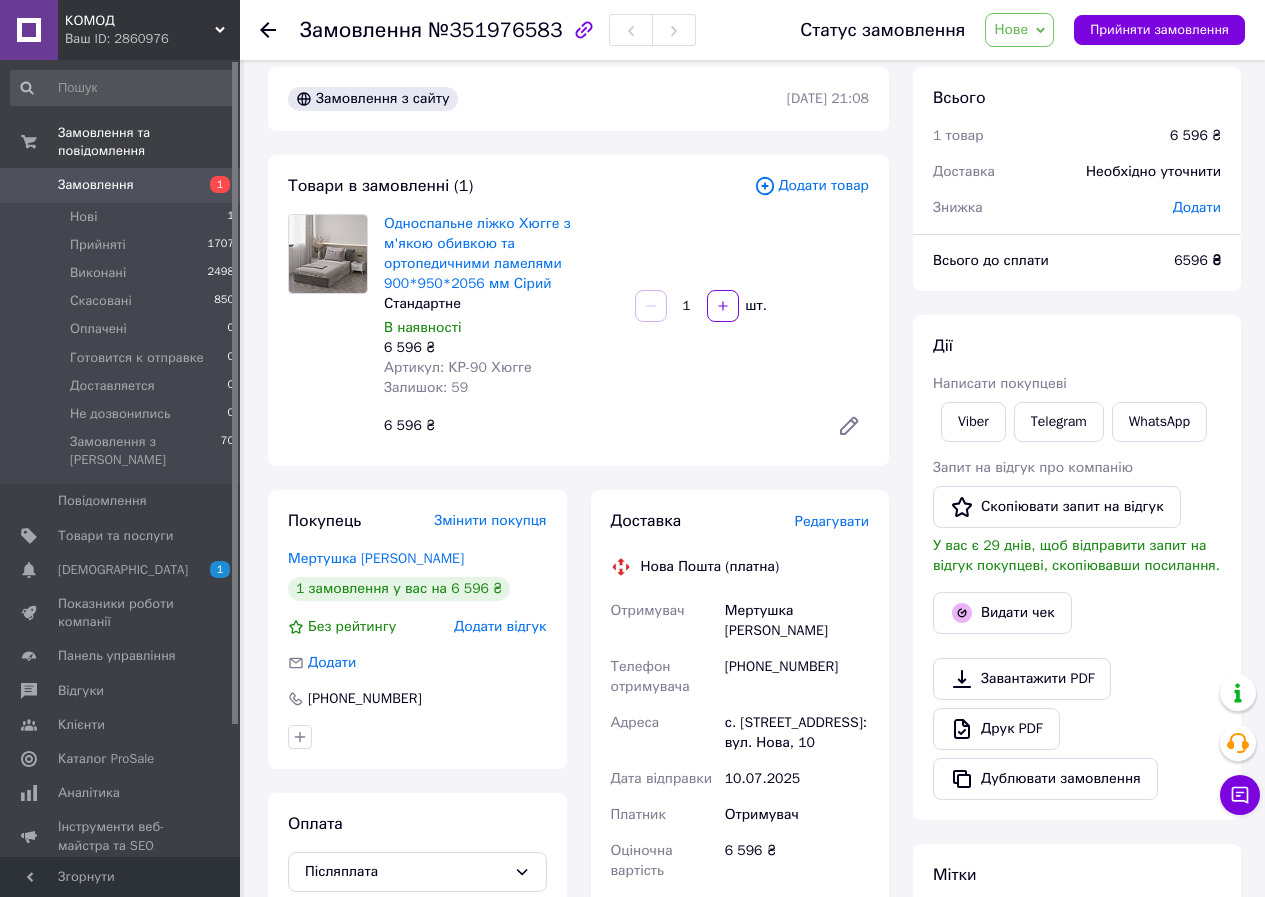 click on "Нові" at bounding box center (83, 217) 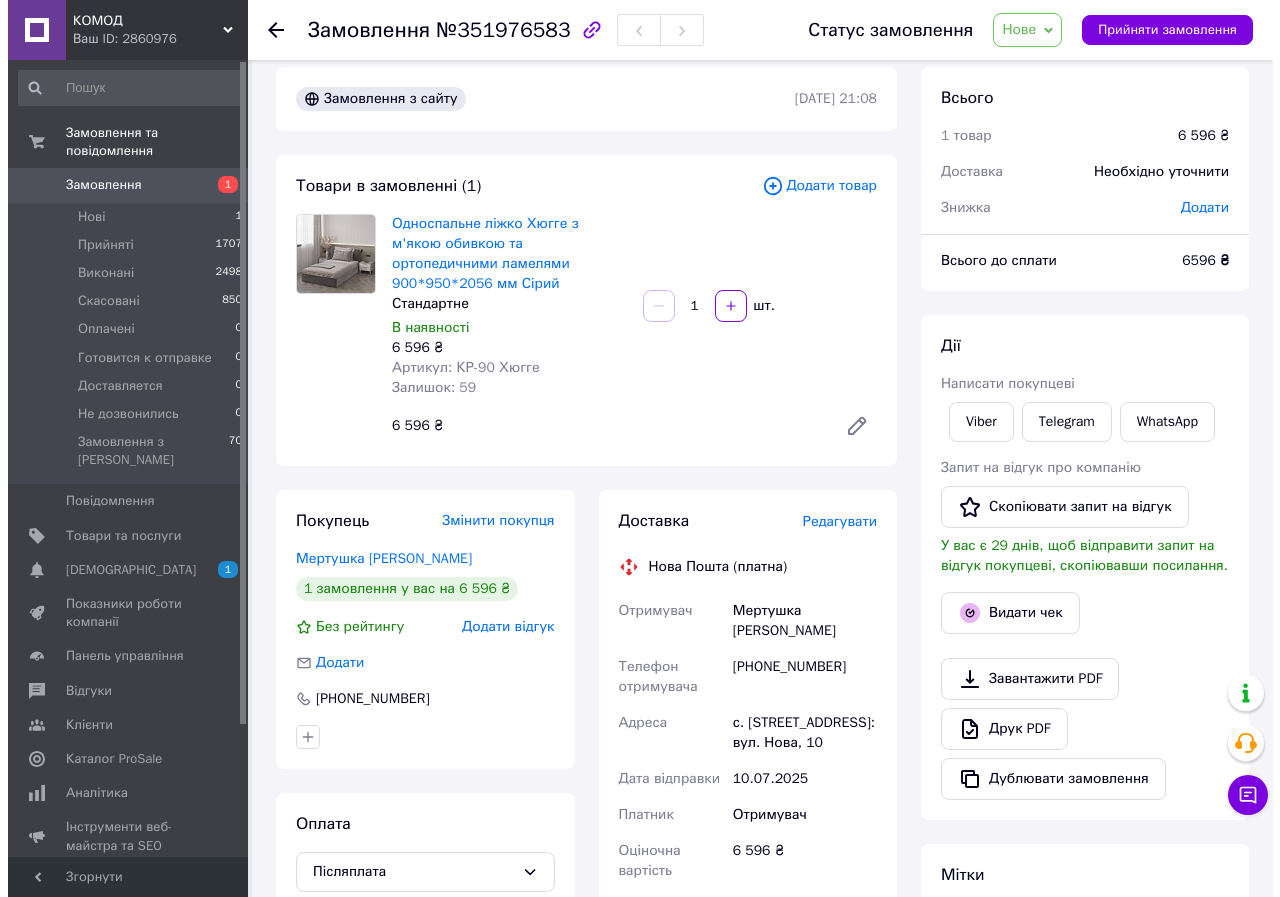 scroll, scrollTop: 0, scrollLeft: 0, axis: both 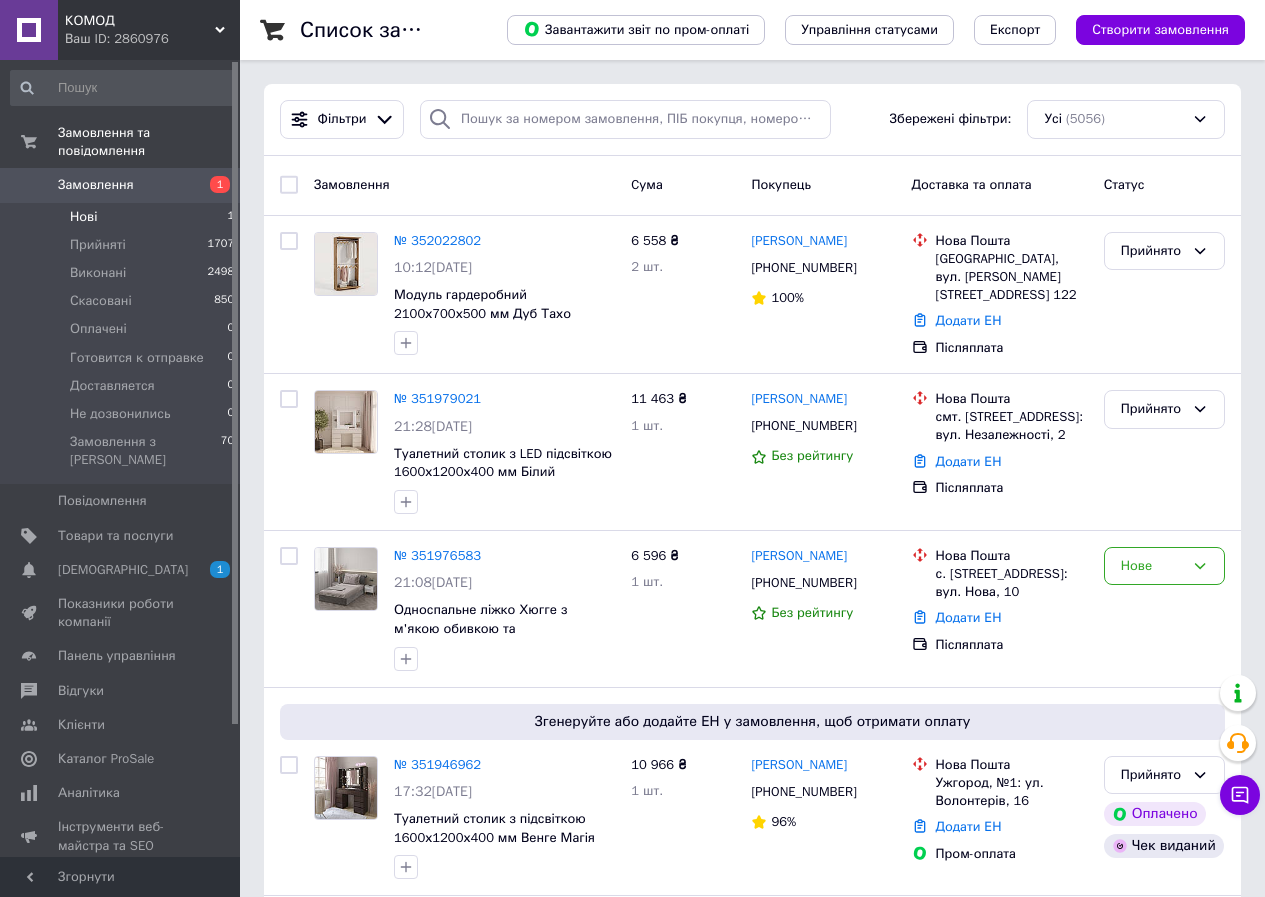 click on "Нові" at bounding box center [83, 217] 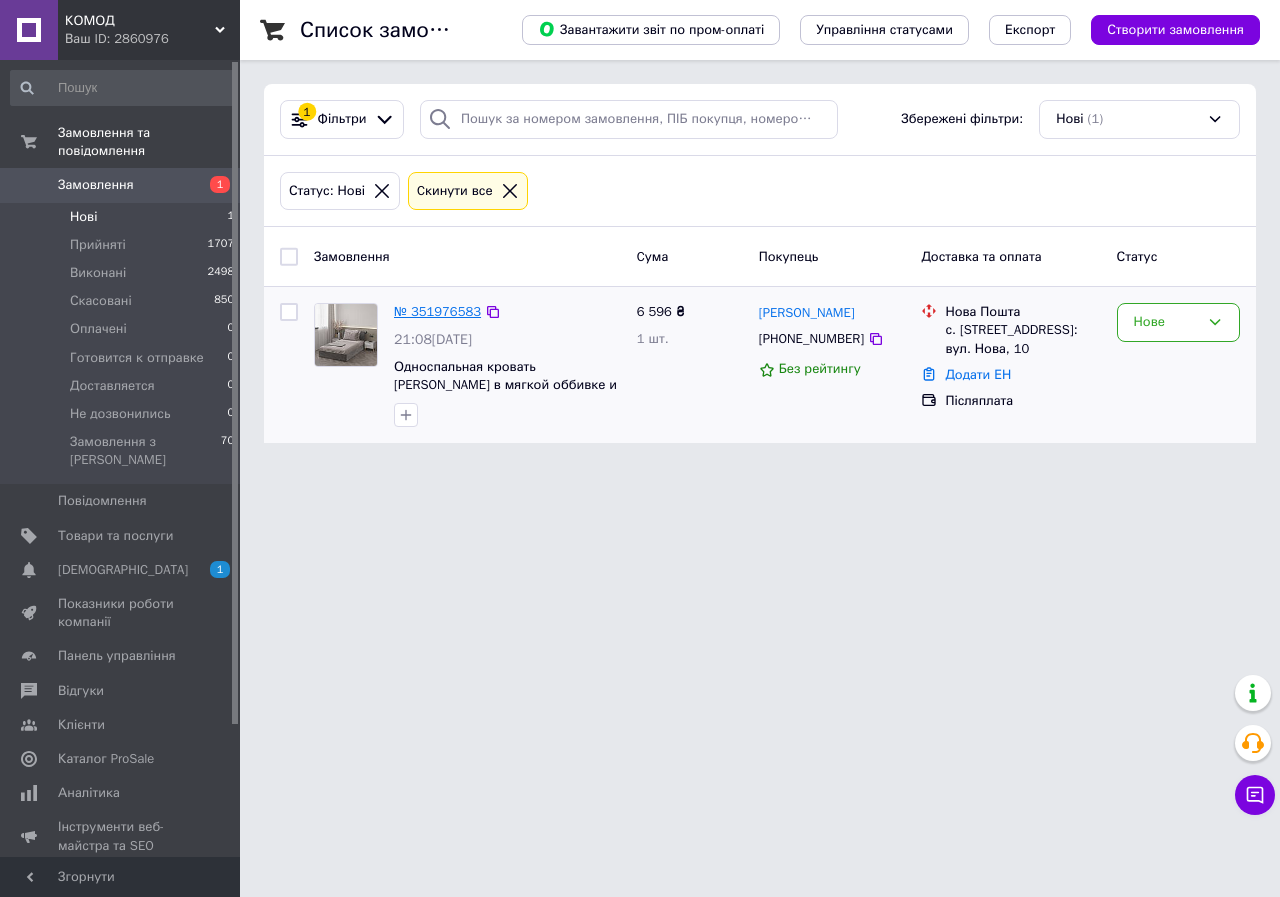 click on "№ 351976583" at bounding box center (437, 311) 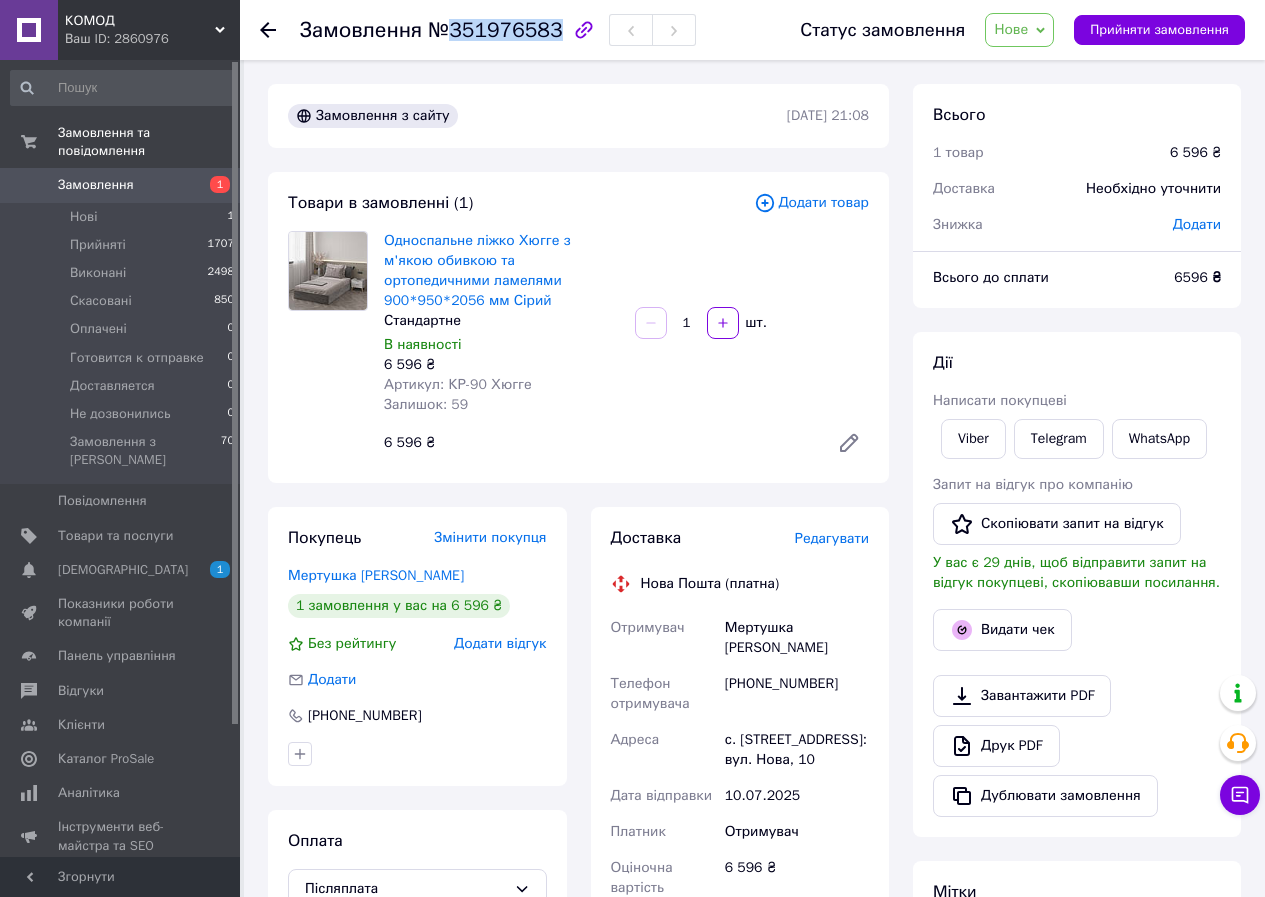 drag, startPoint x: 449, startPoint y: 34, endPoint x: 544, endPoint y: 29, distance: 95.131485 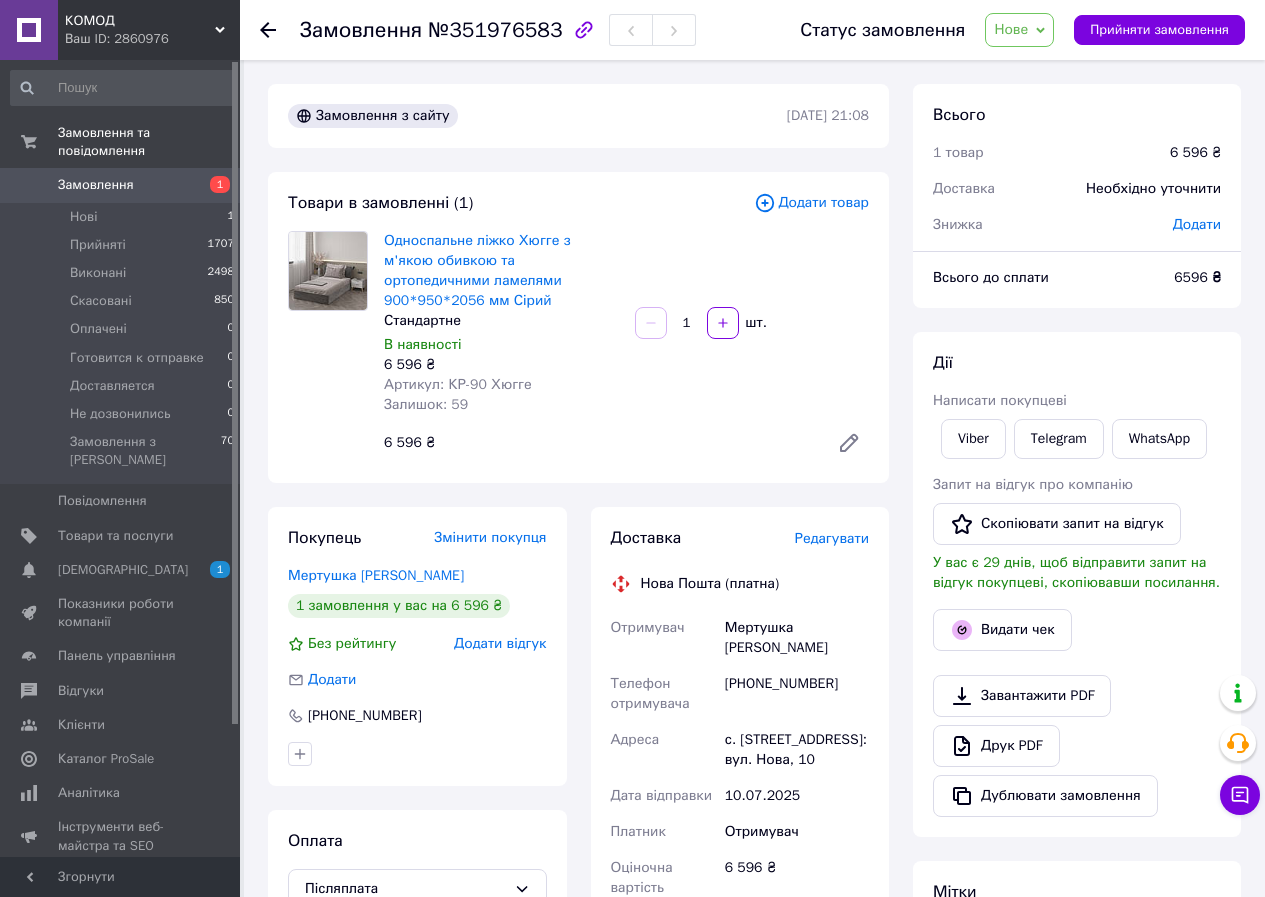 click 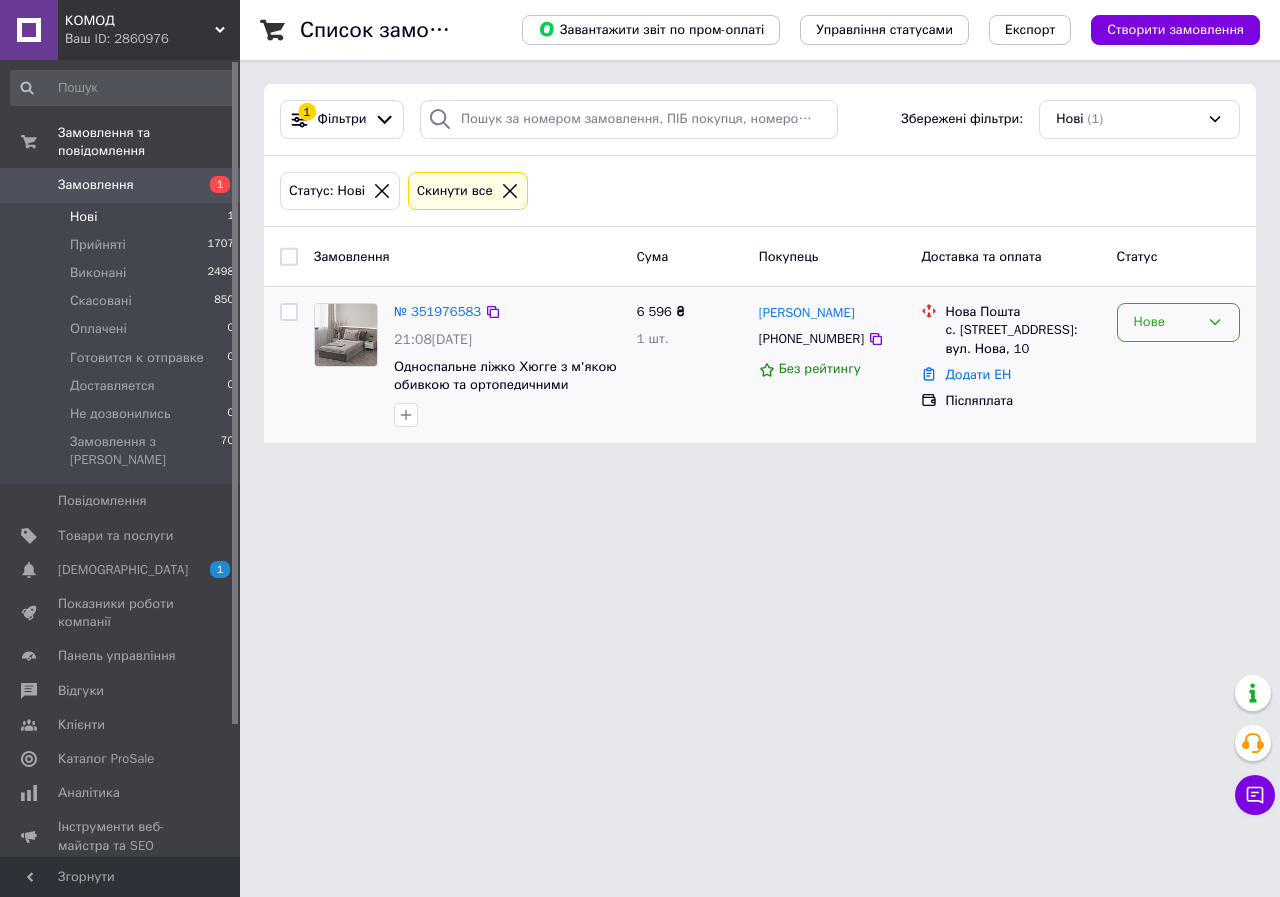 click on "Нове" at bounding box center [1166, 322] 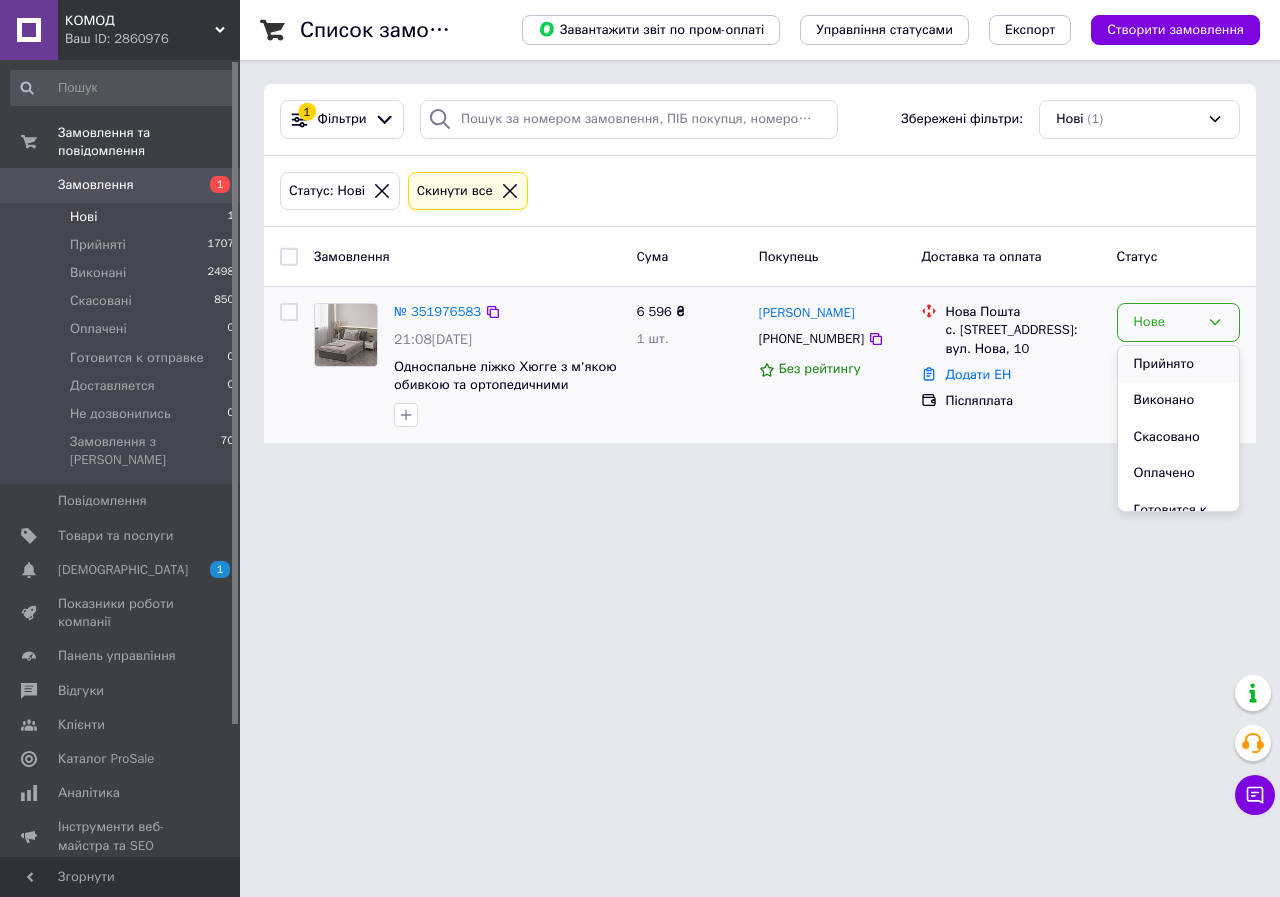 click on "Прийнято" at bounding box center [1178, 364] 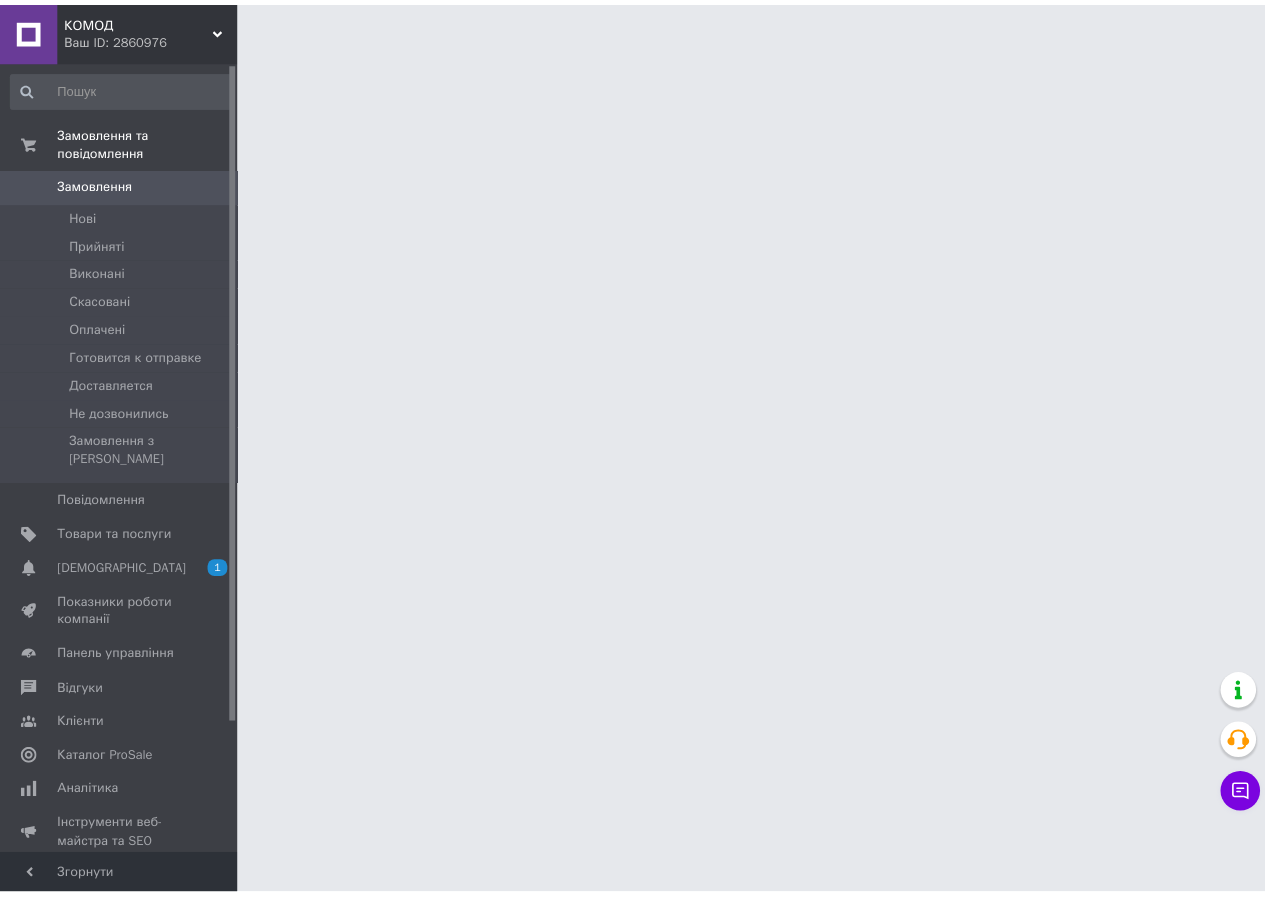 scroll, scrollTop: 0, scrollLeft: 0, axis: both 